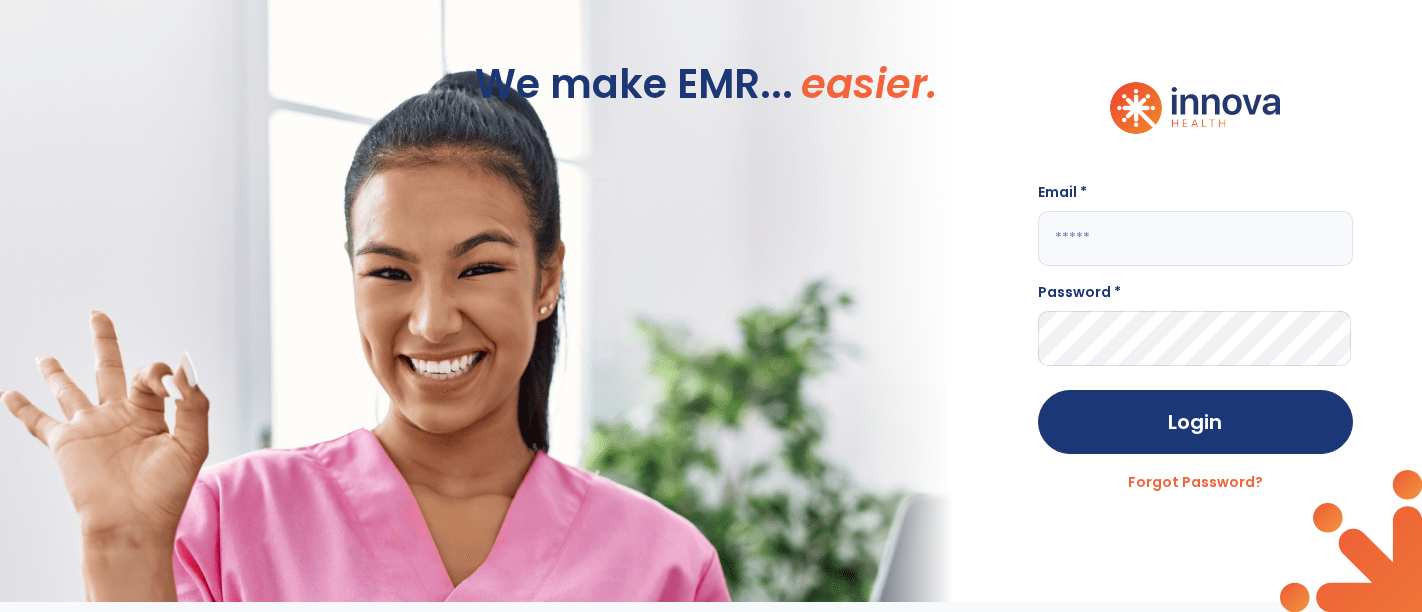 scroll, scrollTop: 0, scrollLeft: 0, axis: both 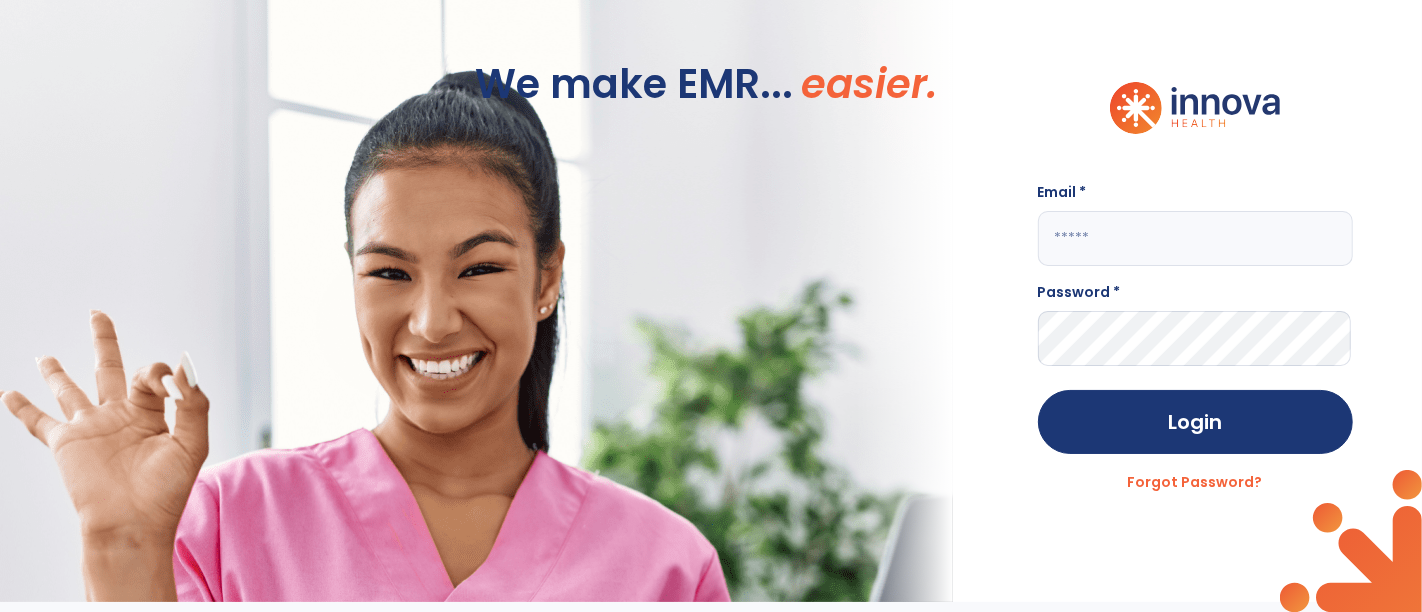 click 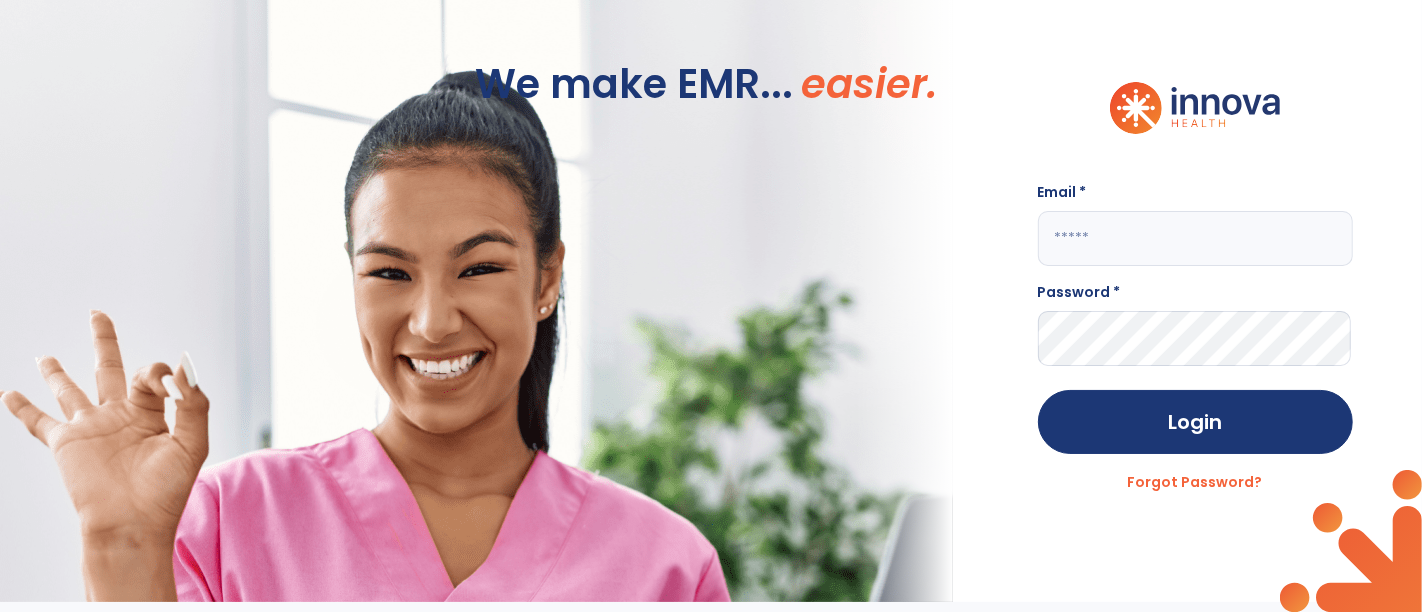 type on "*" 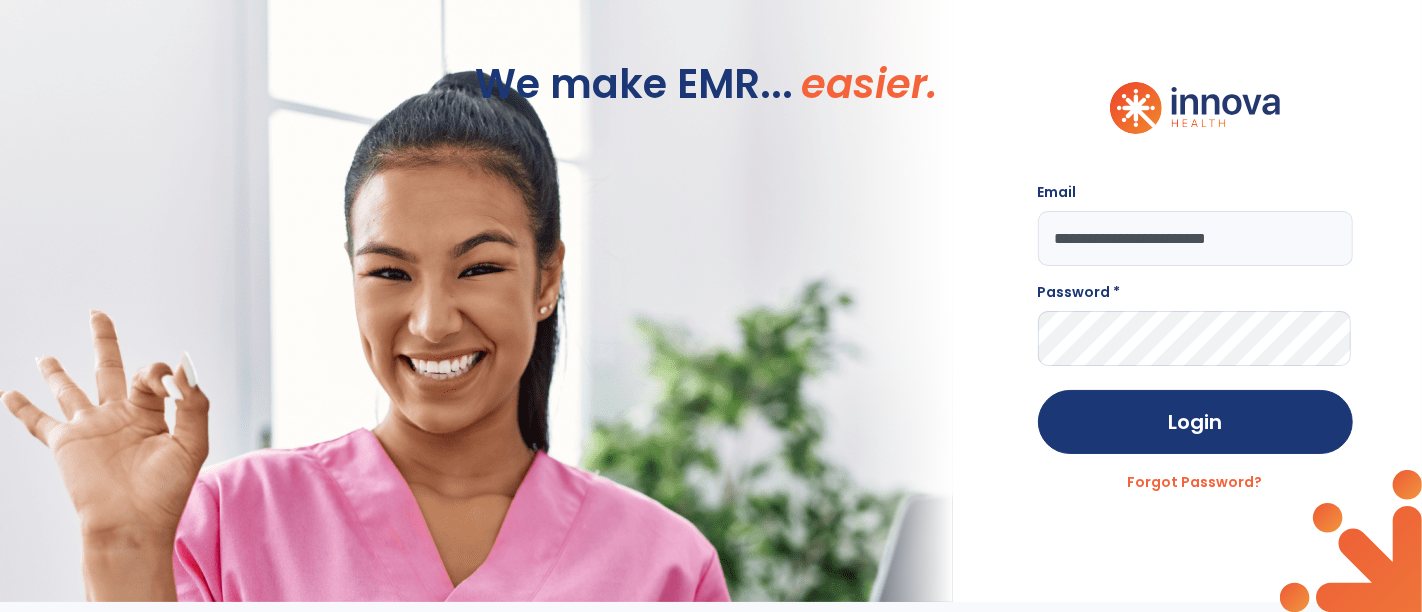 click on "**********" 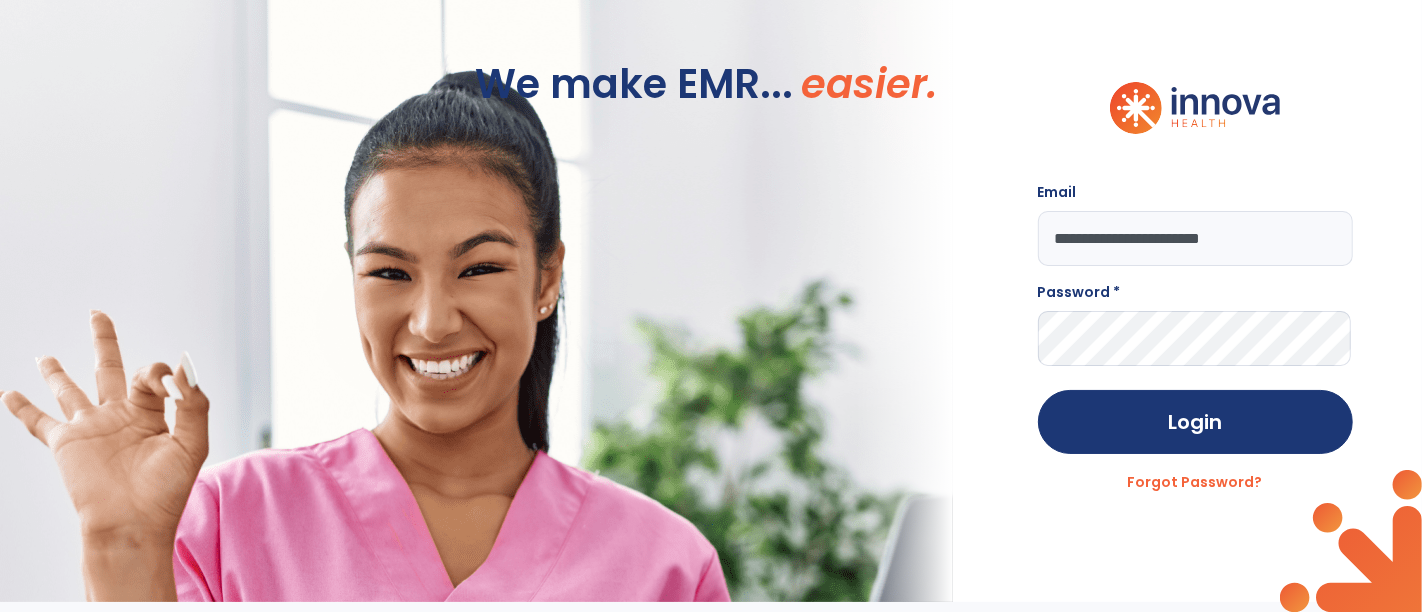 type on "**********" 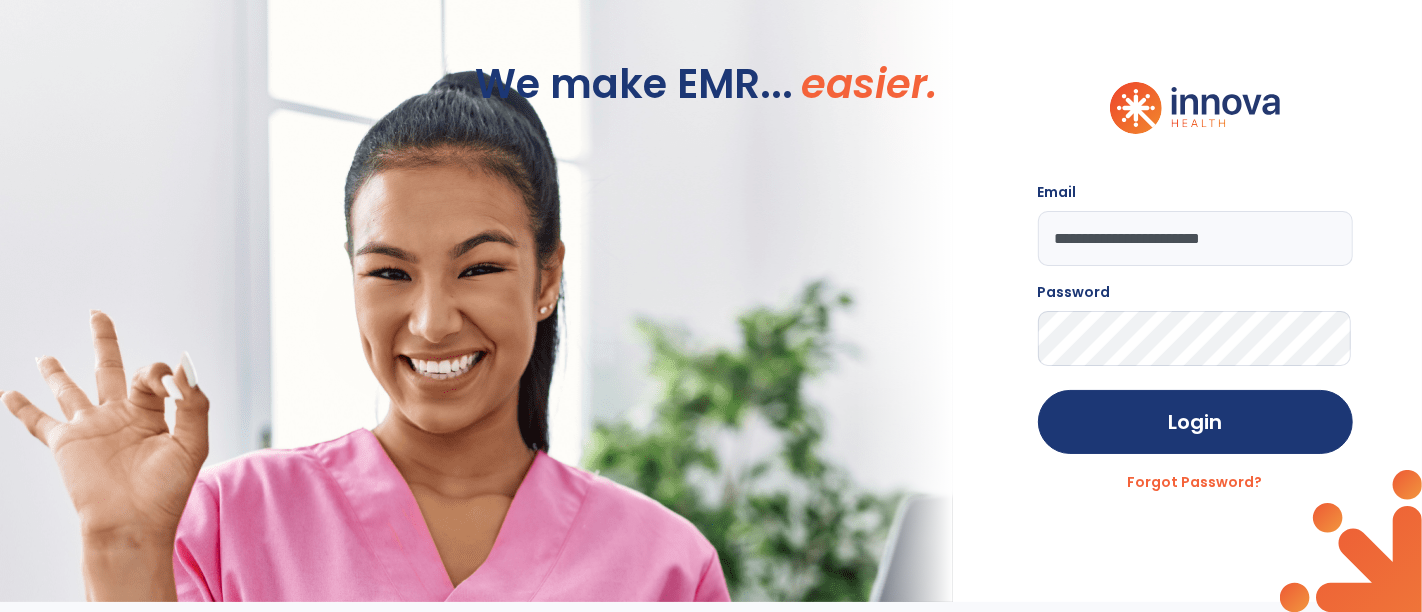 click on "Login" 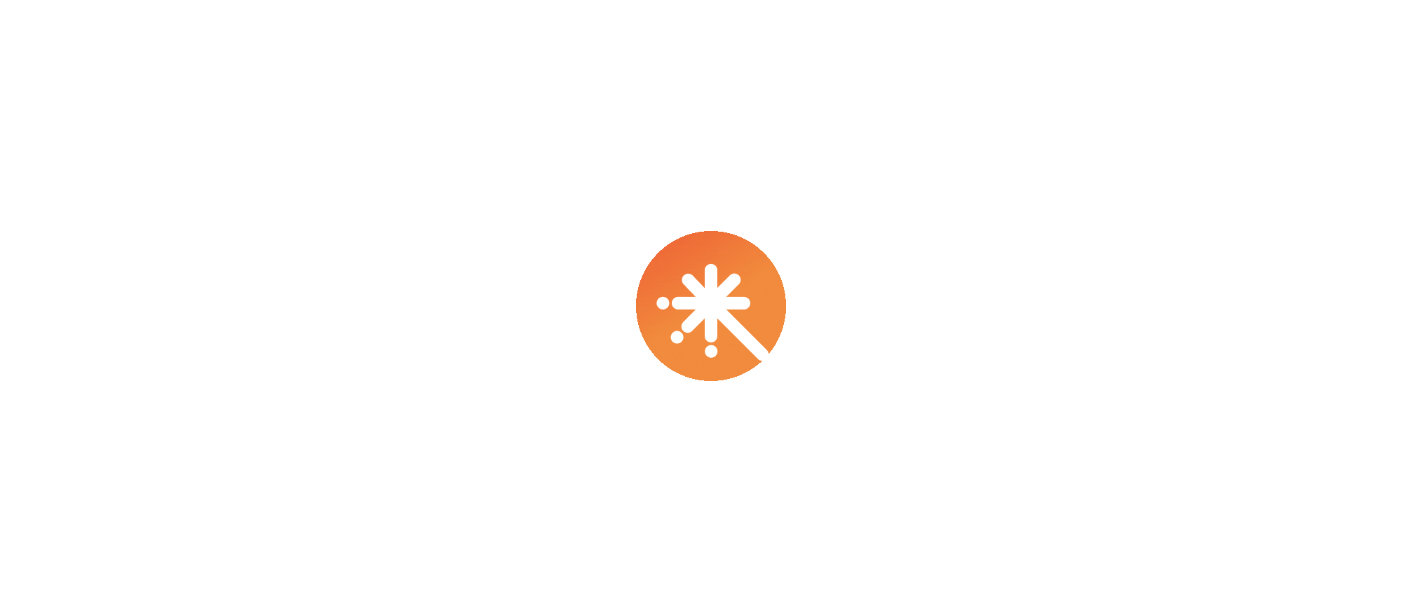 scroll, scrollTop: 0, scrollLeft: 0, axis: both 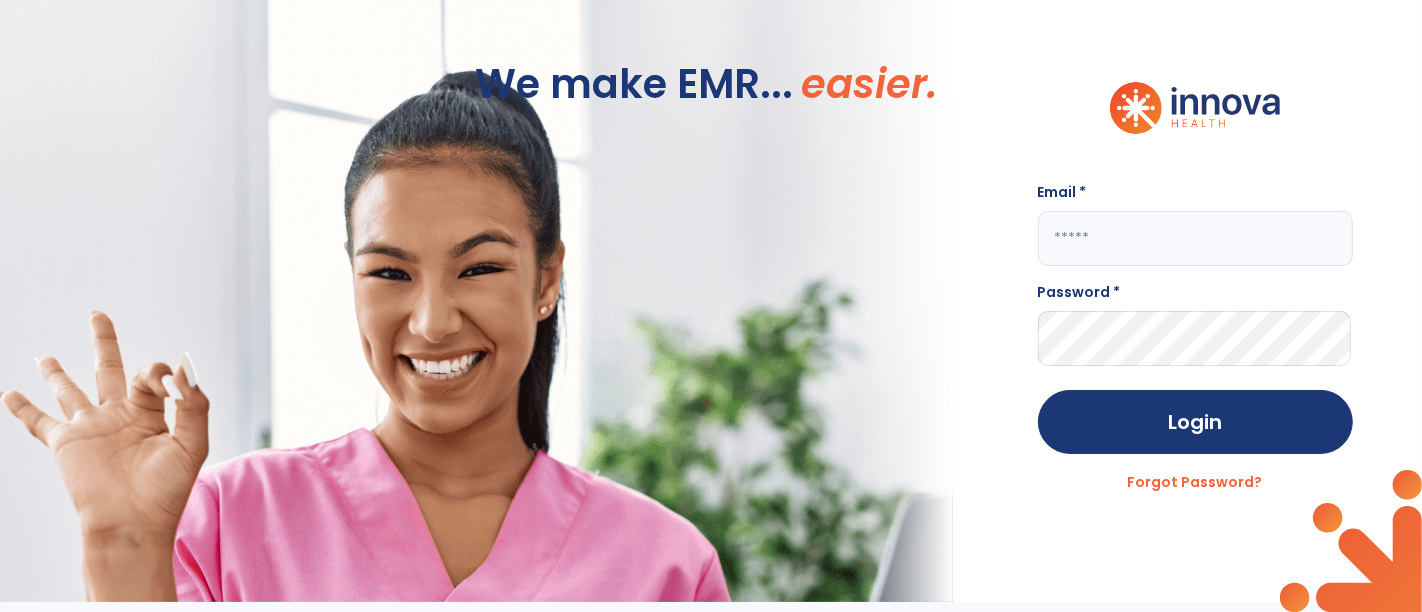 click 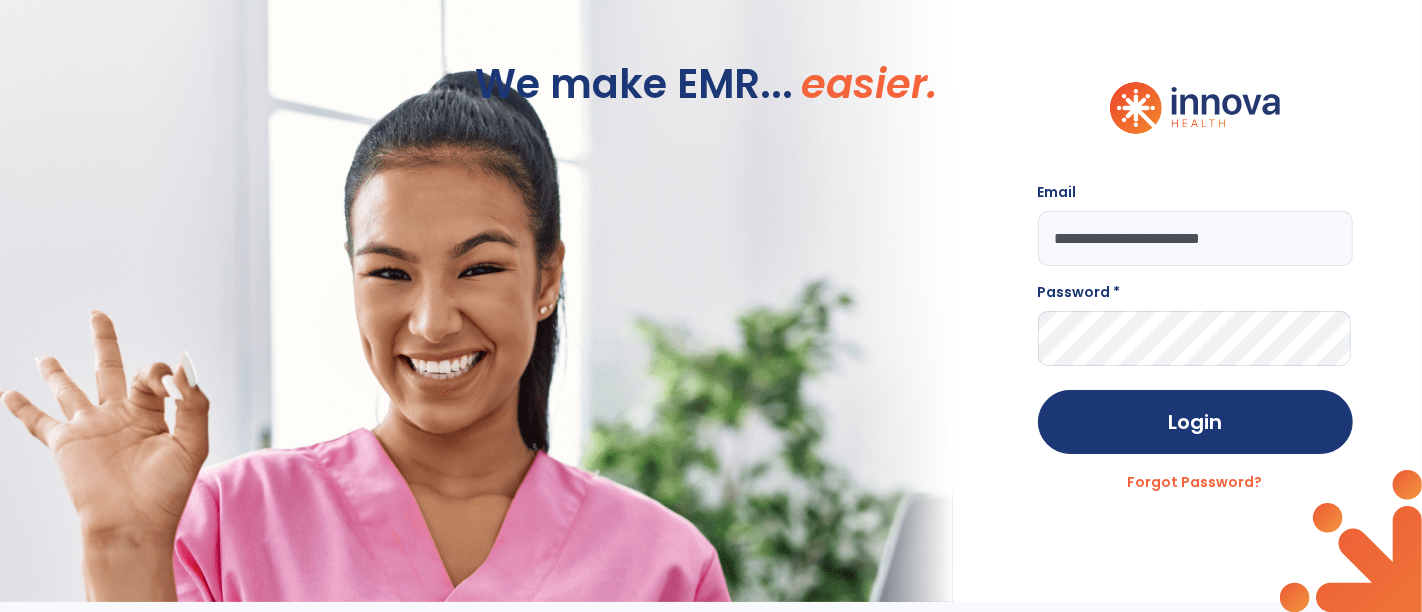 type on "**********" 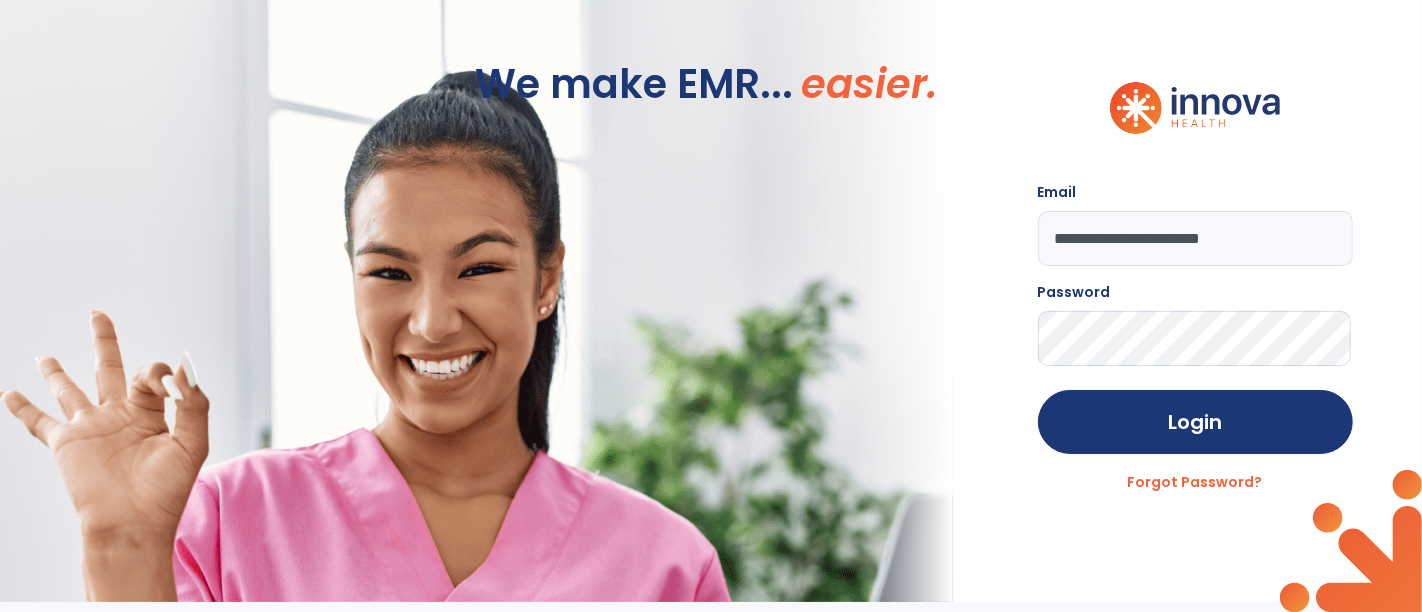 click on "Login" 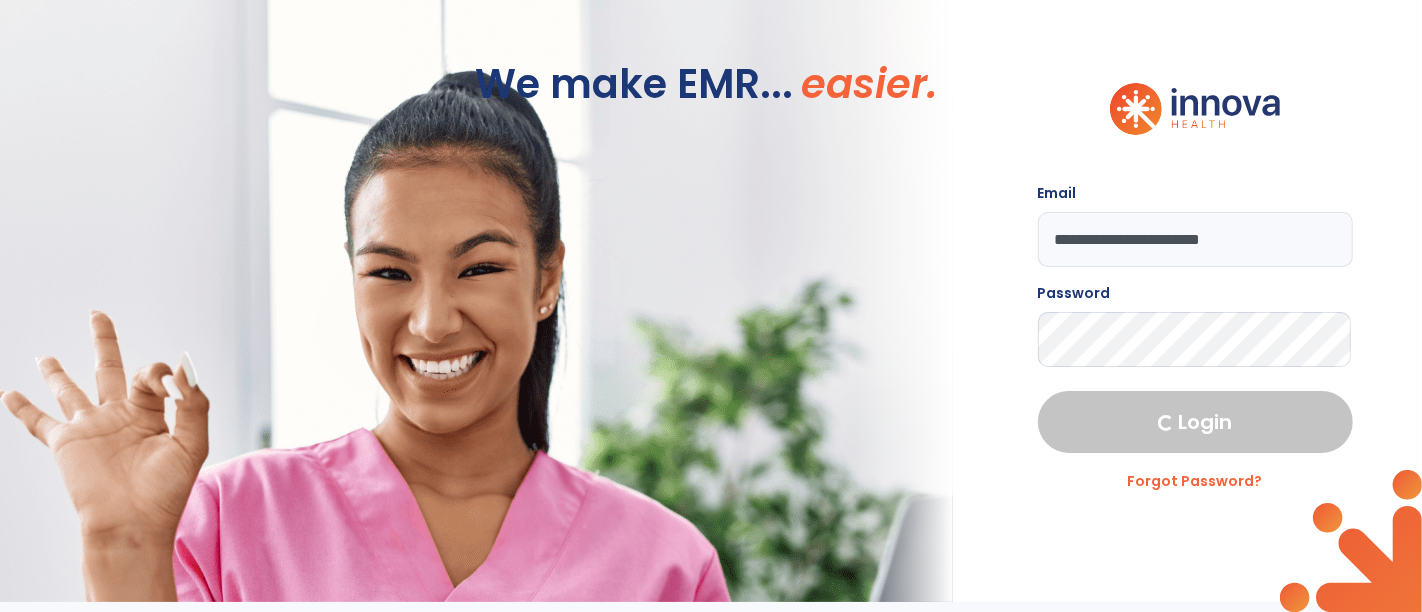 select on "****" 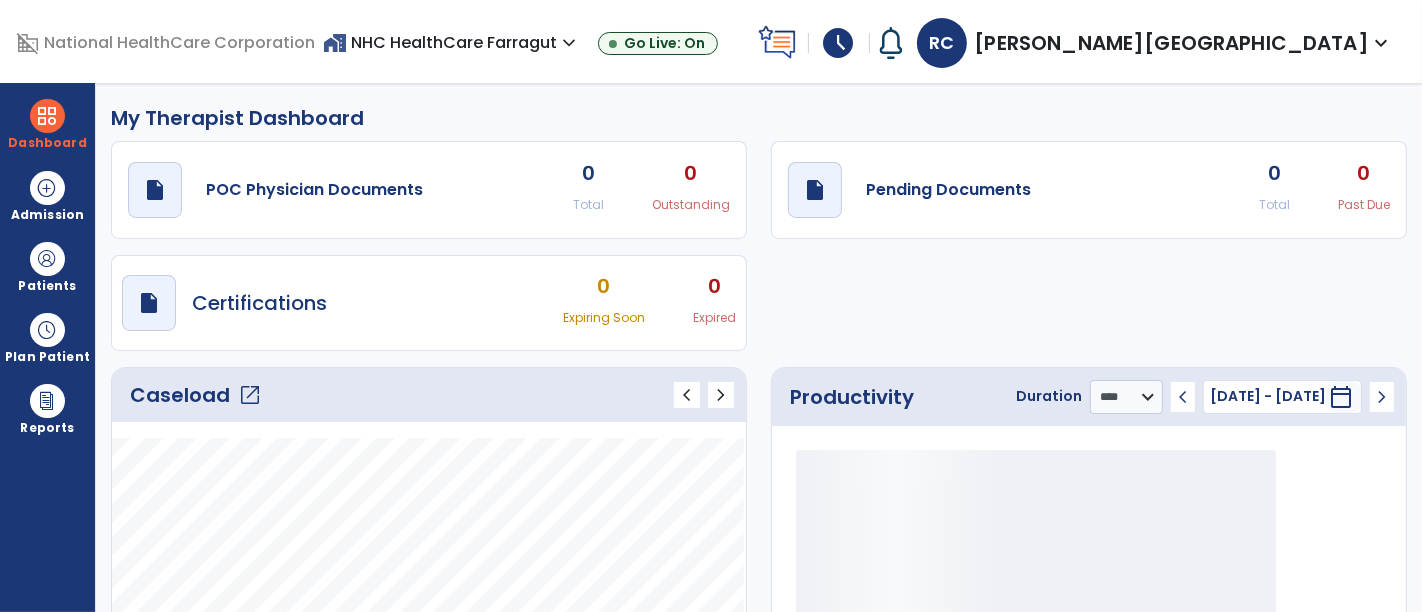 type on "*****" 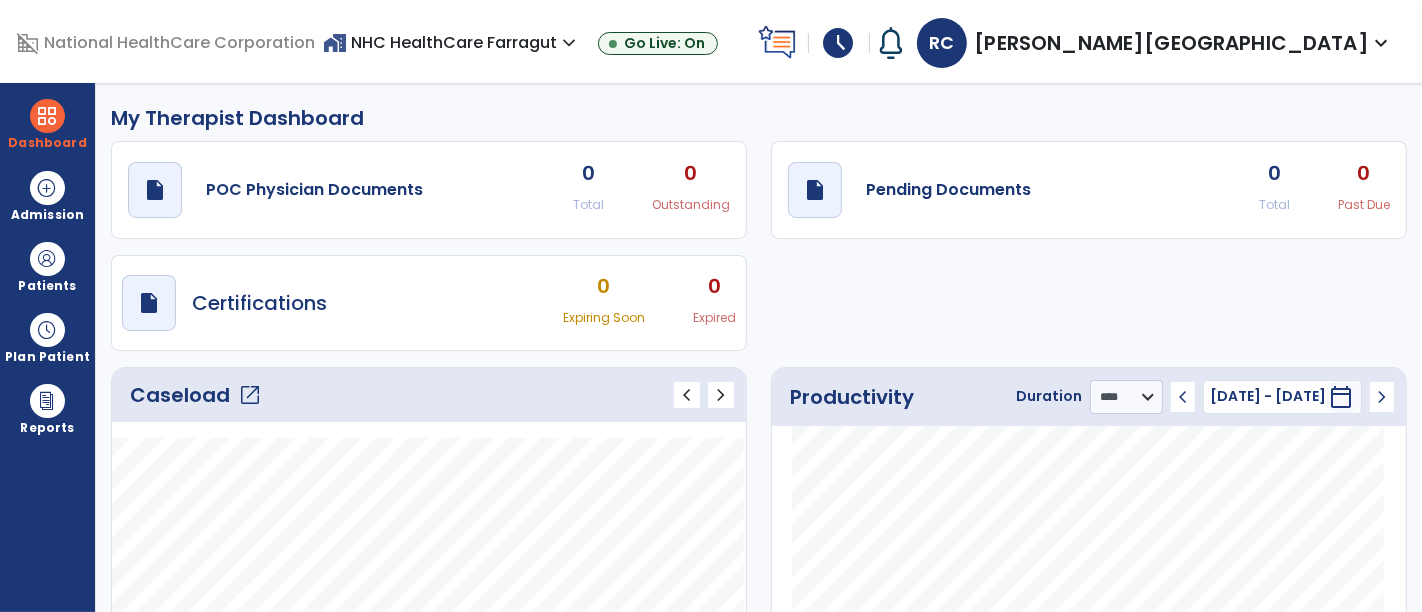 click on "schedule" at bounding box center [839, 43] 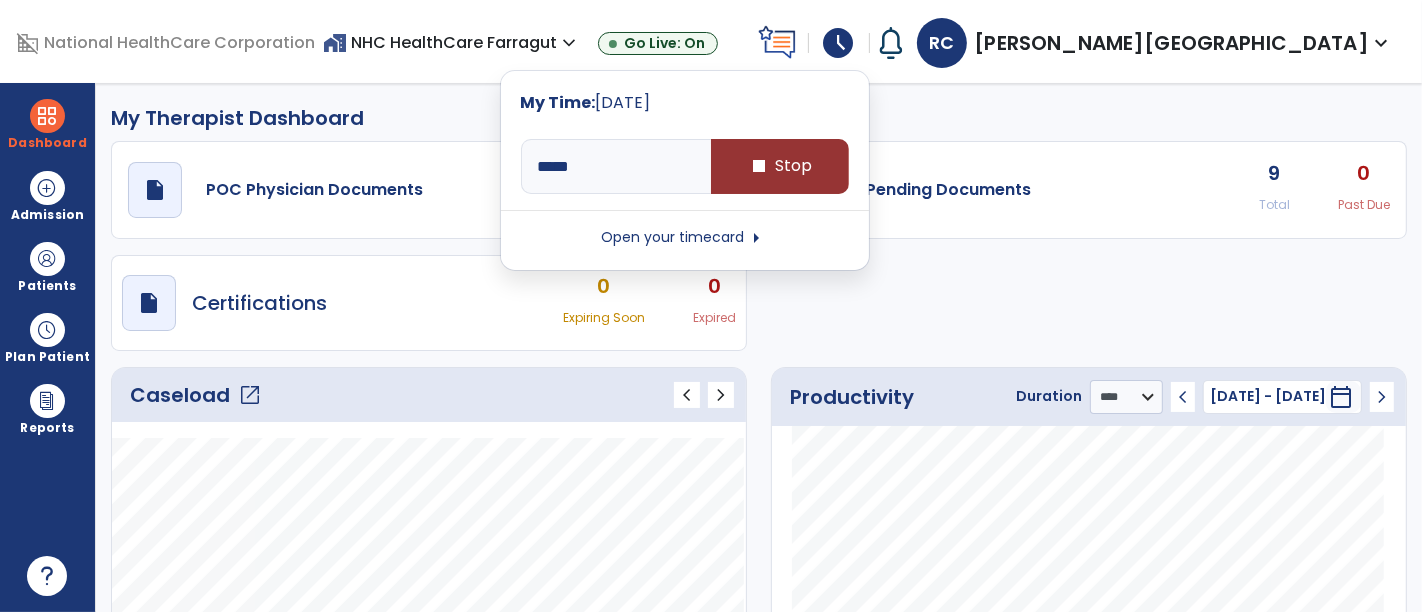 click on "stop  Stop" at bounding box center (780, 166) 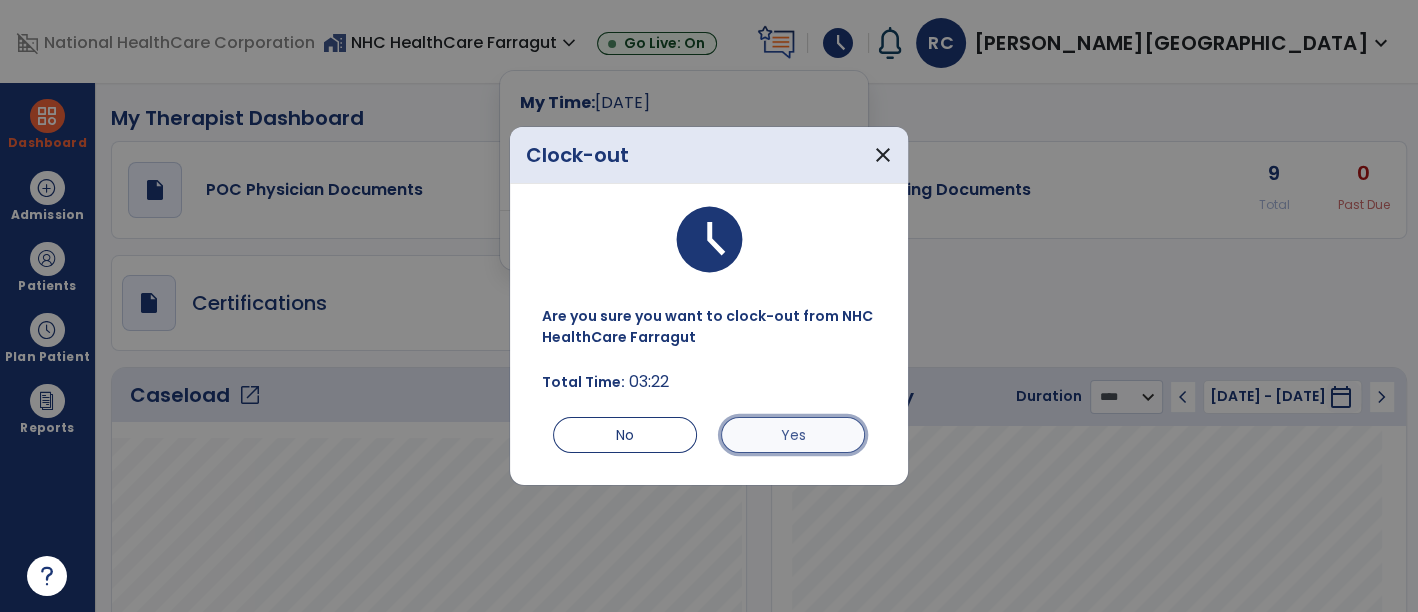 click on "Yes" at bounding box center [793, 435] 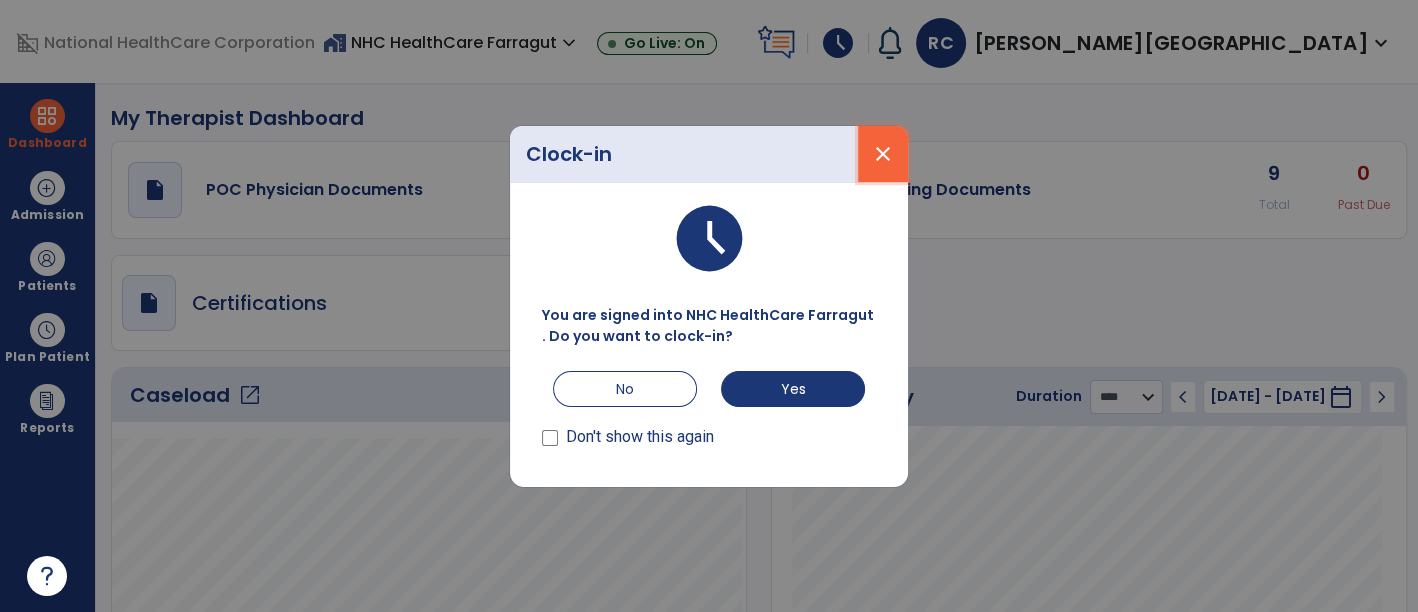click on "close" at bounding box center (883, 154) 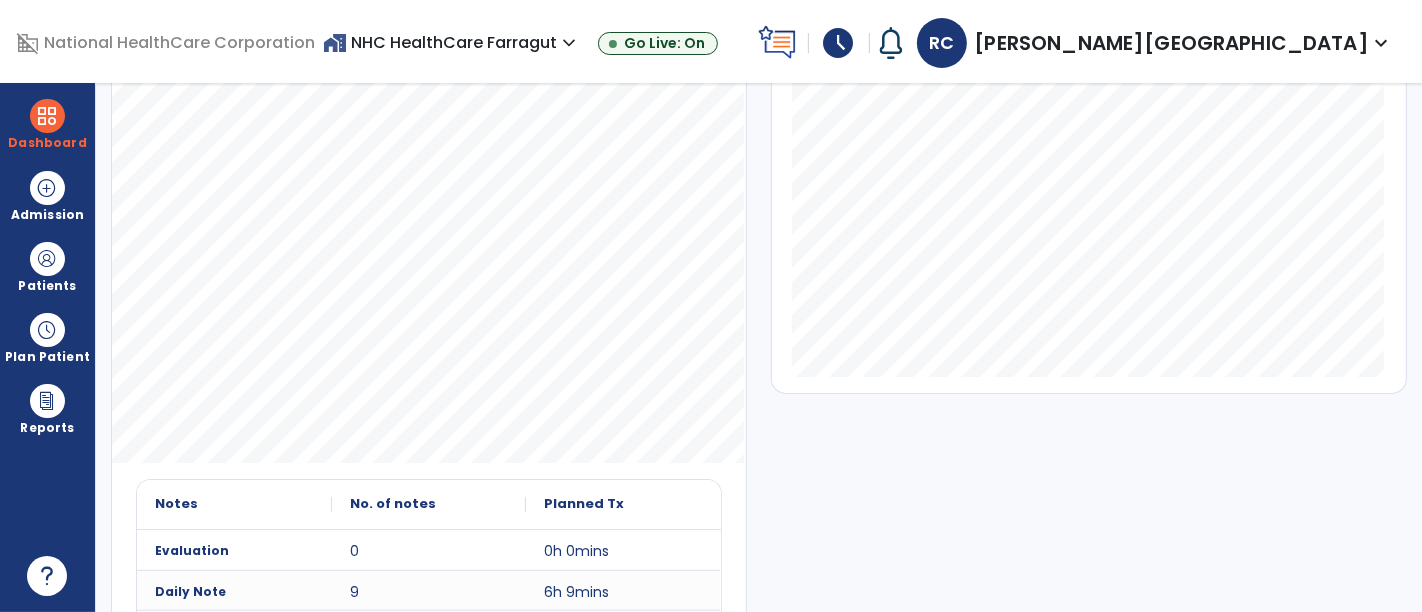 scroll, scrollTop: 0, scrollLeft: 0, axis: both 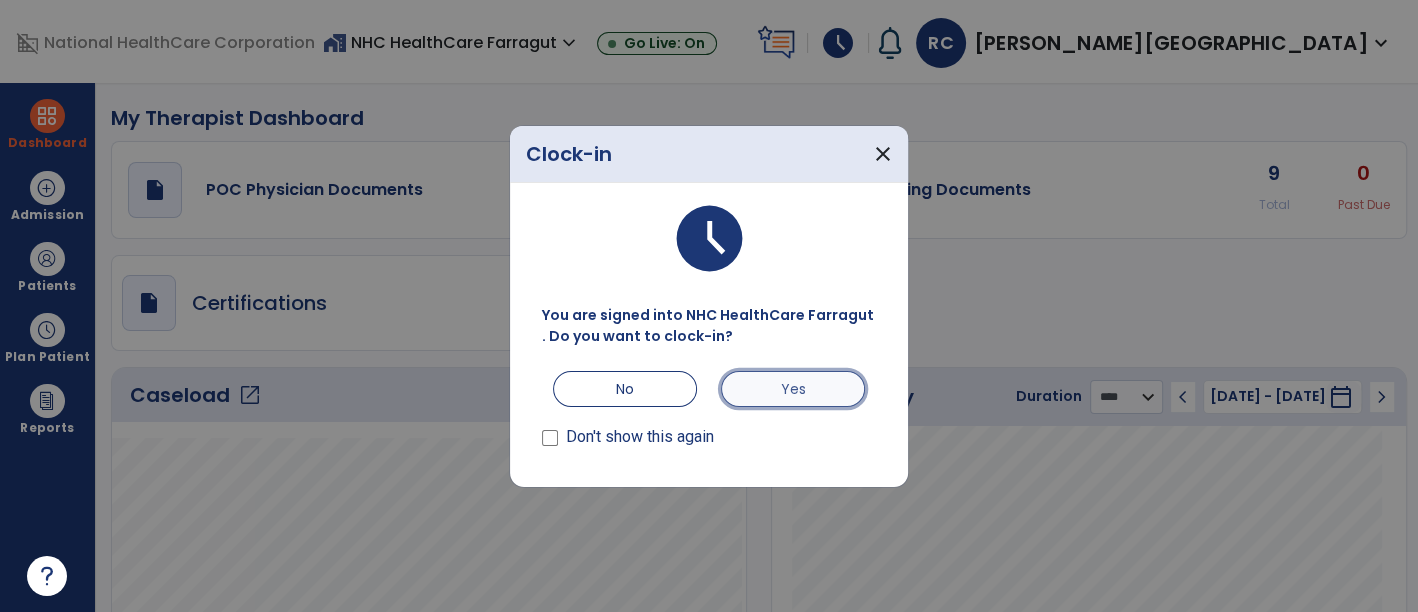 click on "Yes" at bounding box center (793, 389) 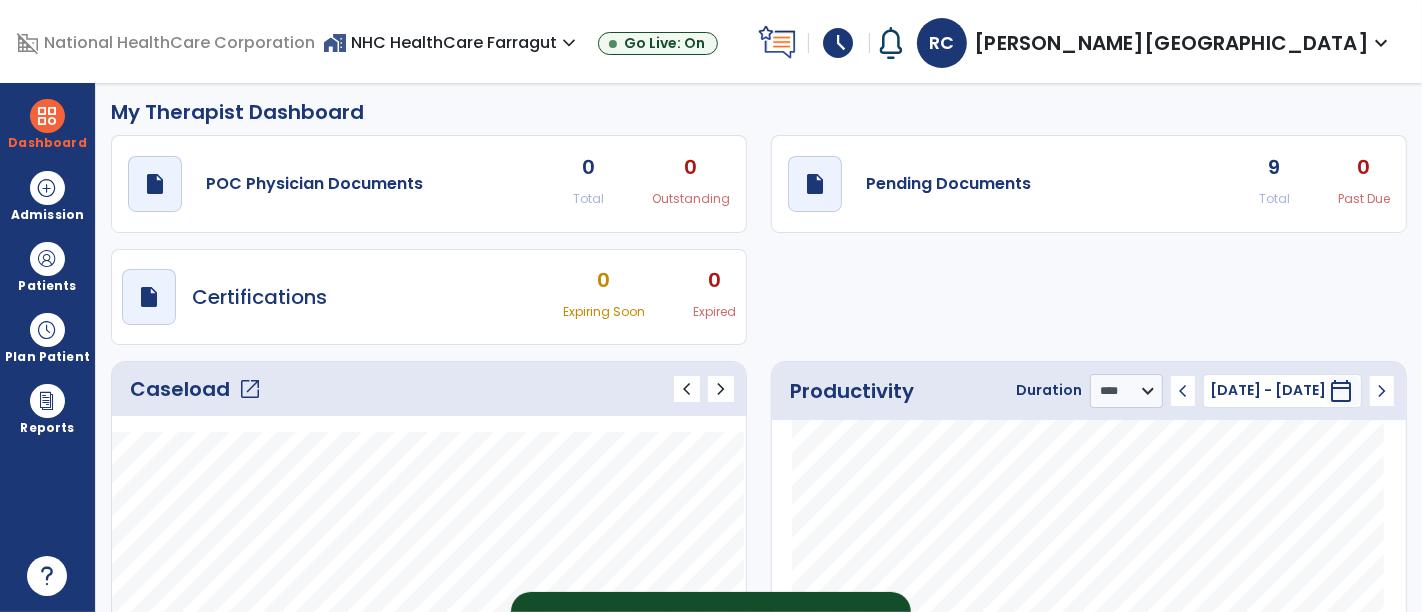 scroll, scrollTop: 5, scrollLeft: 0, axis: vertical 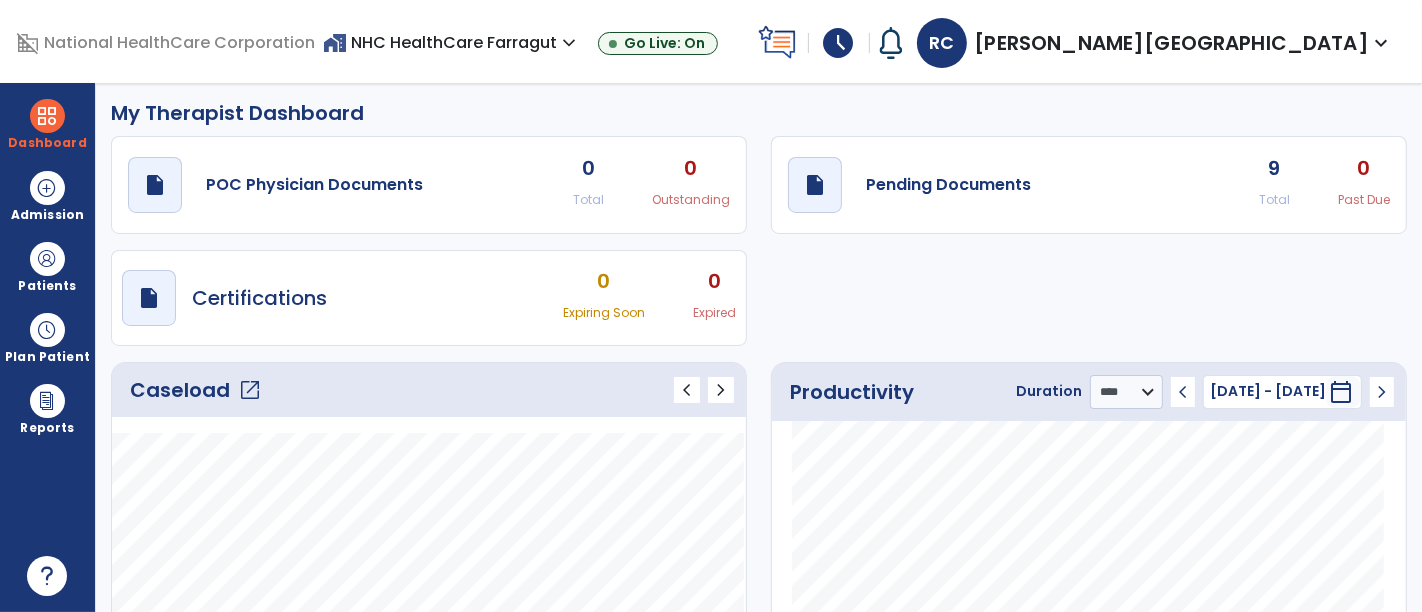 click on "schedule" at bounding box center (839, 43) 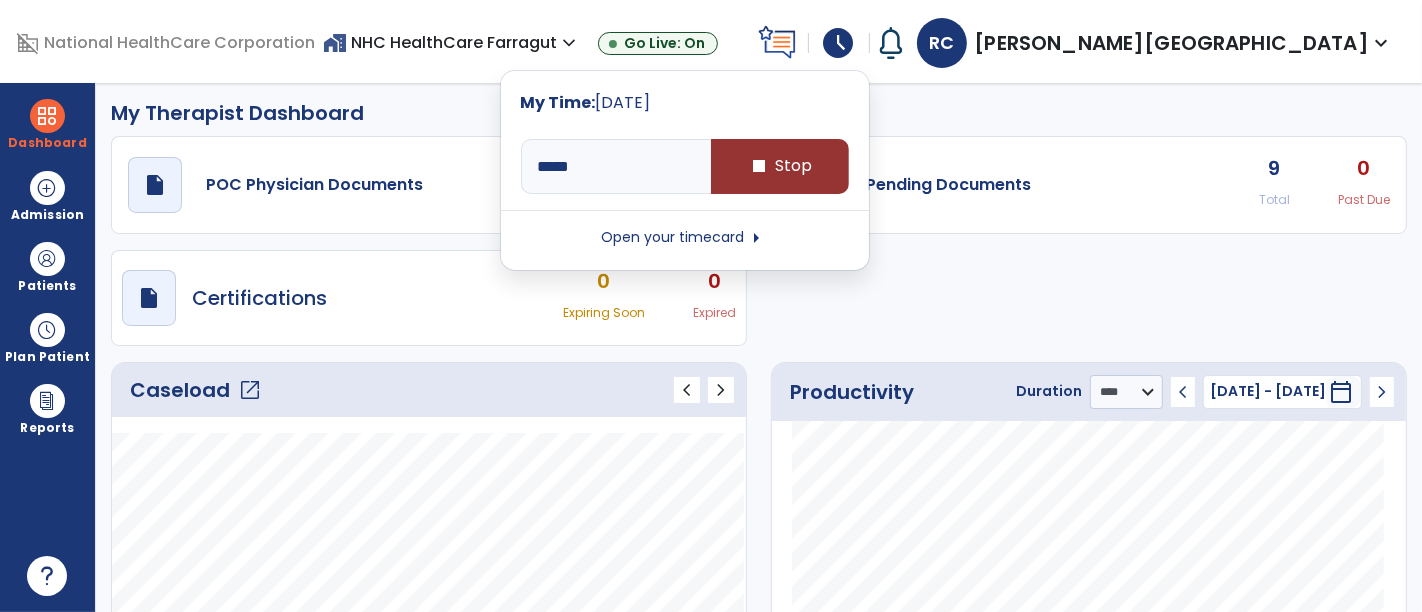 click on "stop  Stop" at bounding box center (780, 166) 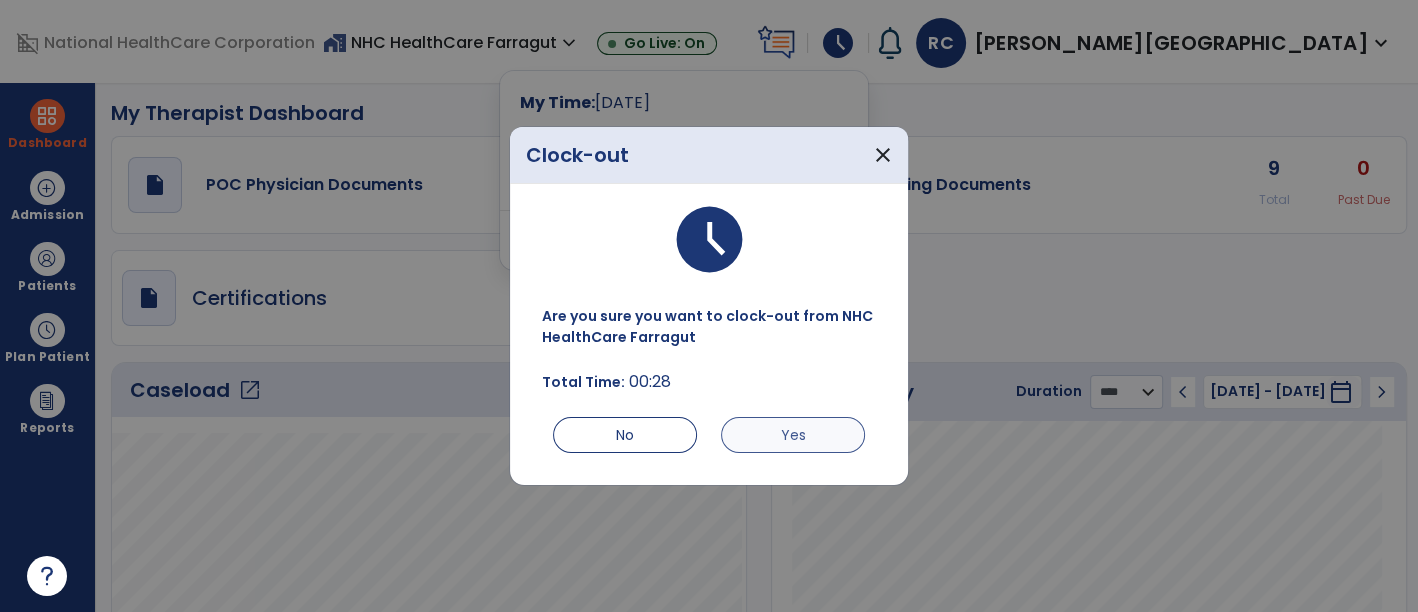 click on "Are you sure you want to clock-out from NHC HealthCare Farragut   Total Time: 00:28  No   Yes" at bounding box center (709, 377) 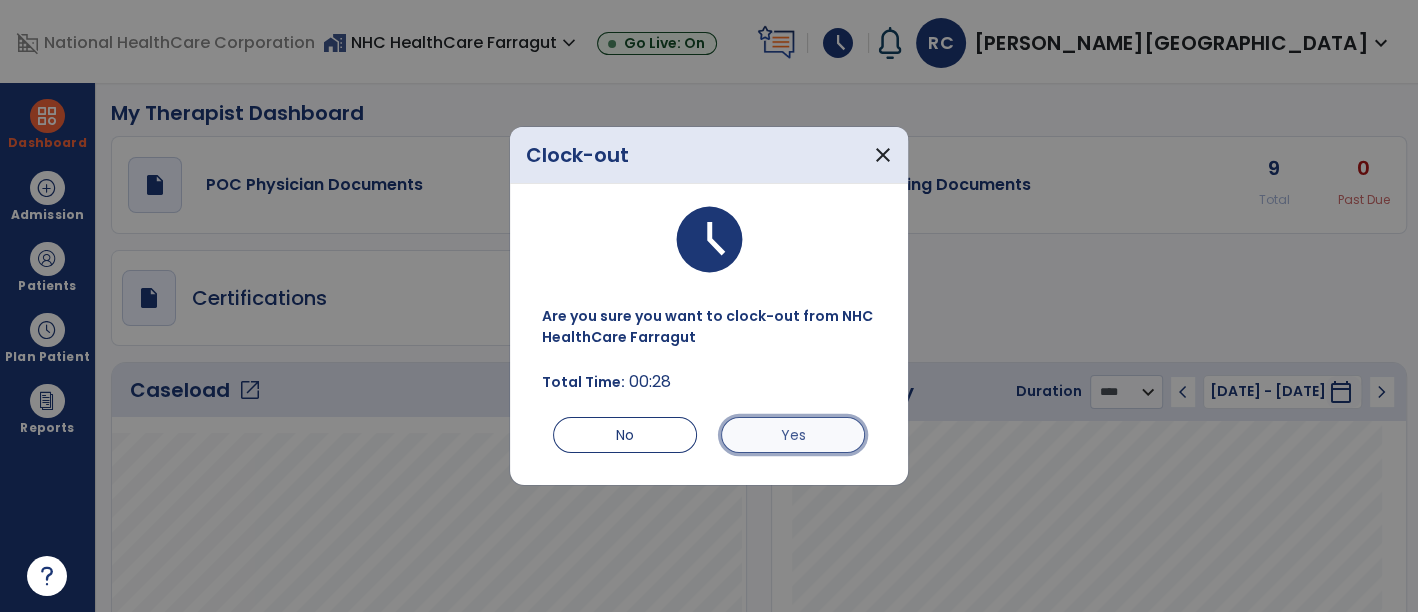 click on "Yes" at bounding box center [793, 435] 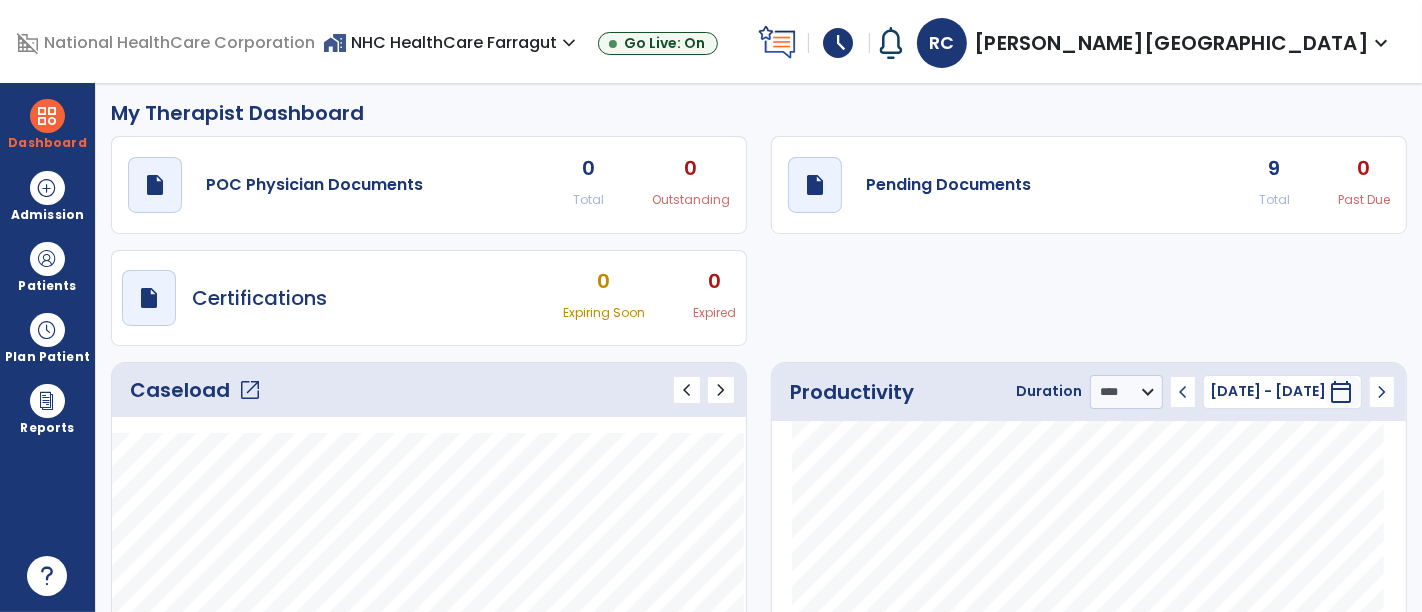 click on "draft   open_in_new  Pending Documents 9 Total 0 Past Due" 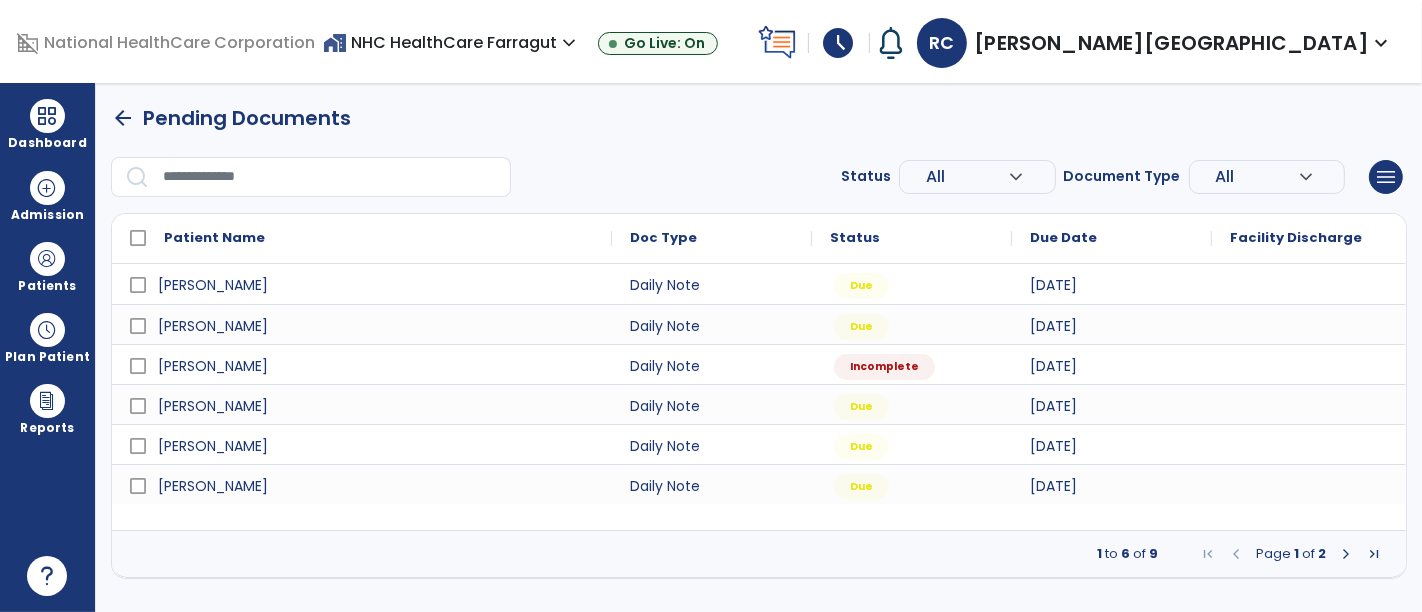 scroll, scrollTop: 0, scrollLeft: 0, axis: both 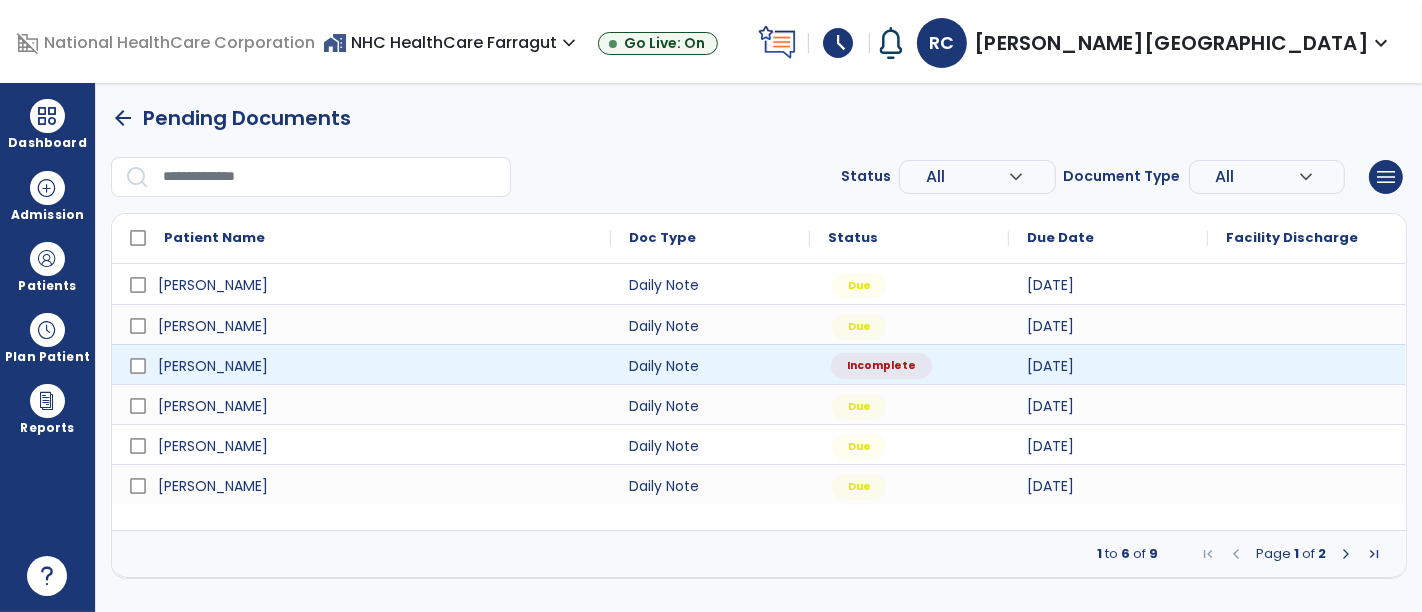 click on "Incomplete" at bounding box center (909, 364) 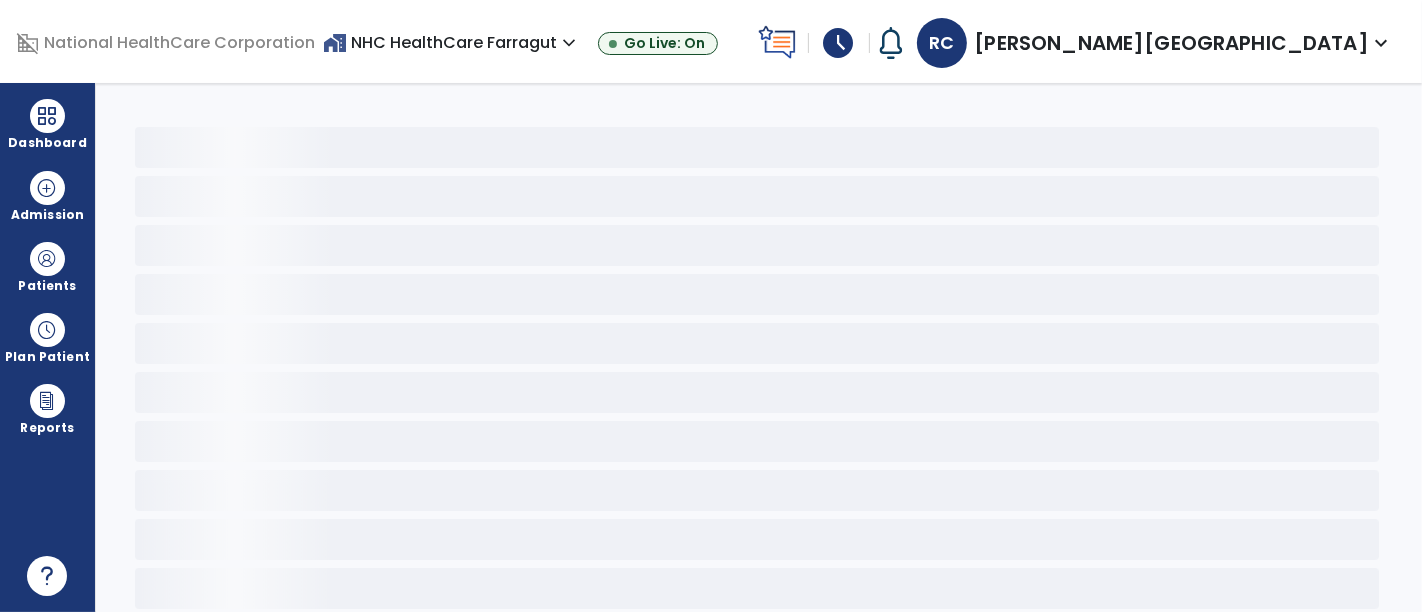 select on "*" 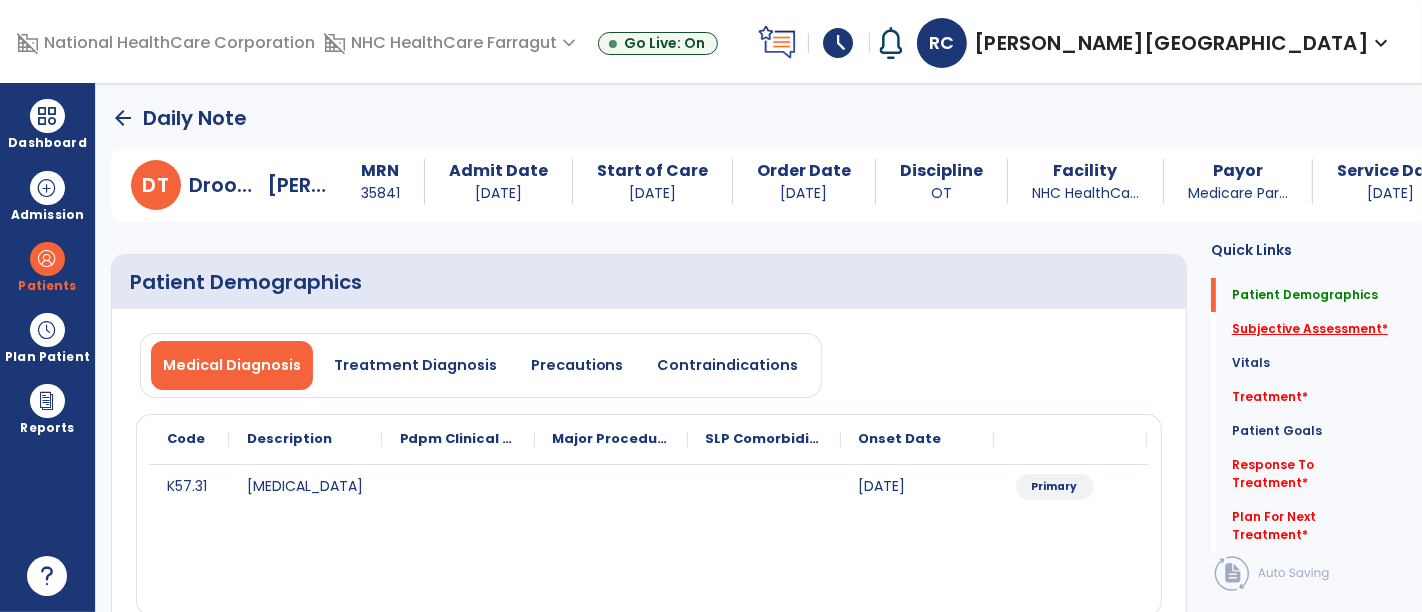 click on "Subjective Assessment   *" 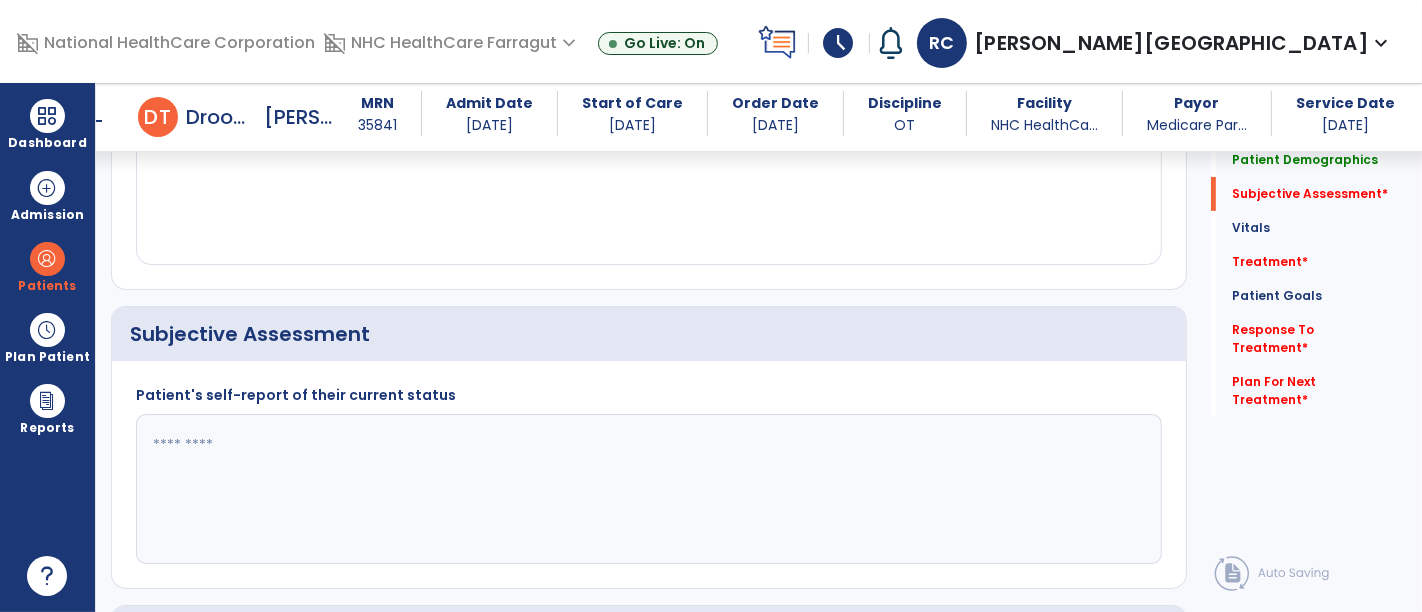 scroll, scrollTop: 448, scrollLeft: 0, axis: vertical 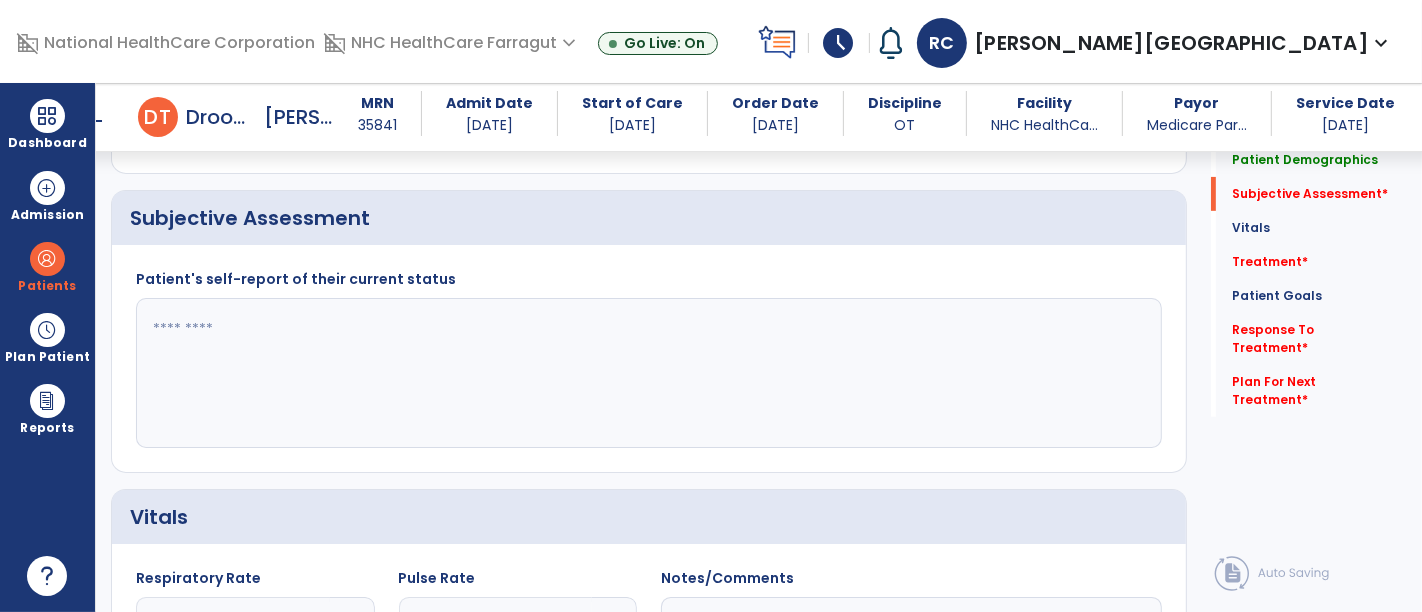 click 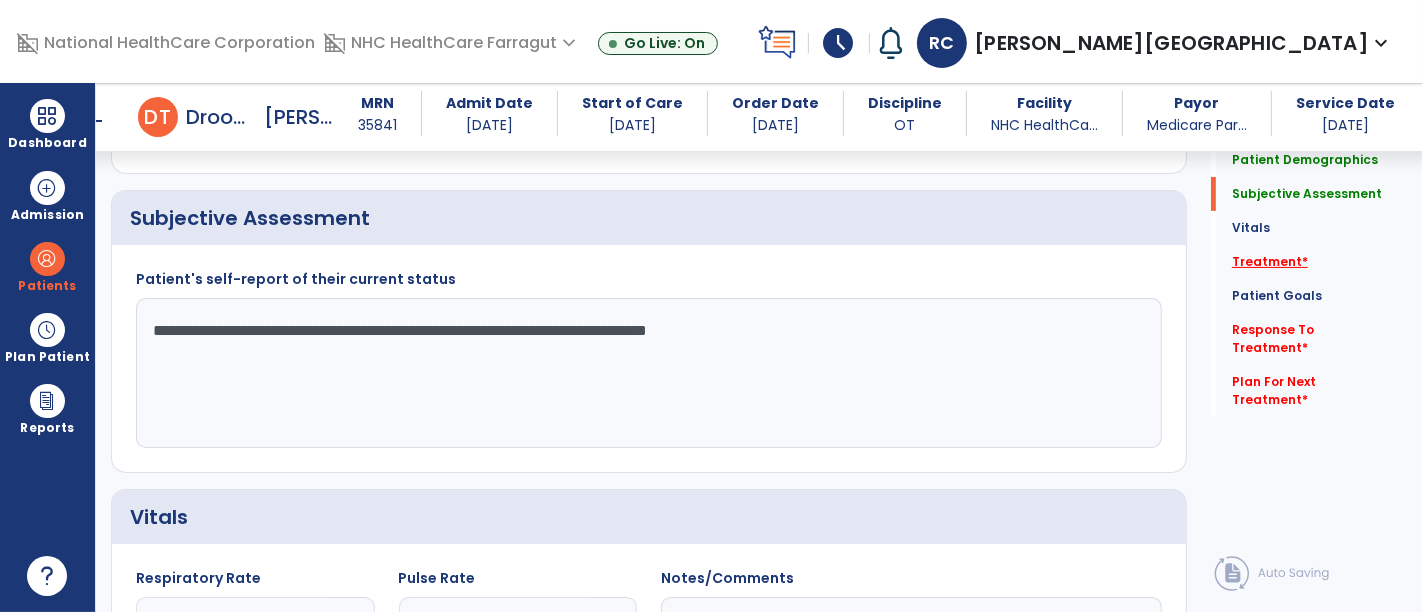type on "**********" 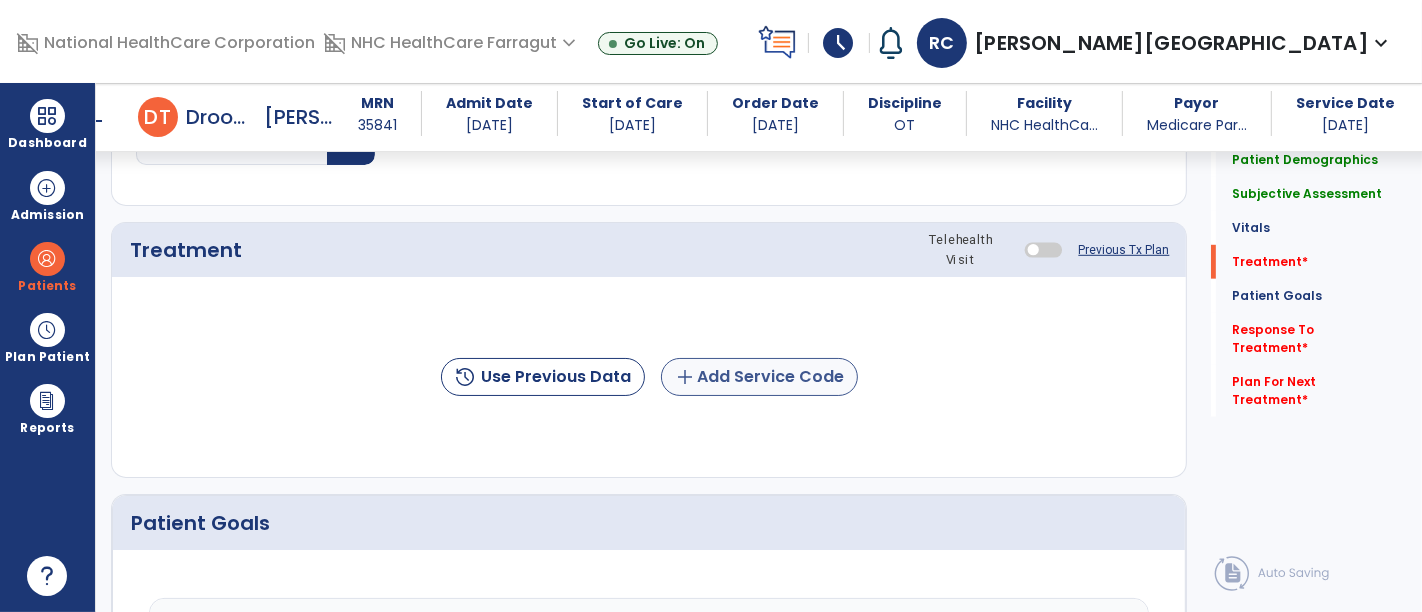 click on "add  Add Service Code" 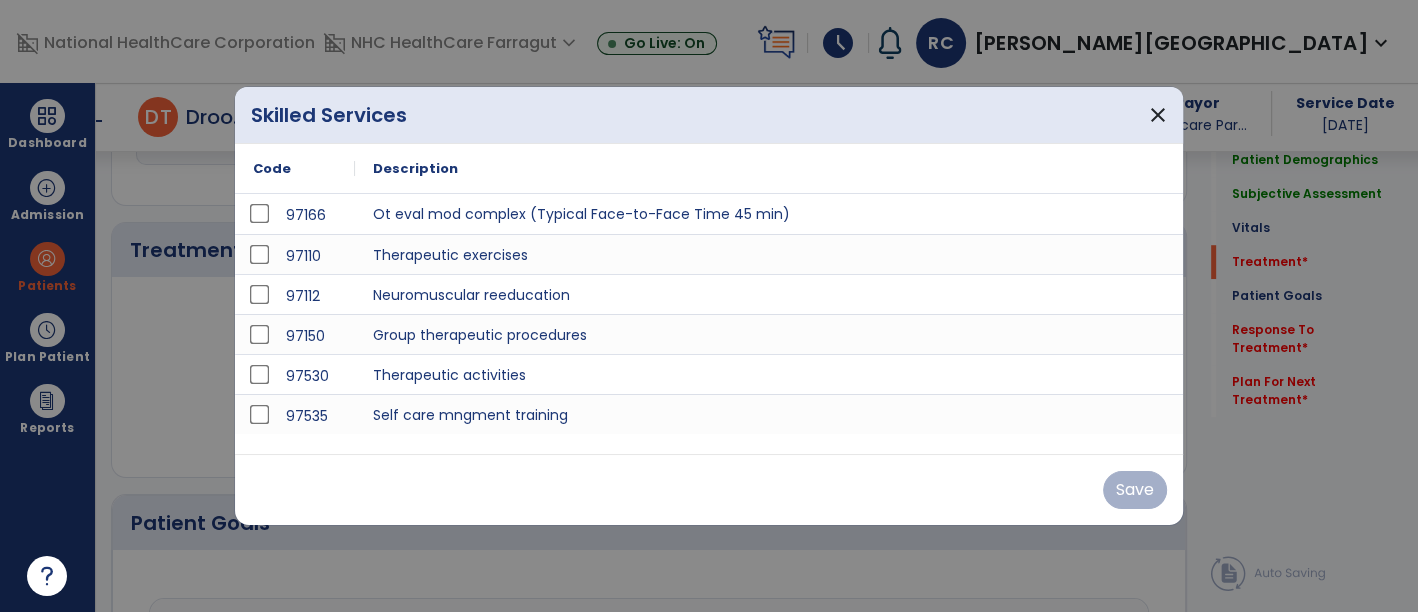 scroll, scrollTop: 1137, scrollLeft: 0, axis: vertical 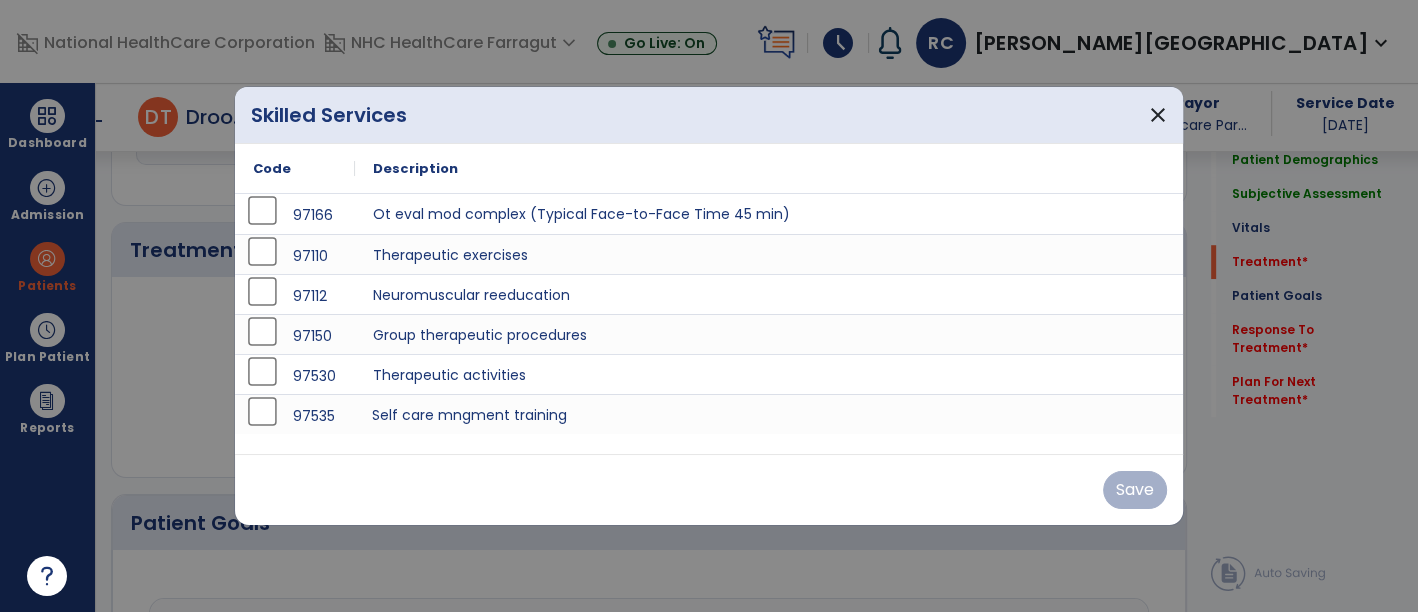 click on "Self care mngment training" at bounding box center [769, 414] 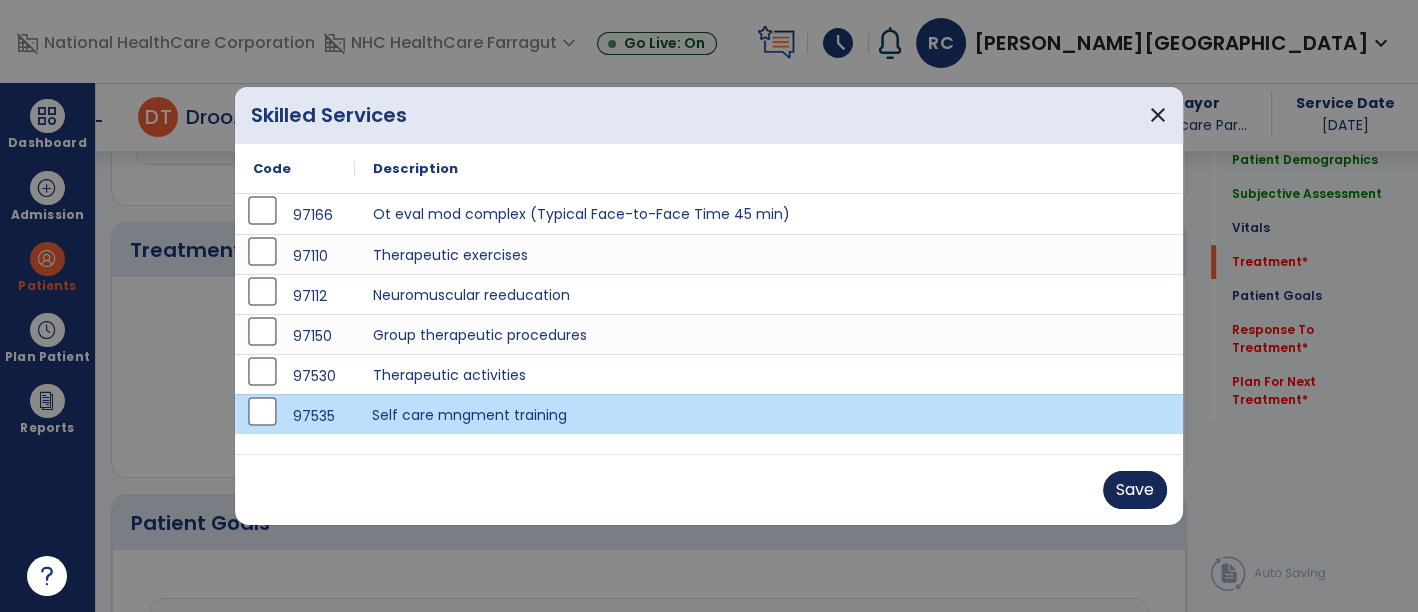 click on "Save" at bounding box center [1135, 490] 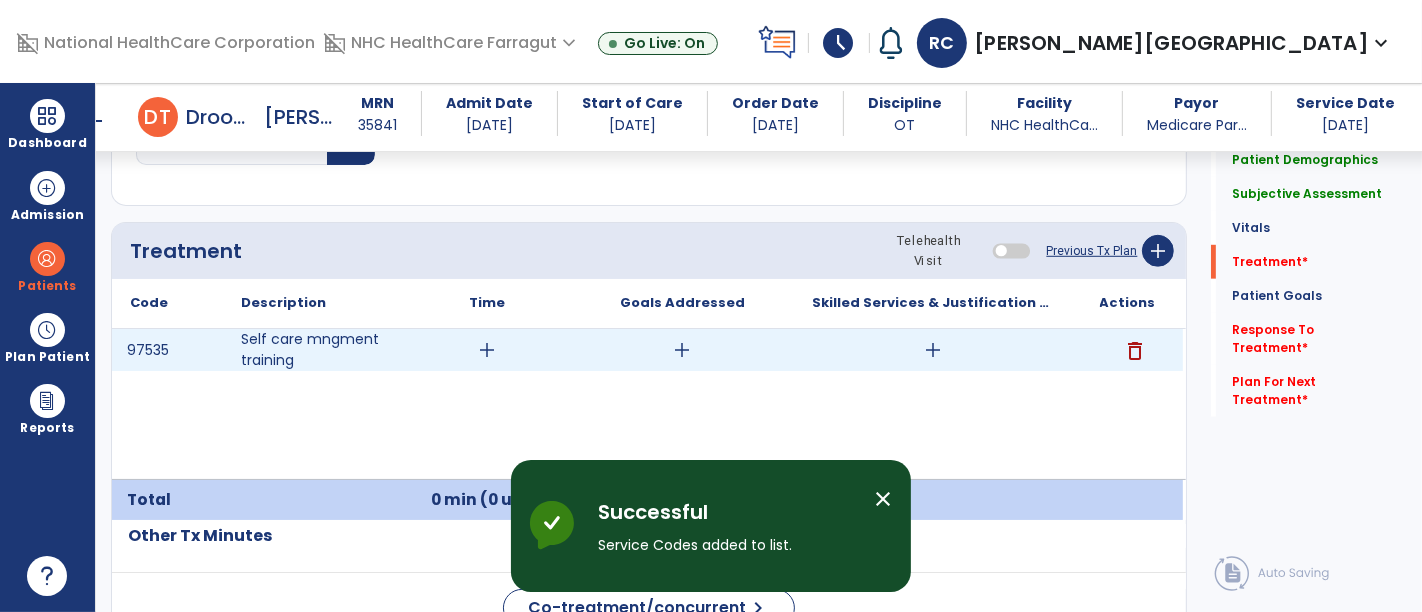 click on "add" at bounding box center (488, 350) 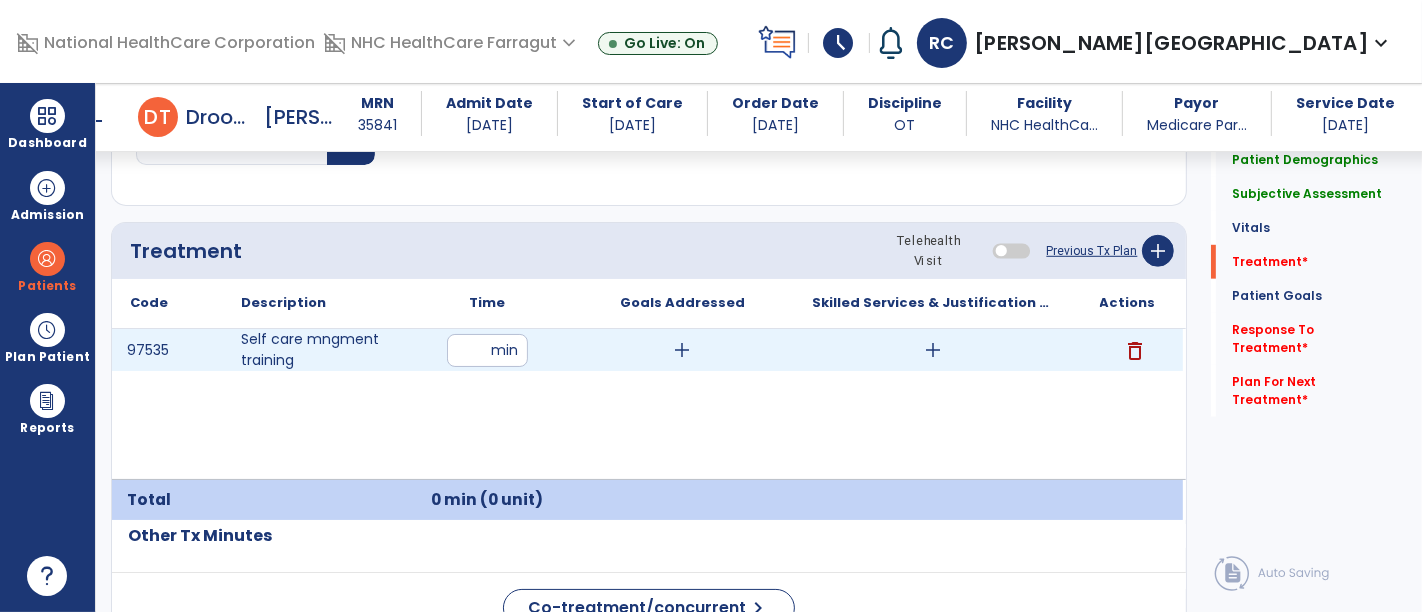 type on "**" 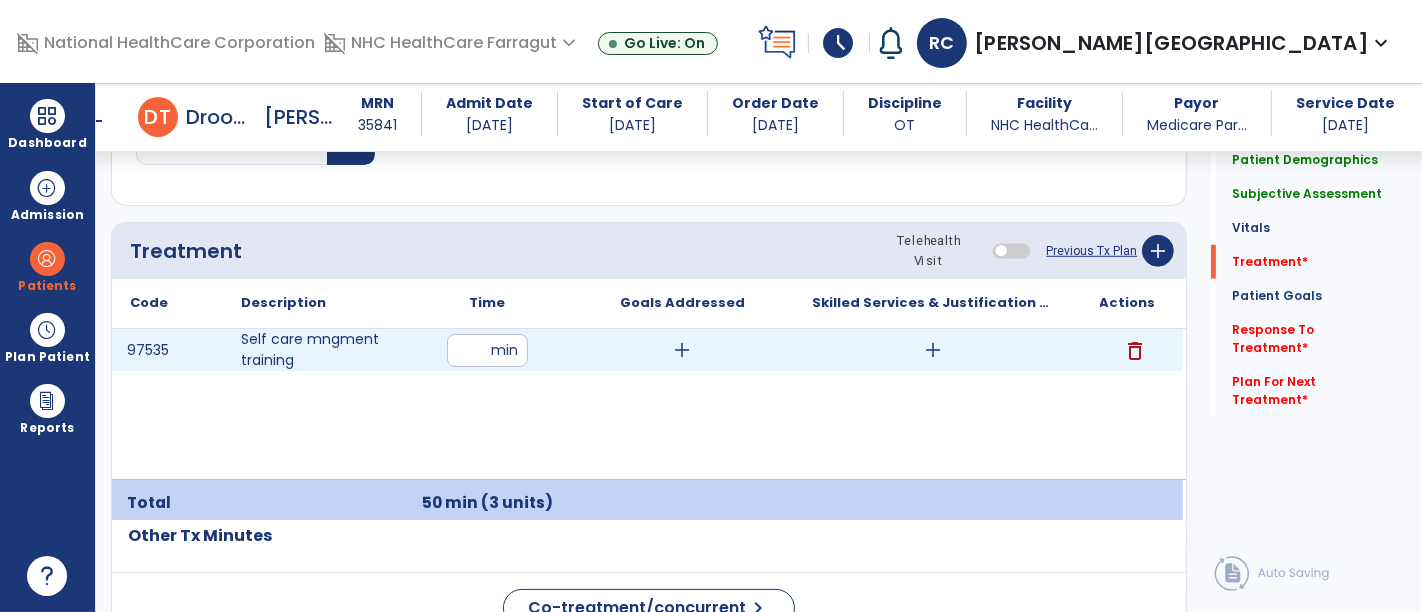 click on "add" at bounding box center [933, 350] 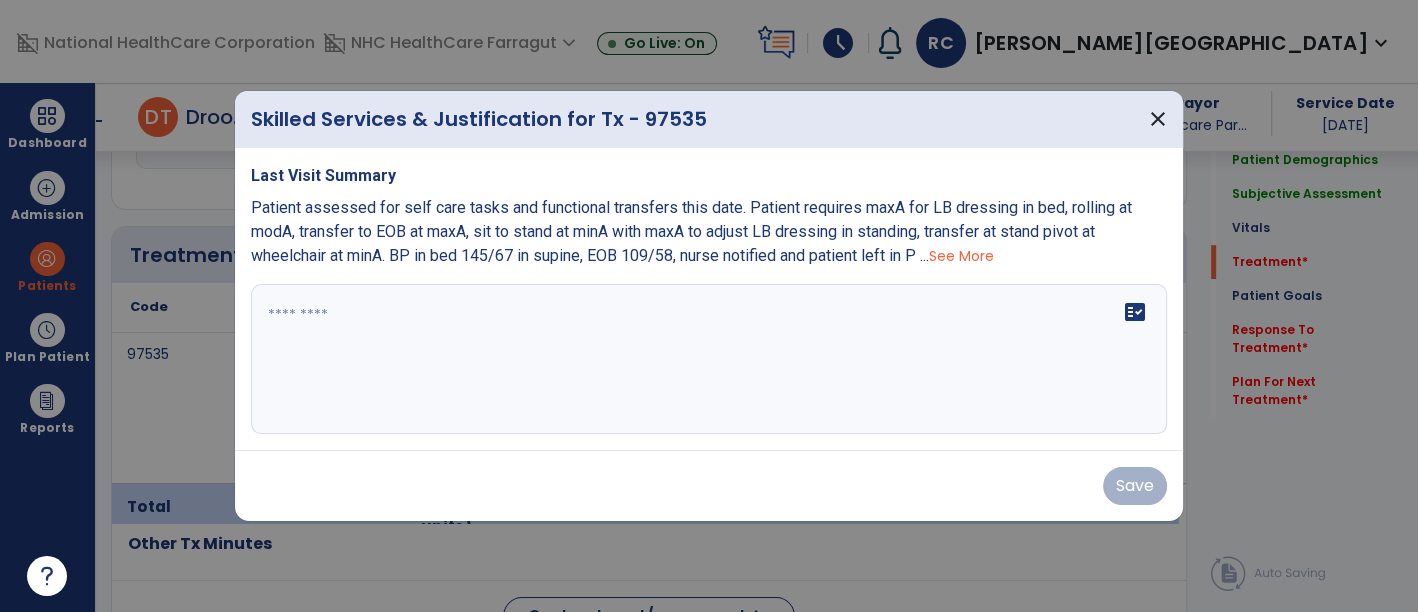scroll, scrollTop: 1137, scrollLeft: 0, axis: vertical 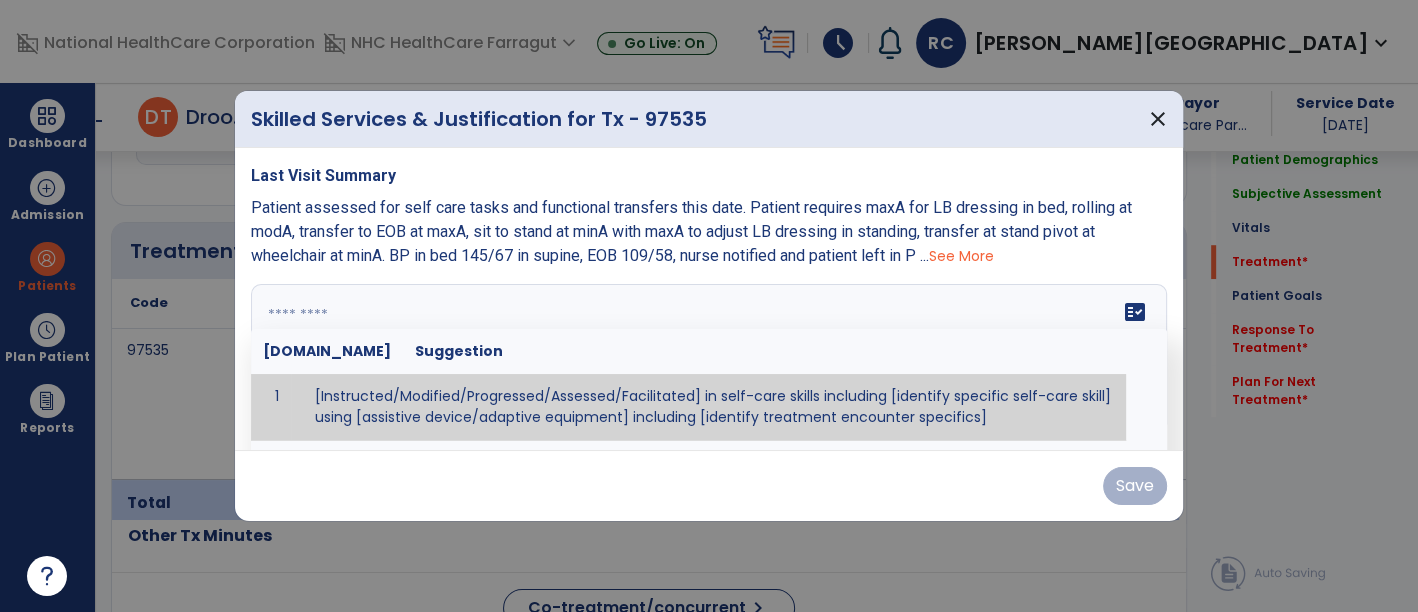 click at bounding box center (709, 359) 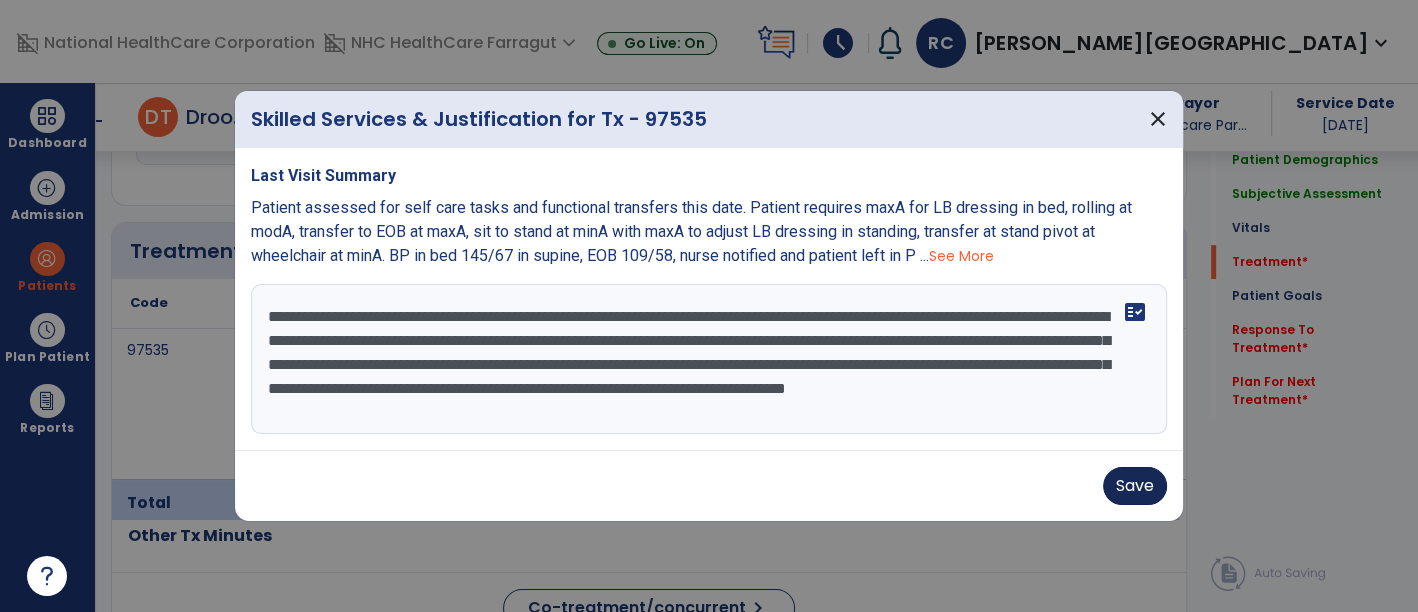 type on "**********" 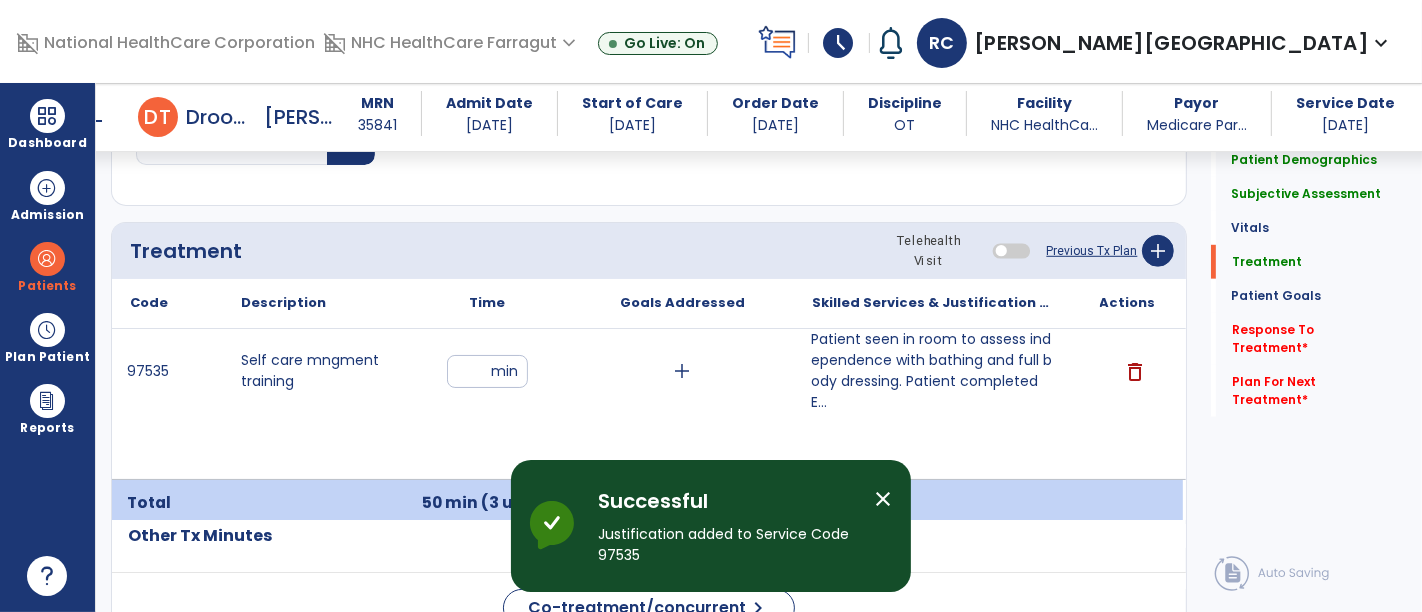 click on "schedule" at bounding box center [839, 43] 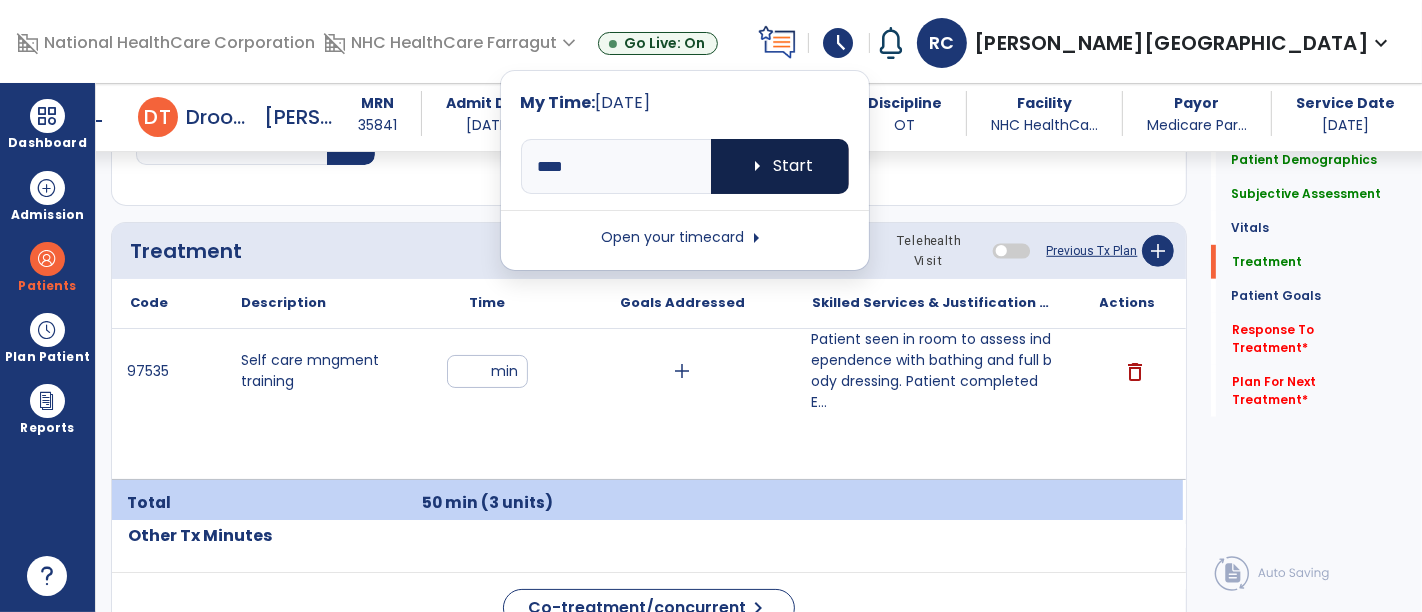 click on "arrow_right  Start" at bounding box center [780, 166] 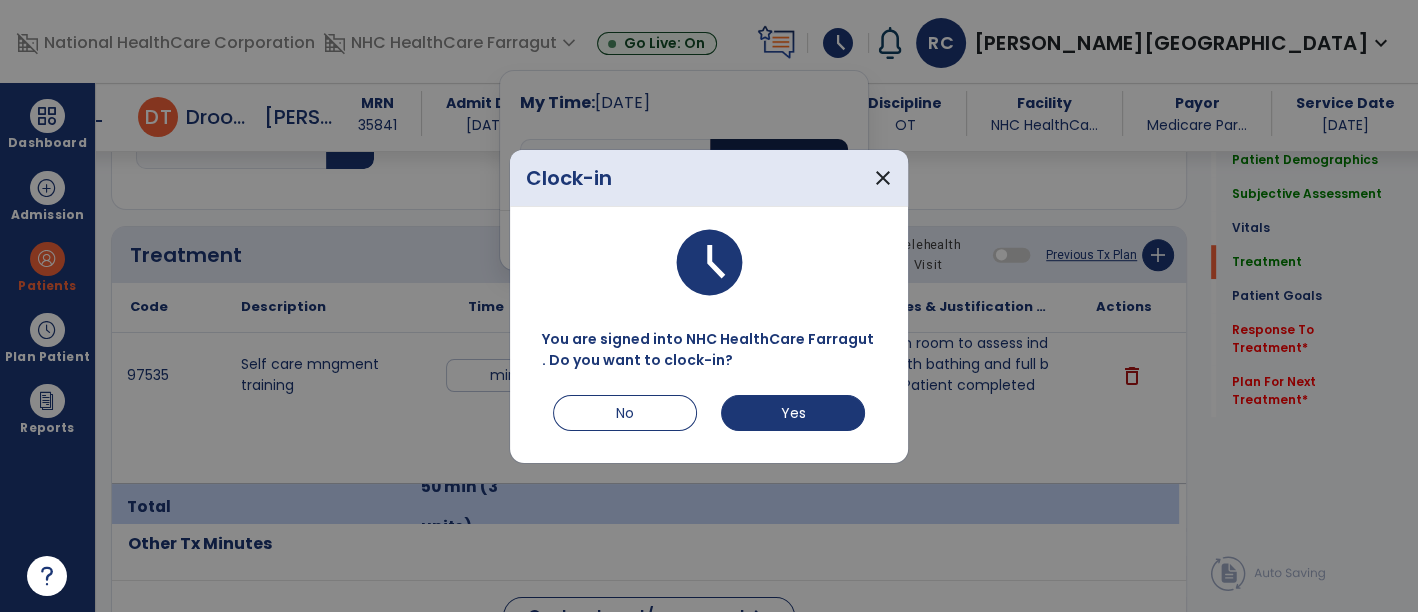 scroll, scrollTop: 1137, scrollLeft: 0, axis: vertical 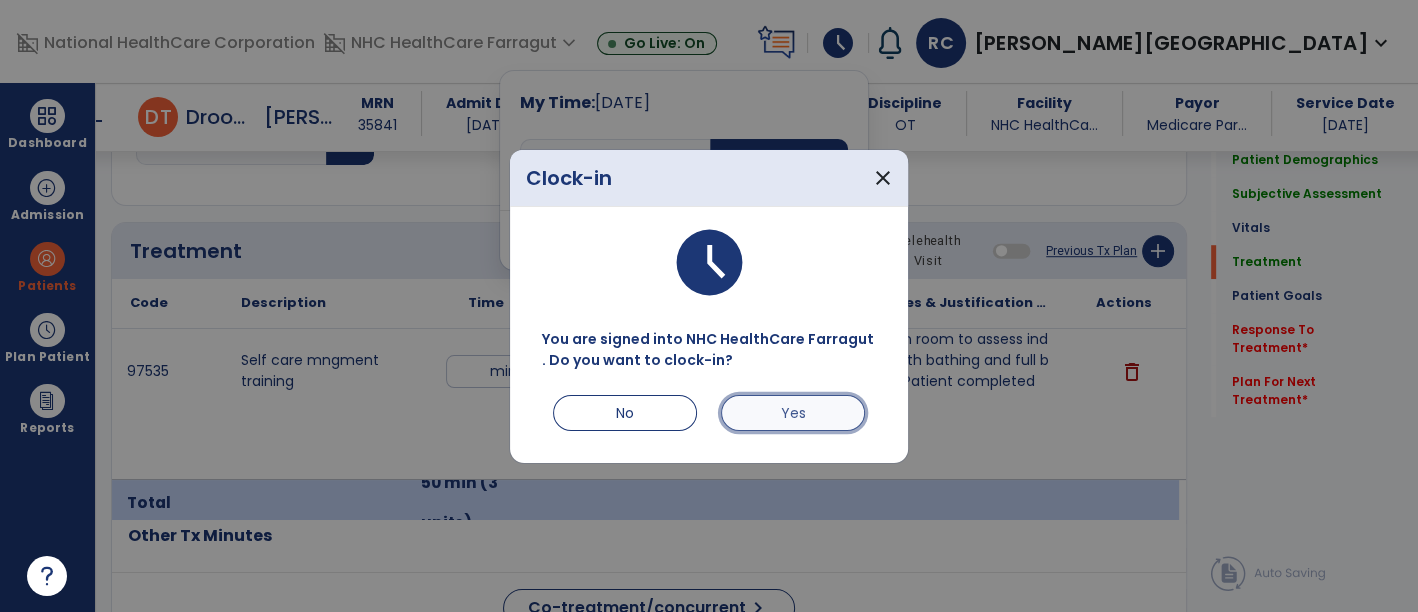 click on "Yes" at bounding box center (793, 413) 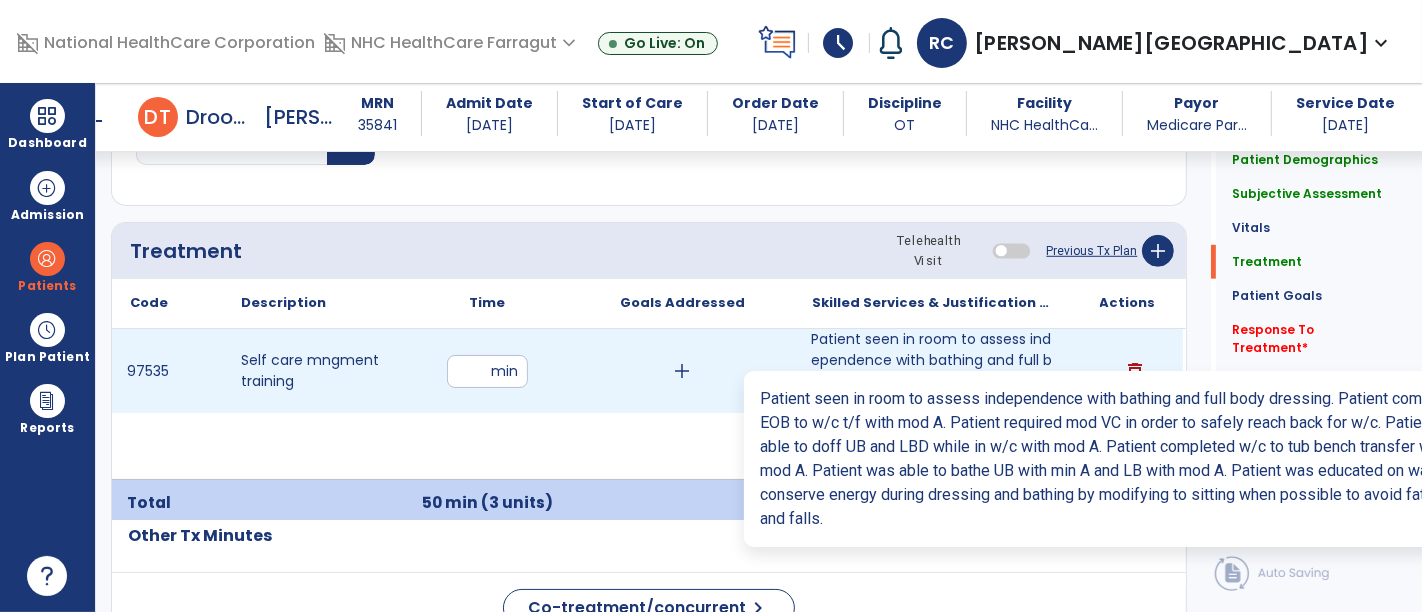 click on "Patient seen in room to assess independence with bathing and full body dressing. Patient completed E..." at bounding box center [933, 371] 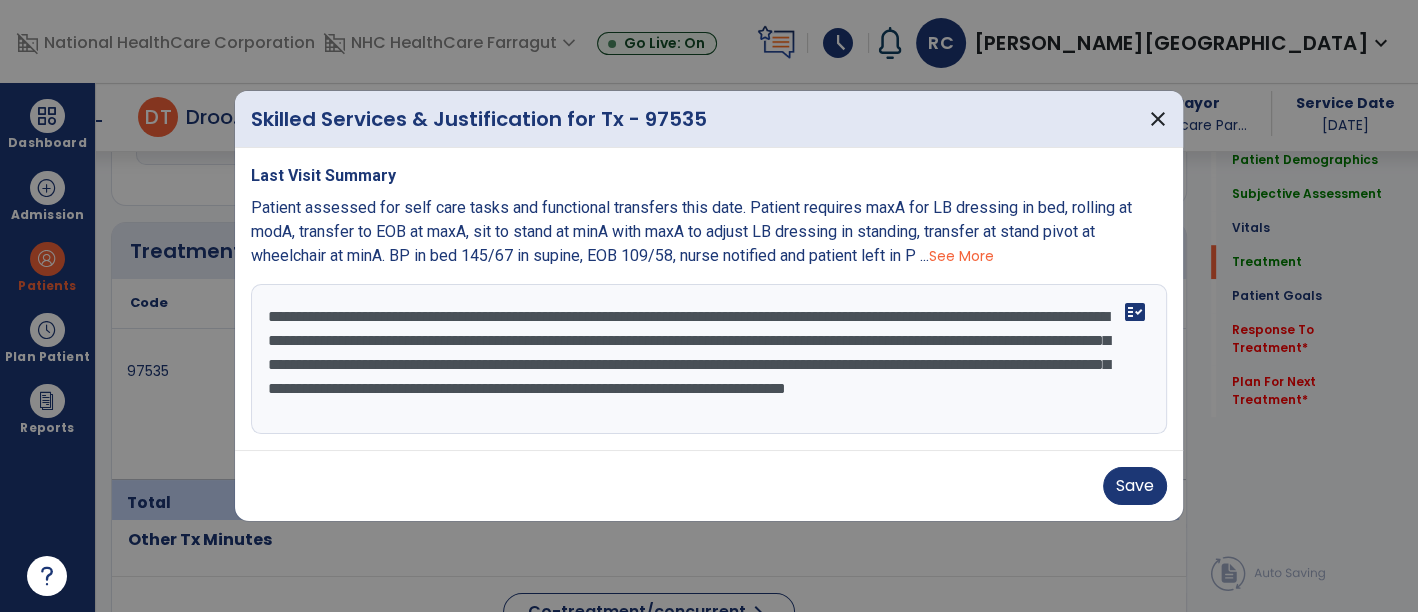 scroll, scrollTop: 1137, scrollLeft: 0, axis: vertical 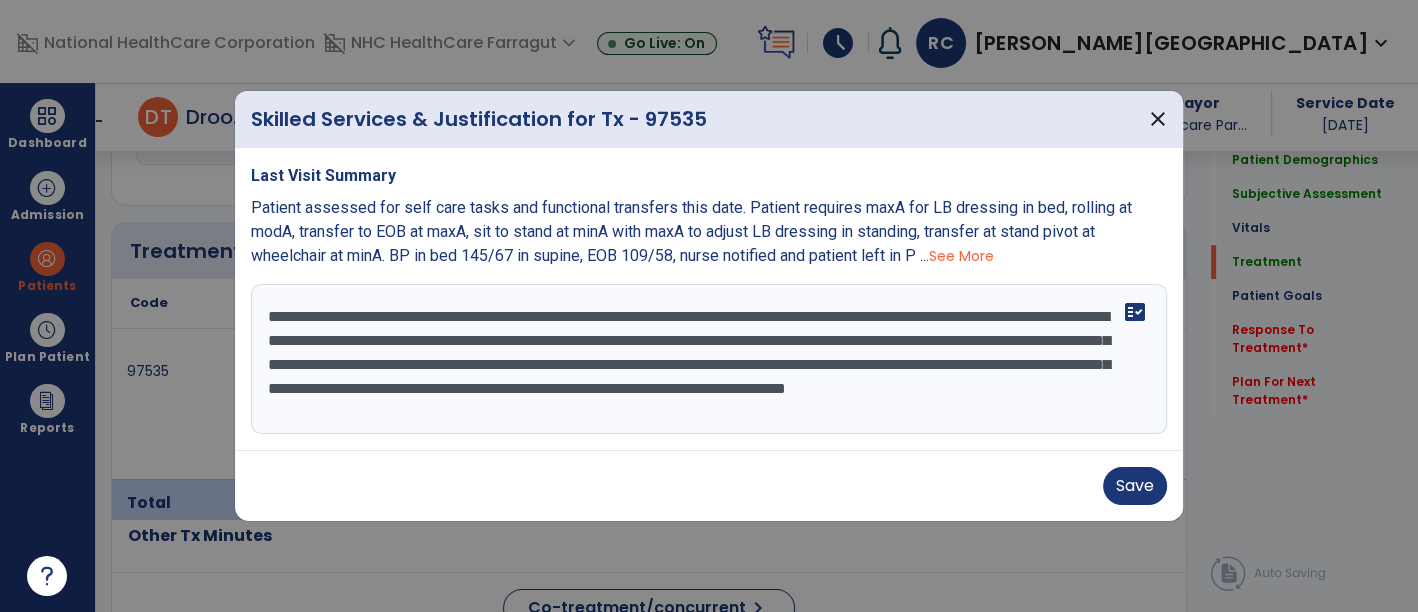 click on "**********" at bounding box center (709, 359) 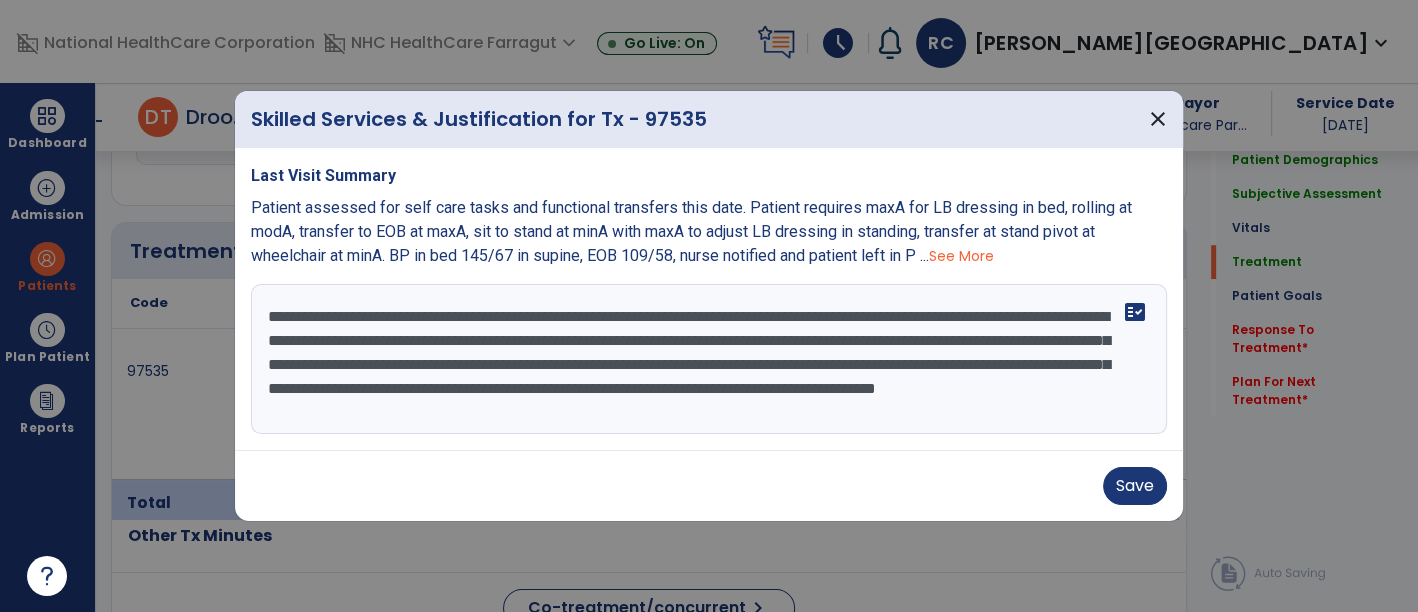 scroll, scrollTop: 15, scrollLeft: 0, axis: vertical 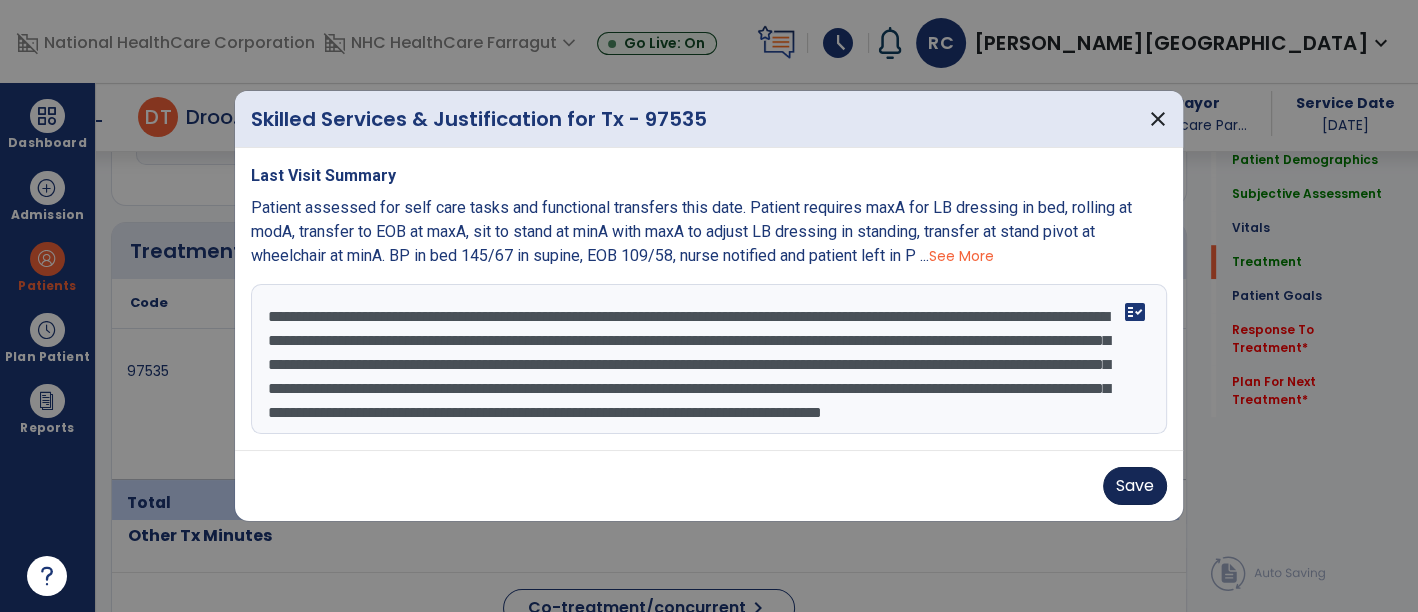 type on "**********" 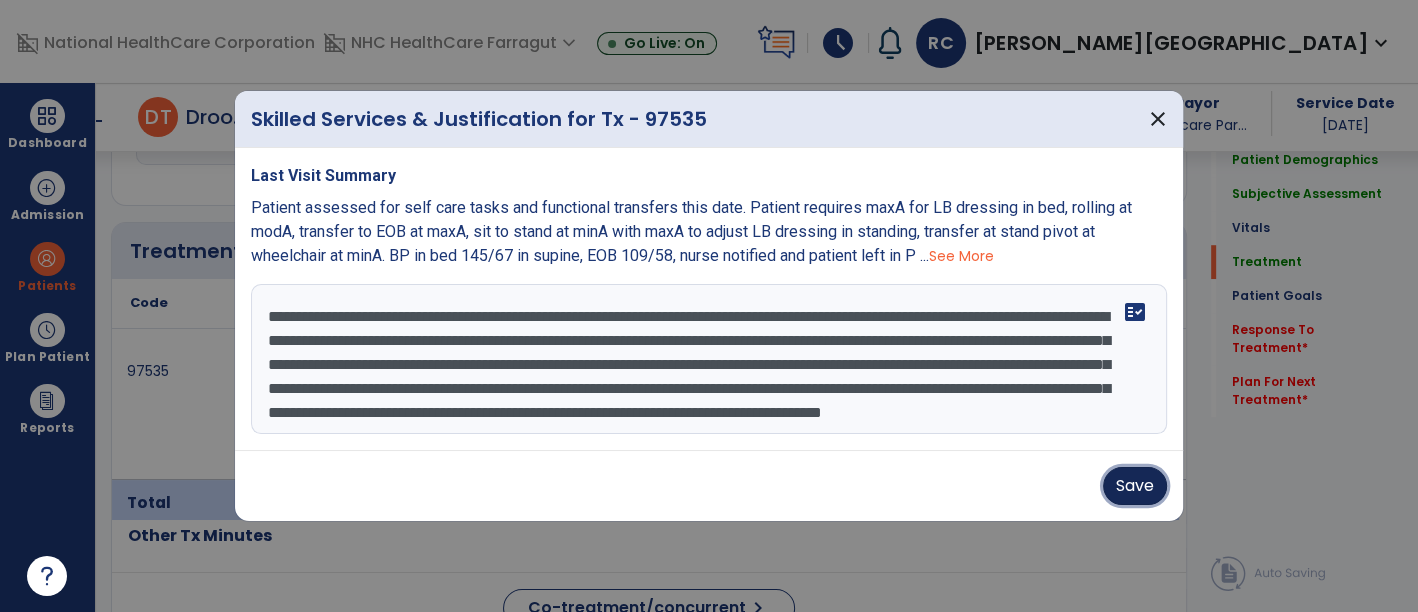 click on "Save" at bounding box center (1135, 486) 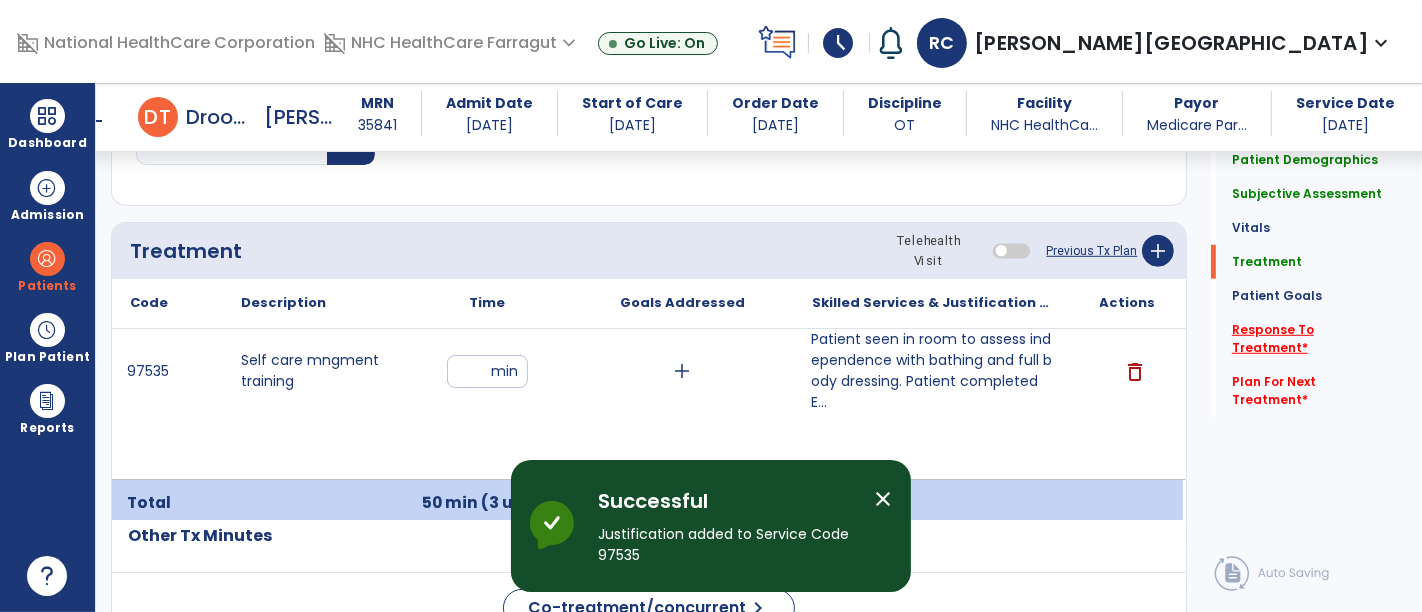 click on "Response To Treatment   *" 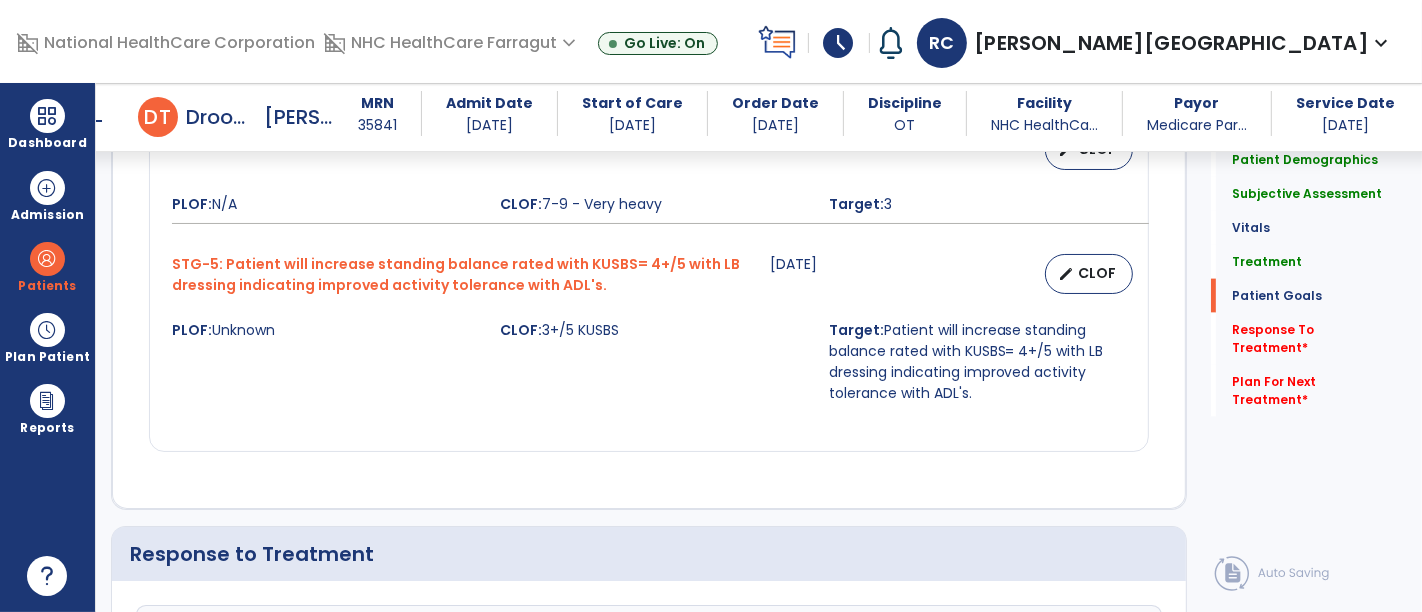 scroll, scrollTop: 2636, scrollLeft: 0, axis: vertical 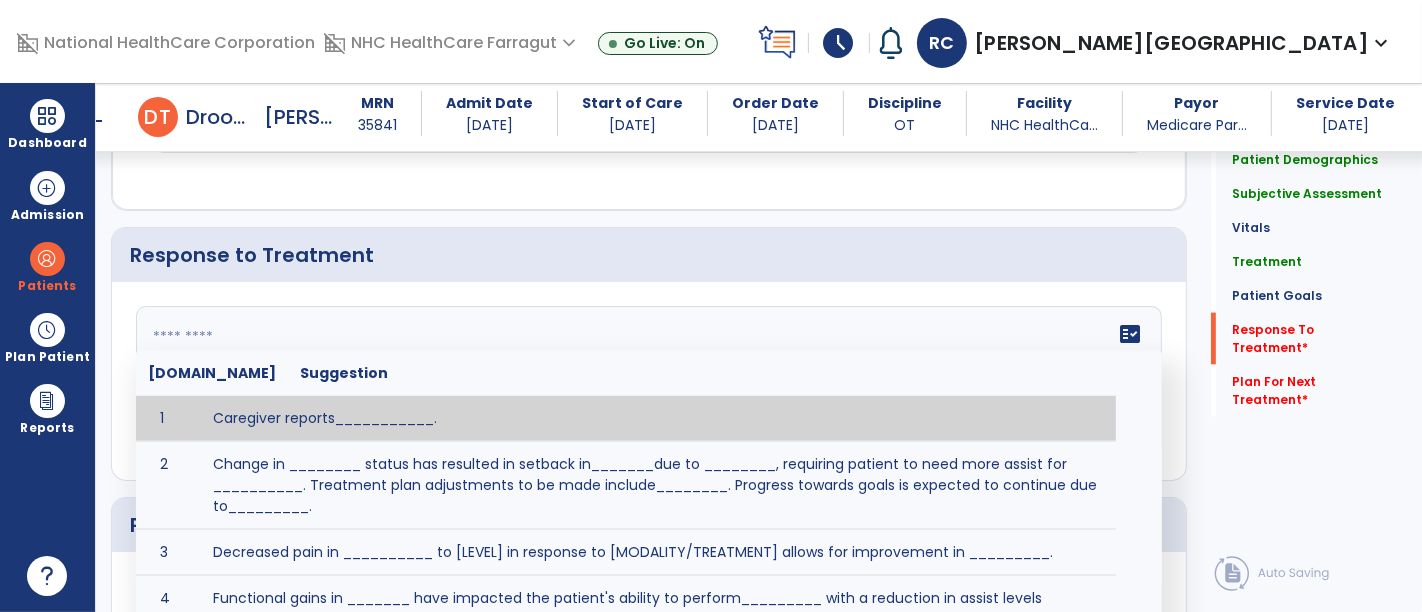 click on "fact_check  [DOMAIN_NAME] Suggestion 1 Caregiver reports___________. 2 Change in ________ status has resulted in setback in_______due to ________, requiring patient to need more assist for __________.   Treatment plan adjustments to be made include________.  Progress towards goals is expected to continue due to_________. 3 Decreased pain in __________ to [LEVEL] in response to [MODALITY/TREATMENT] allows for improvement in _________. 4 Functional gains in _______ have impacted the patient's ability to perform_________ with a reduction in assist levels to_________. 5 Functional progress this week has been significant due to__________. 6 Gains in ________ have improved the patient's ability to perform ______with decreased levels of assist to___________. 7 Improvement in ________allows patient to tolerate higher levels of challenges in_________. 8 Pain in [AREA] has decreased to [LEVEL] in response to [TREATMENT/MODALITY], allowing fore ease in completing__________. 9 10 11 12 13 14 15 16 17 18 19 20 21" 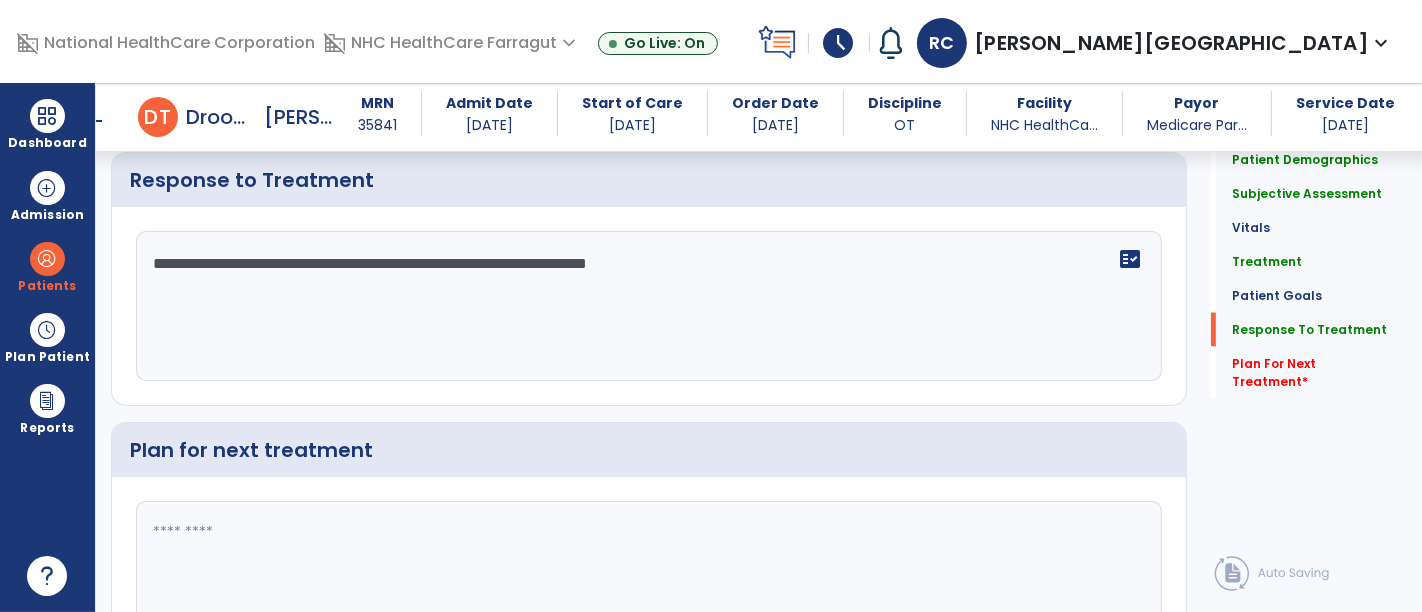 scroll, scrollTop: 2725, scrollLeft: 0, axis: vertical 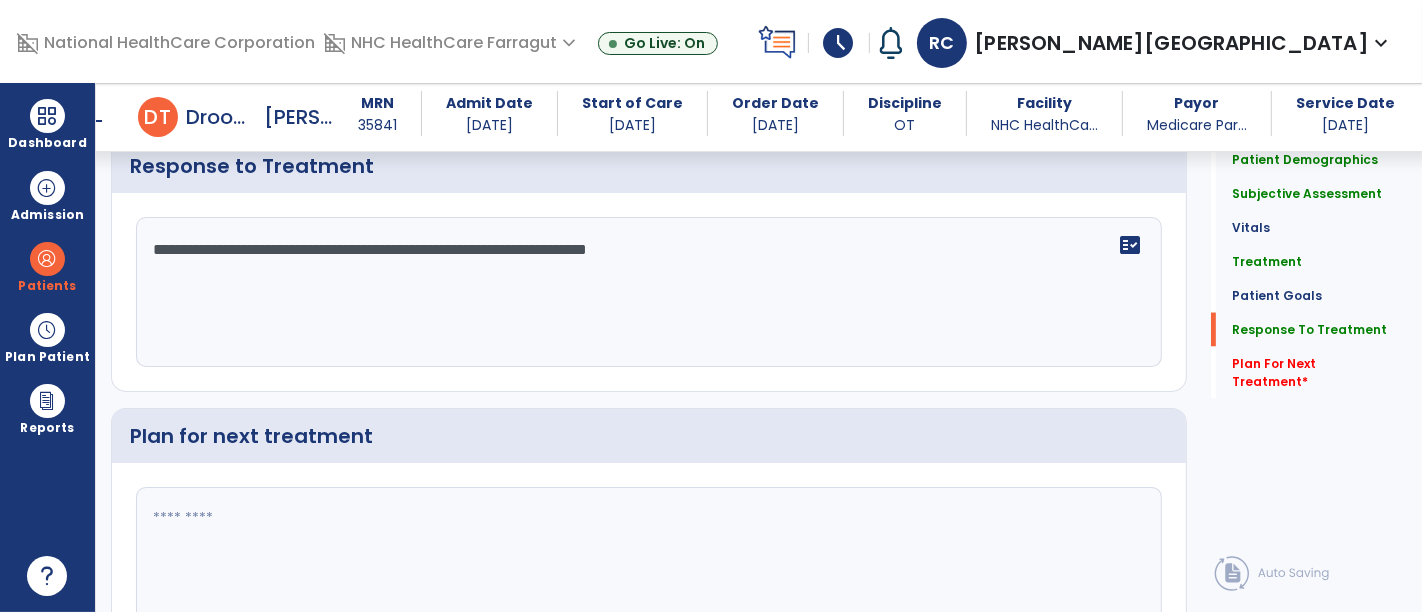 type on "**********" 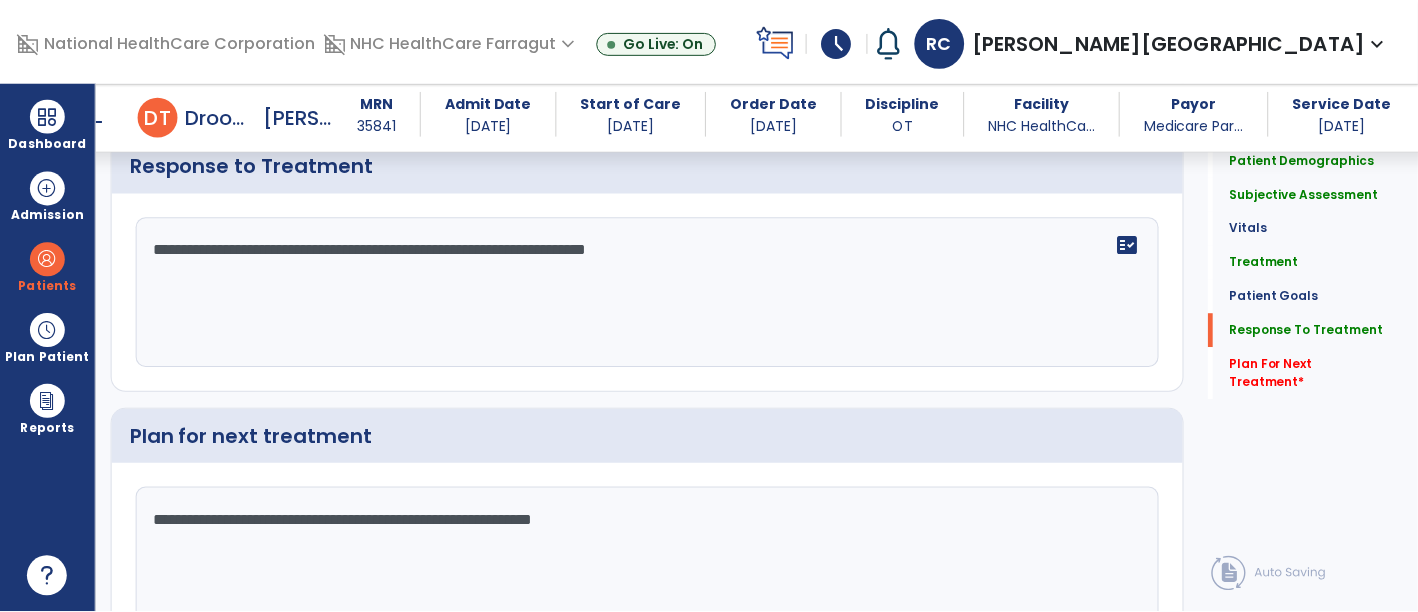 scroll, scrollTop: 2831, scrollLeft: 0, axis: vertical 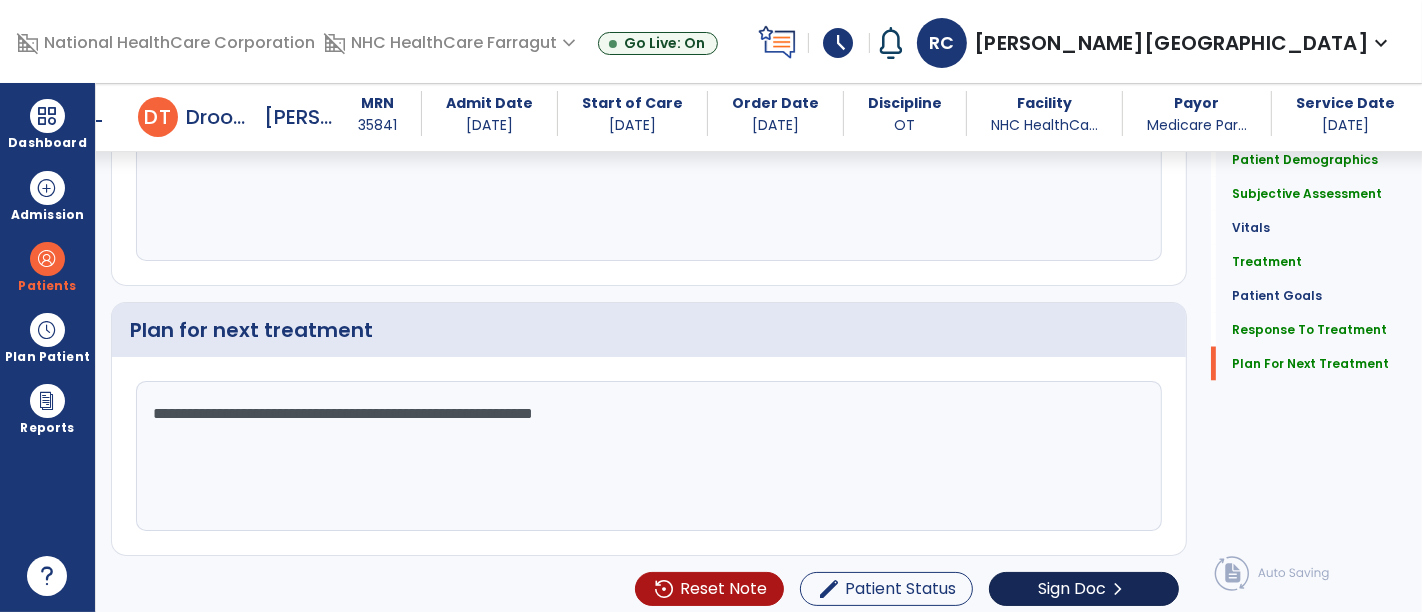 type on "**********" 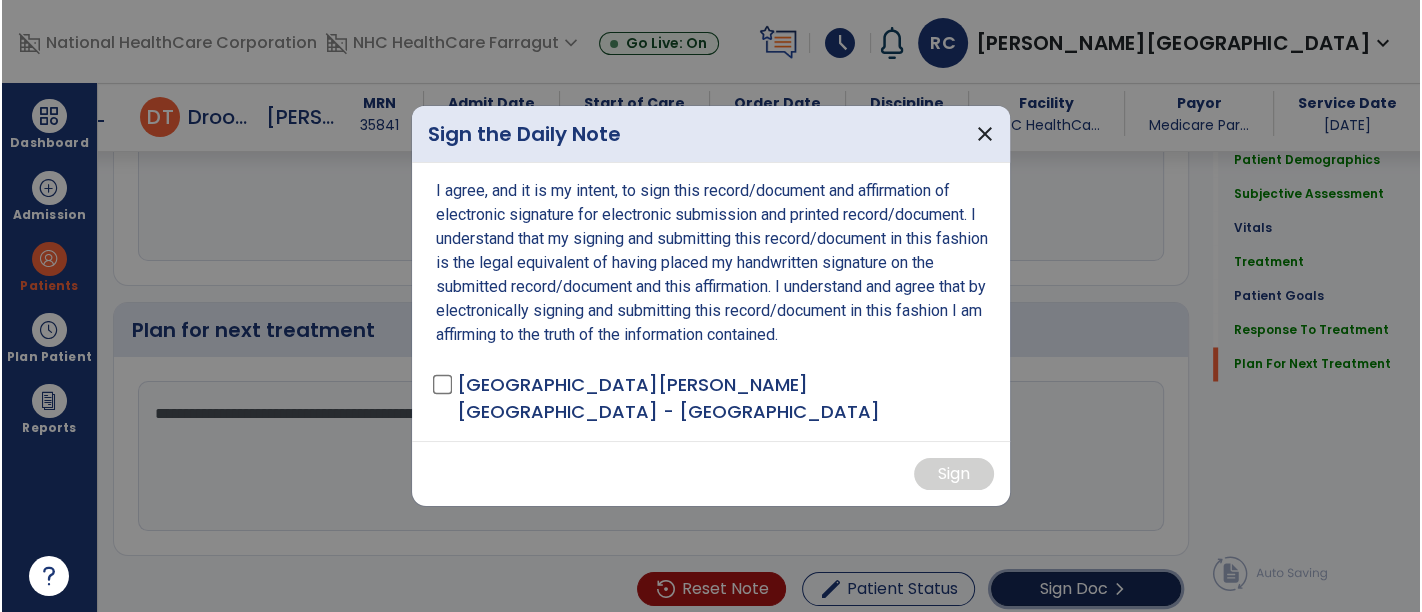 scroll, scrollTop: 2831, scrollLeft: 0, axis: vertical 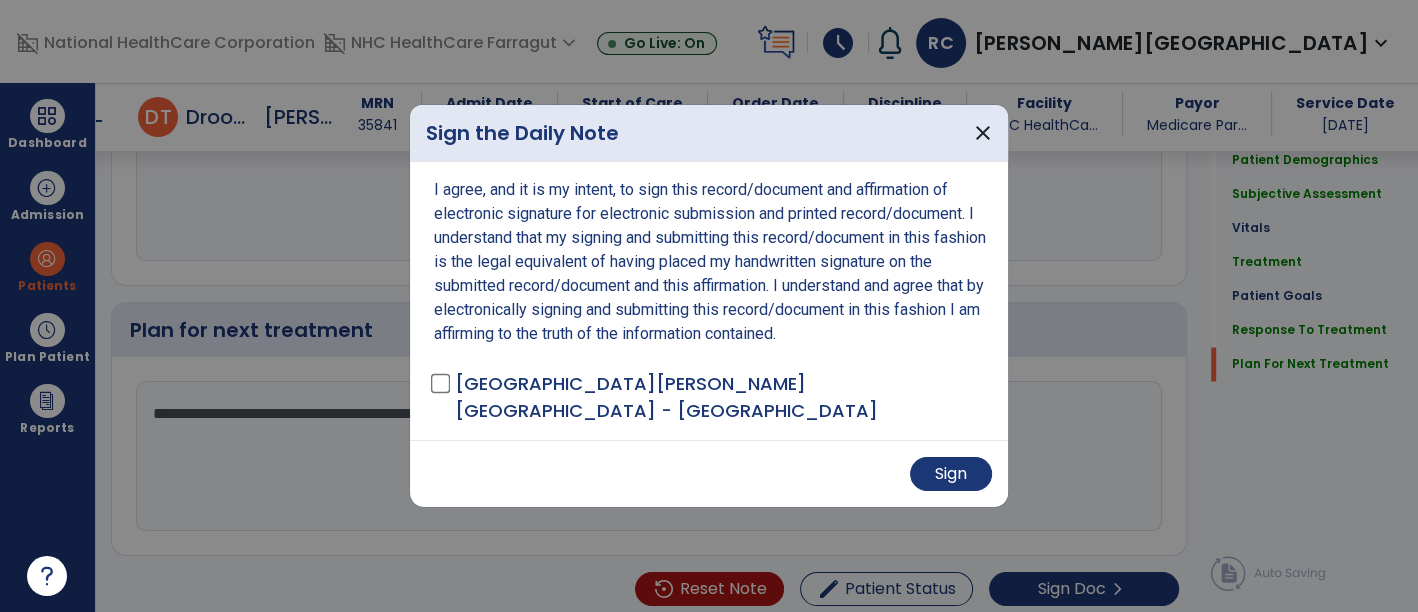 click on "Sign" at bounding box center [709, 474] 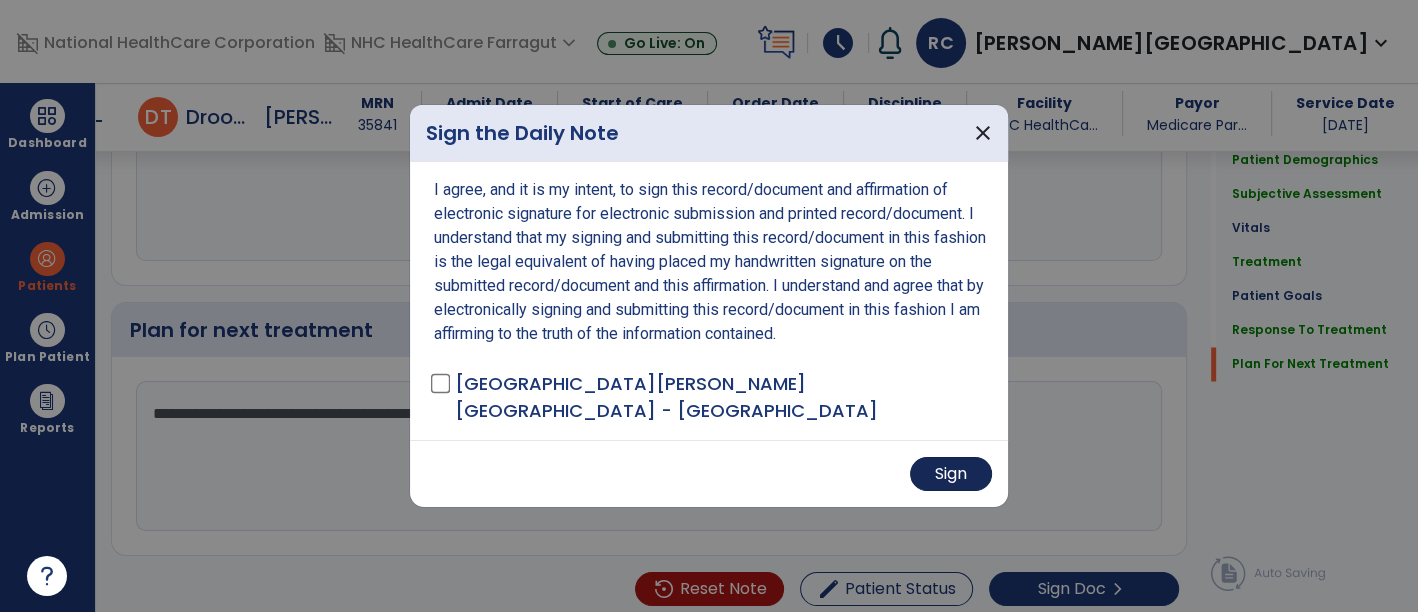 click on "Sign" at bounding box center [951, 474] 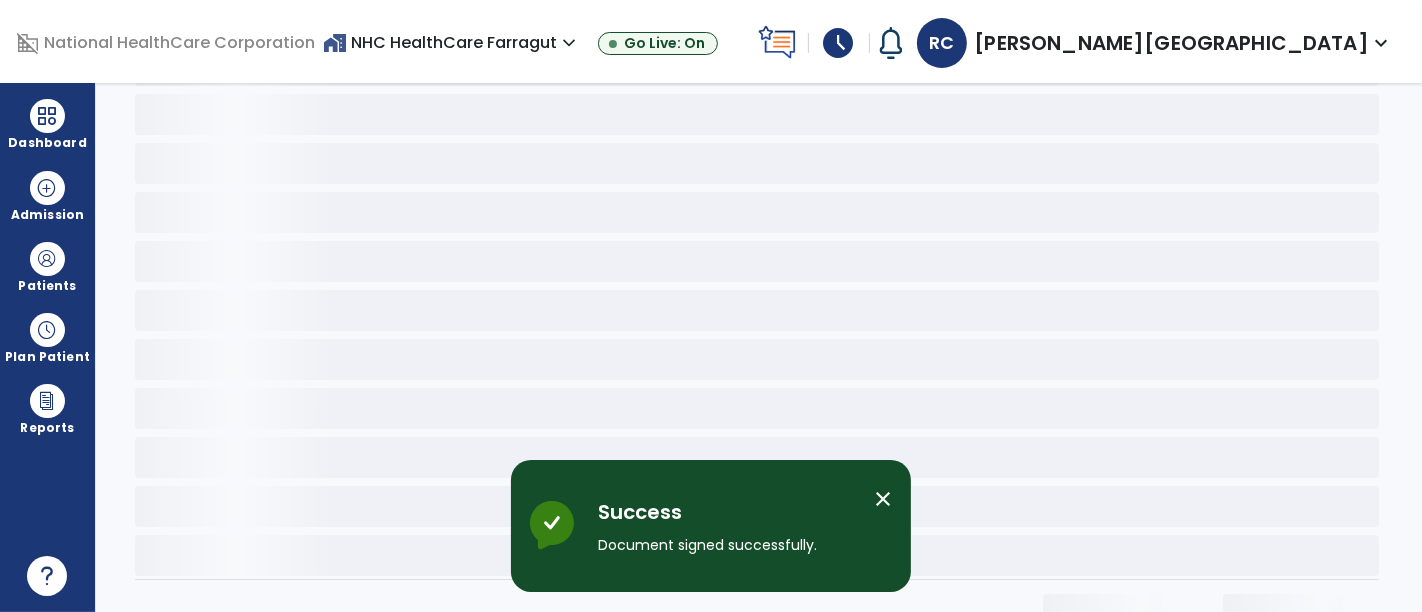 scroll, scrollTop: 0, scrollLeft: 0, axis: both 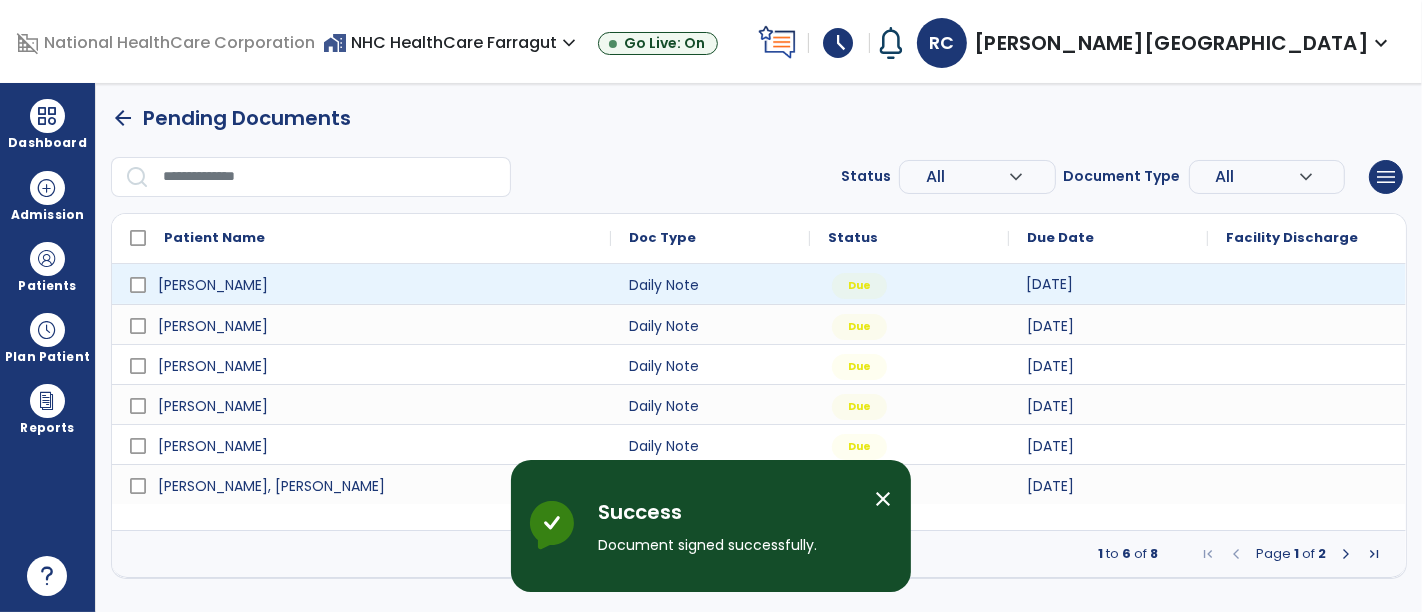 click on "[DATE]" at bounding box center [1049, 284] 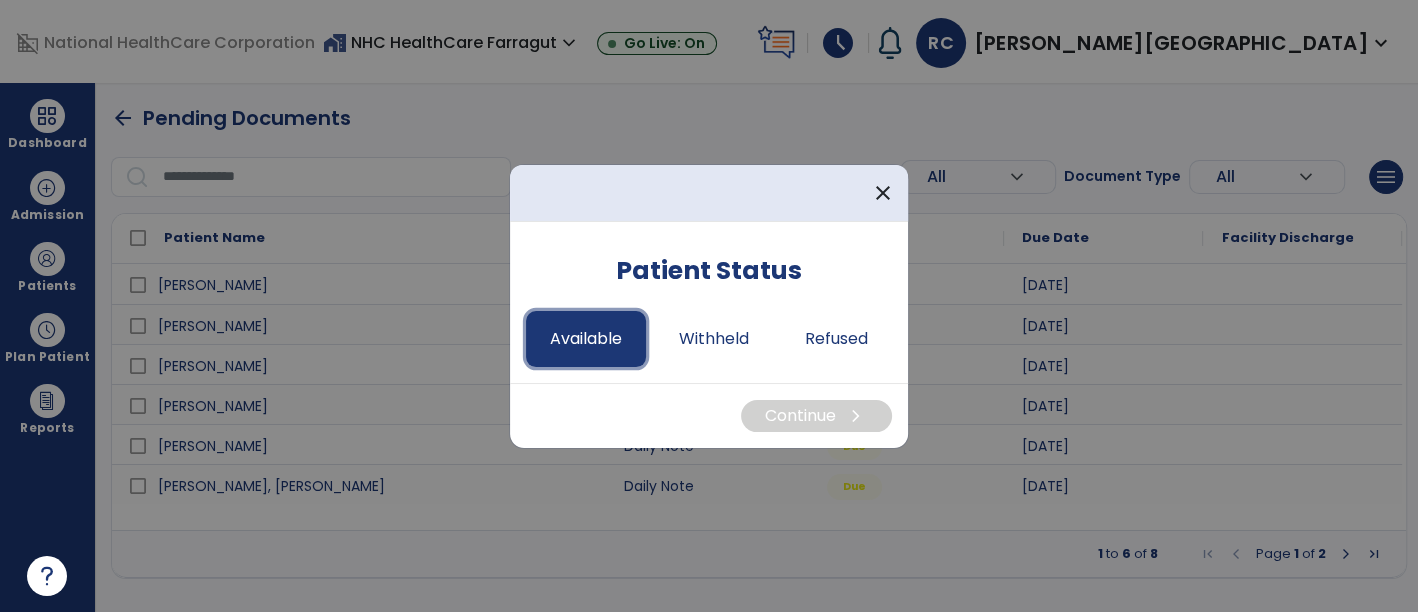 click on "Available" at bounding box center (586, 339) 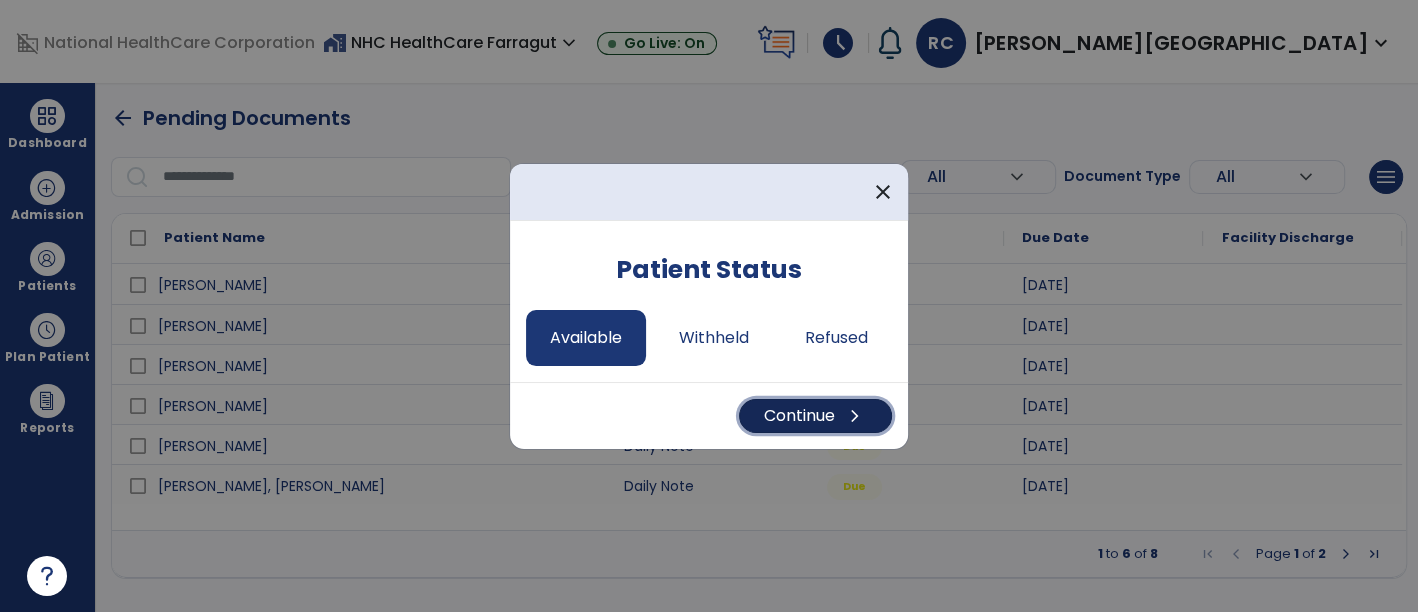 click on "Continue   chevron_right" at bounding box center (815, 416) 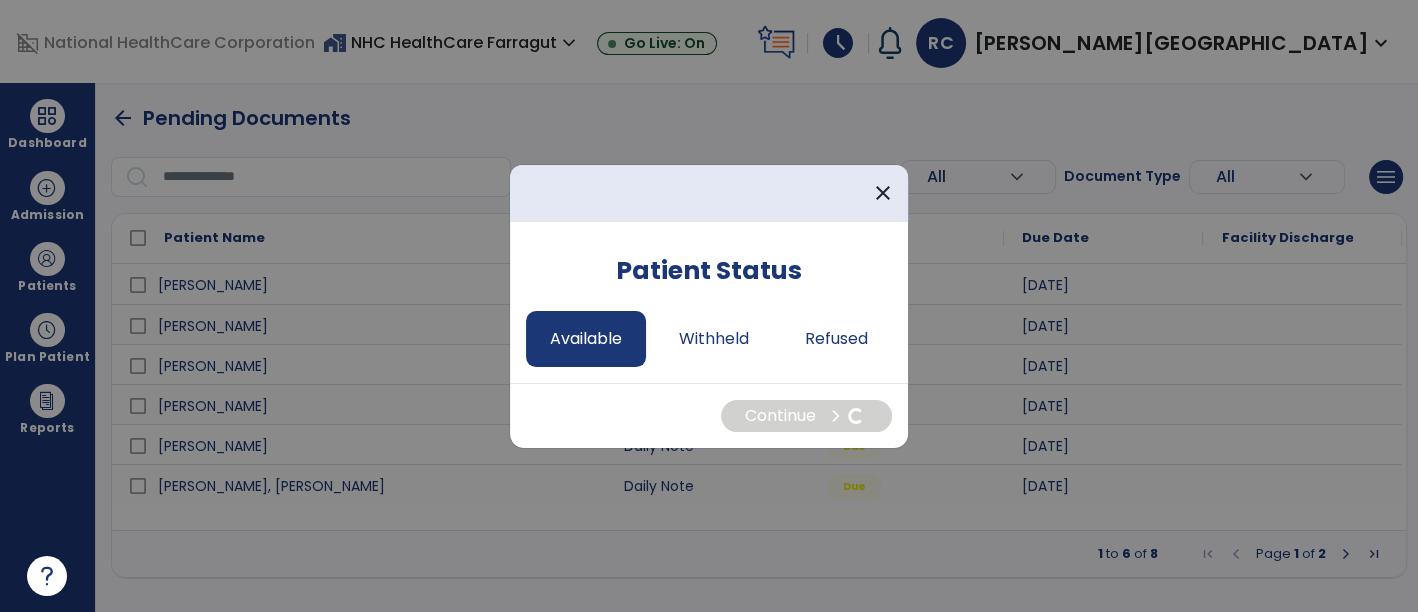 select on "*" 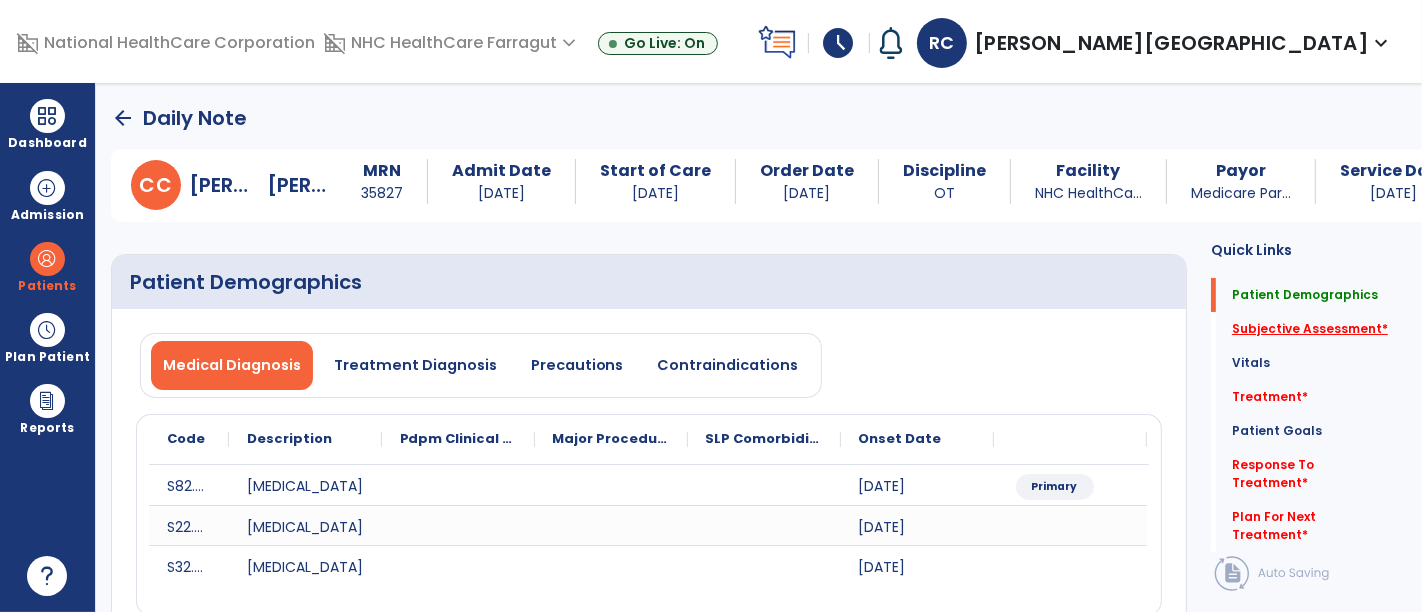 click on "Subjective Assessment   *  Subjective Assessment   *" 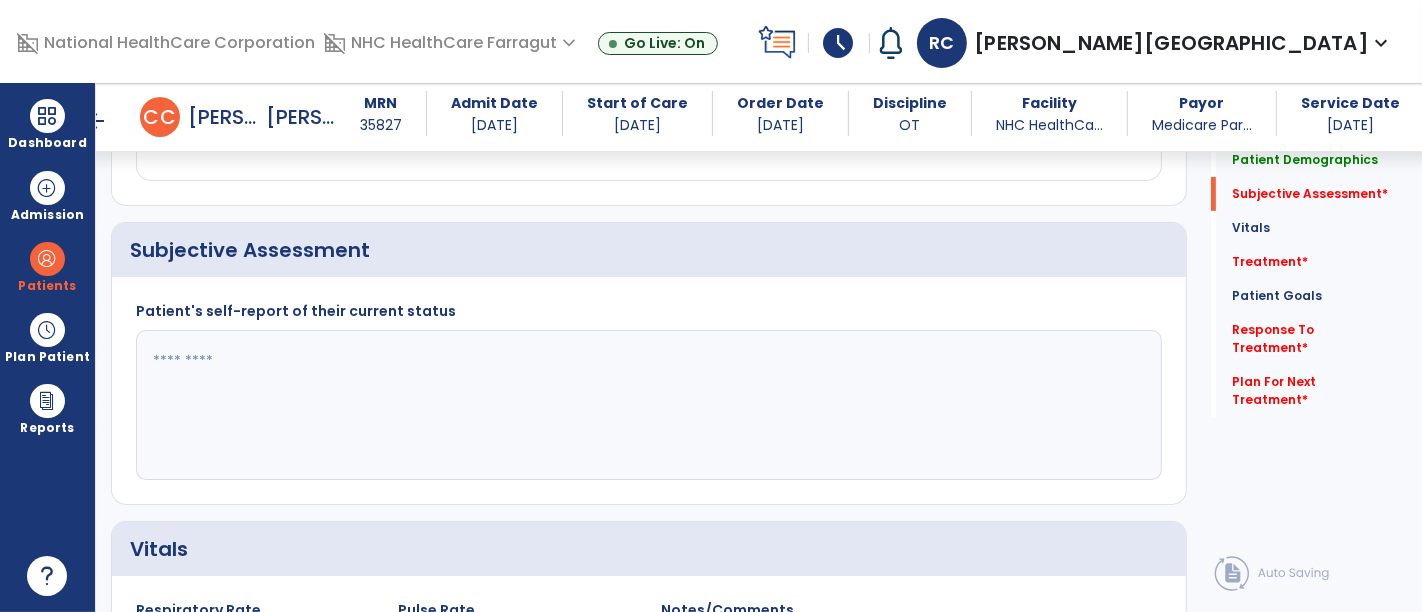 scroll, scrollTop: 448, scrollLeft: 0, axis: vertical 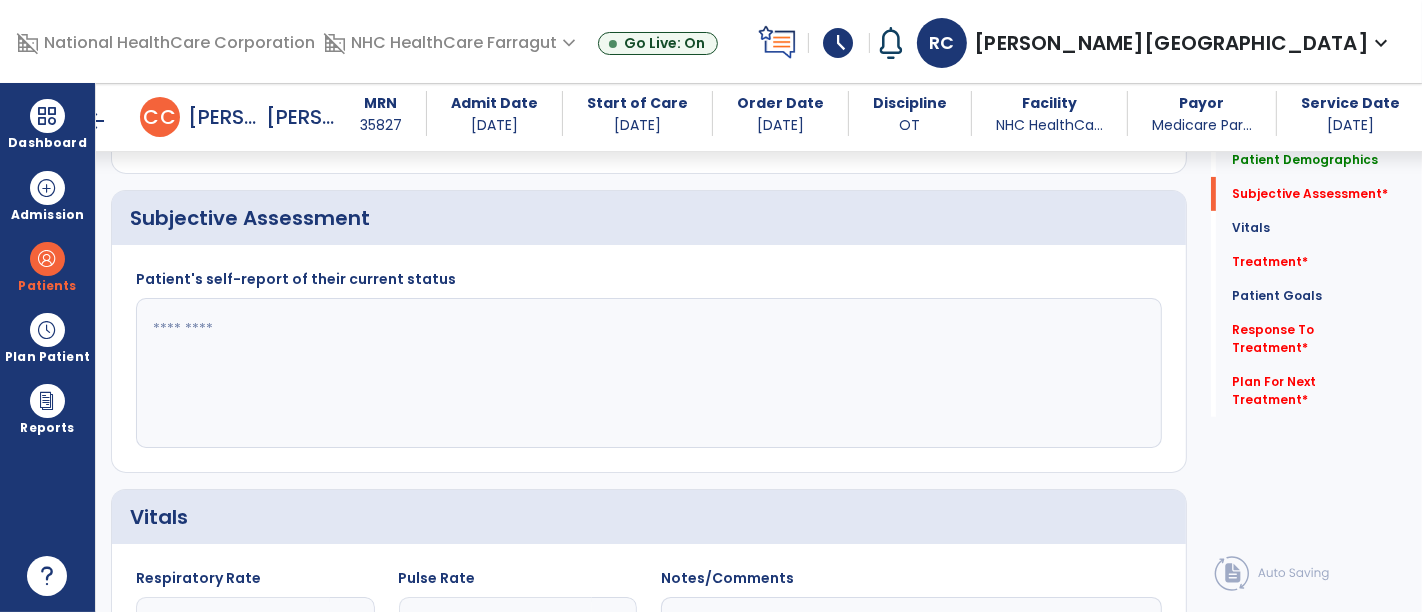 click 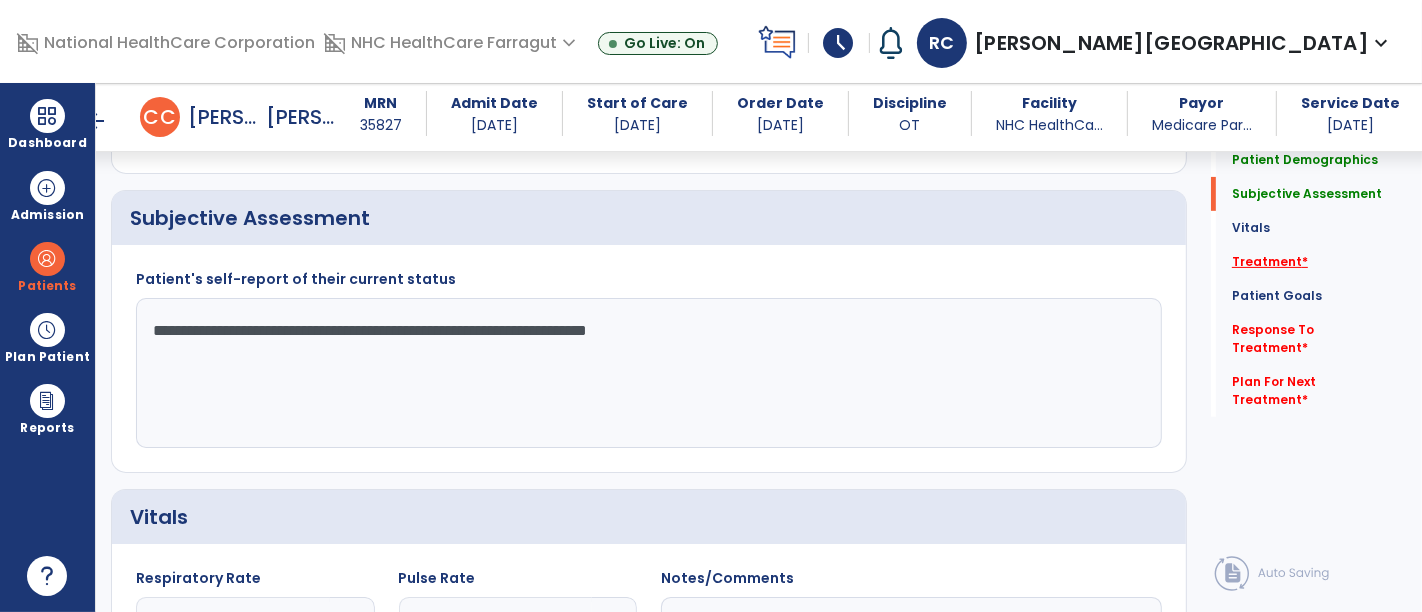 type on "**********" 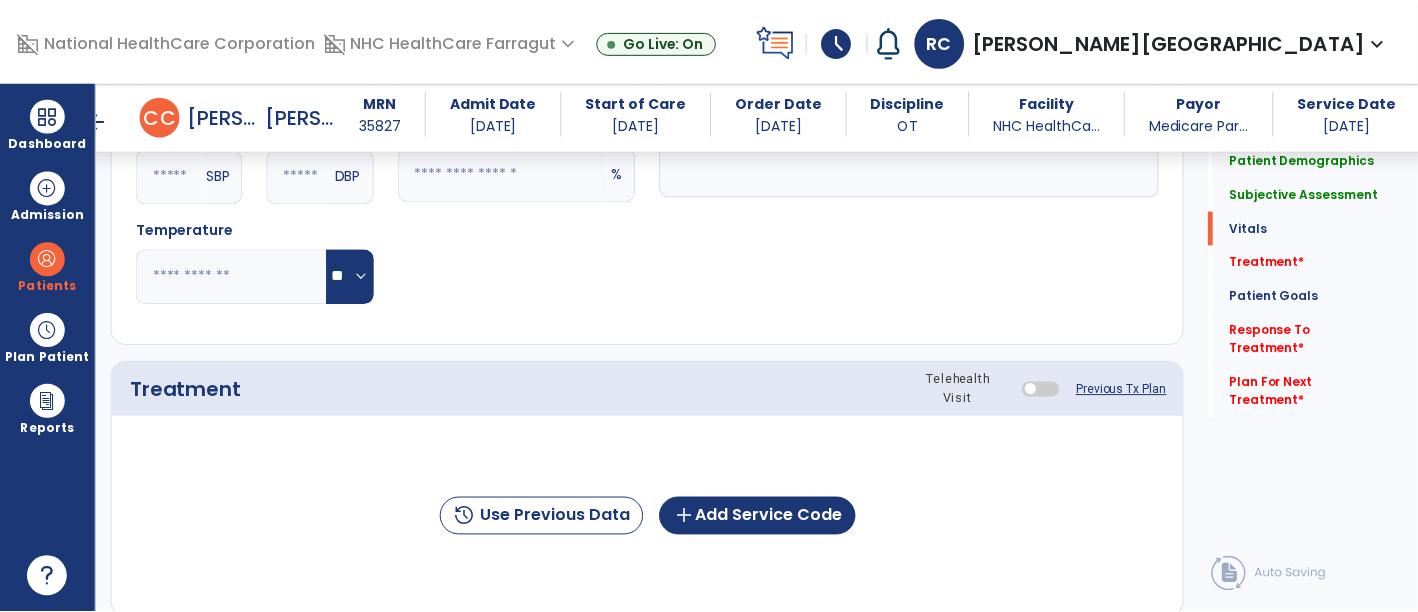 scroll, scrollTop: 1137, scrollLeft: 0, axis: vertical 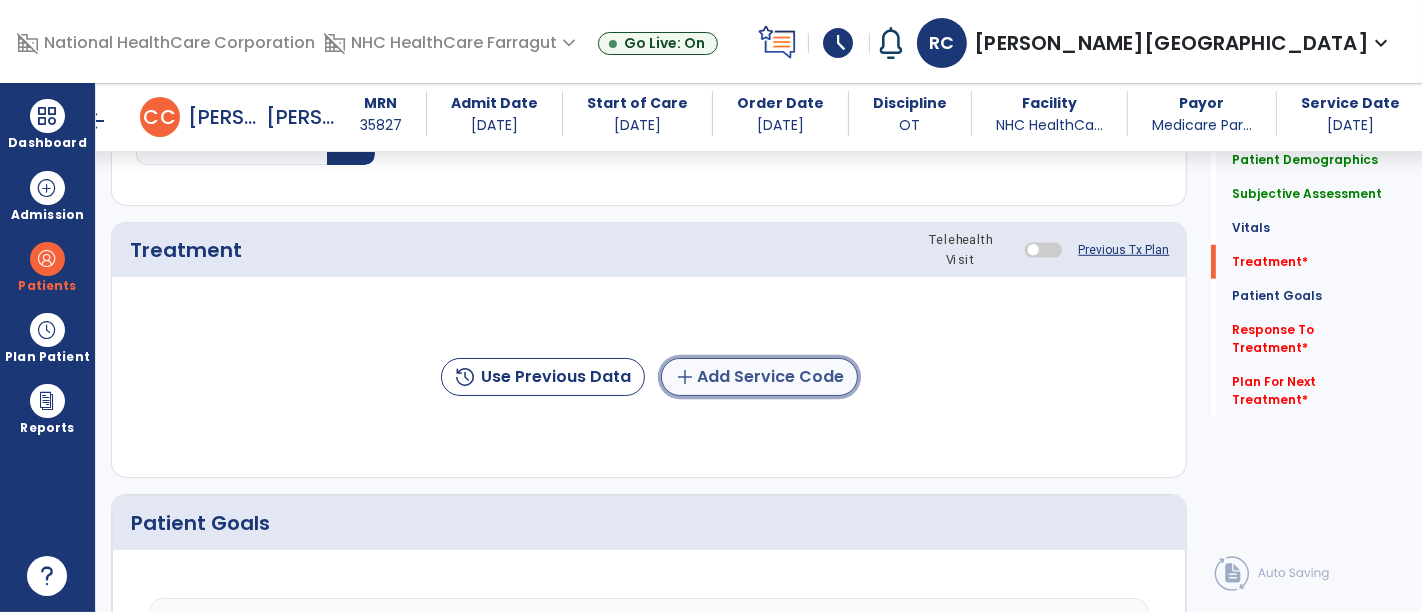 click on "add  Add Service Code" 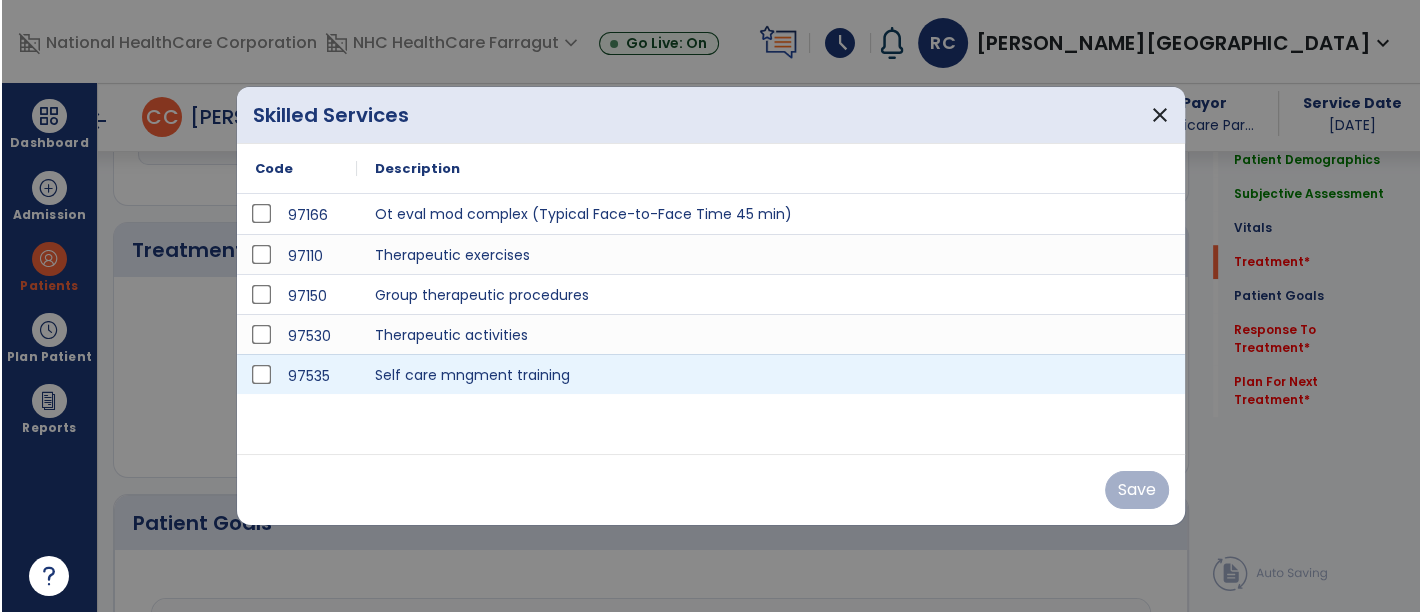 scroll, scrollTop: 1137, scrollLeft: 0, axis: vertical 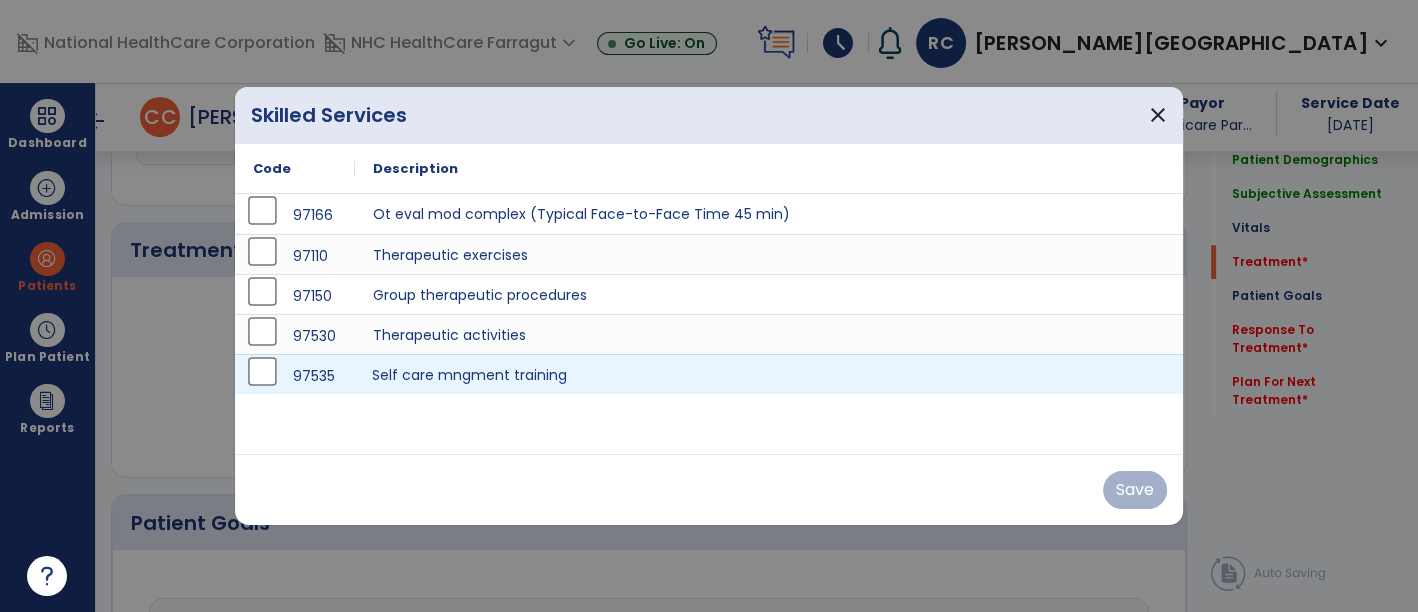 click on "Self care mngment training" at bounding box center [769, 374] 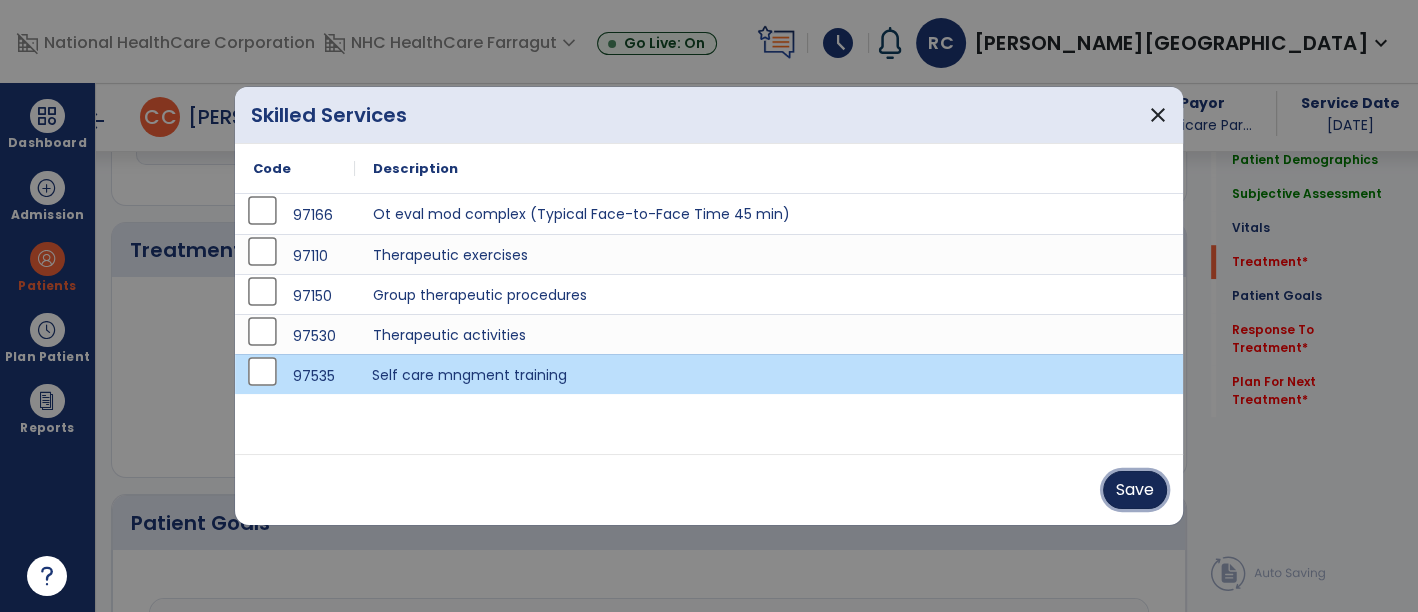 click on "Save" at bounding box center [1135, 490] 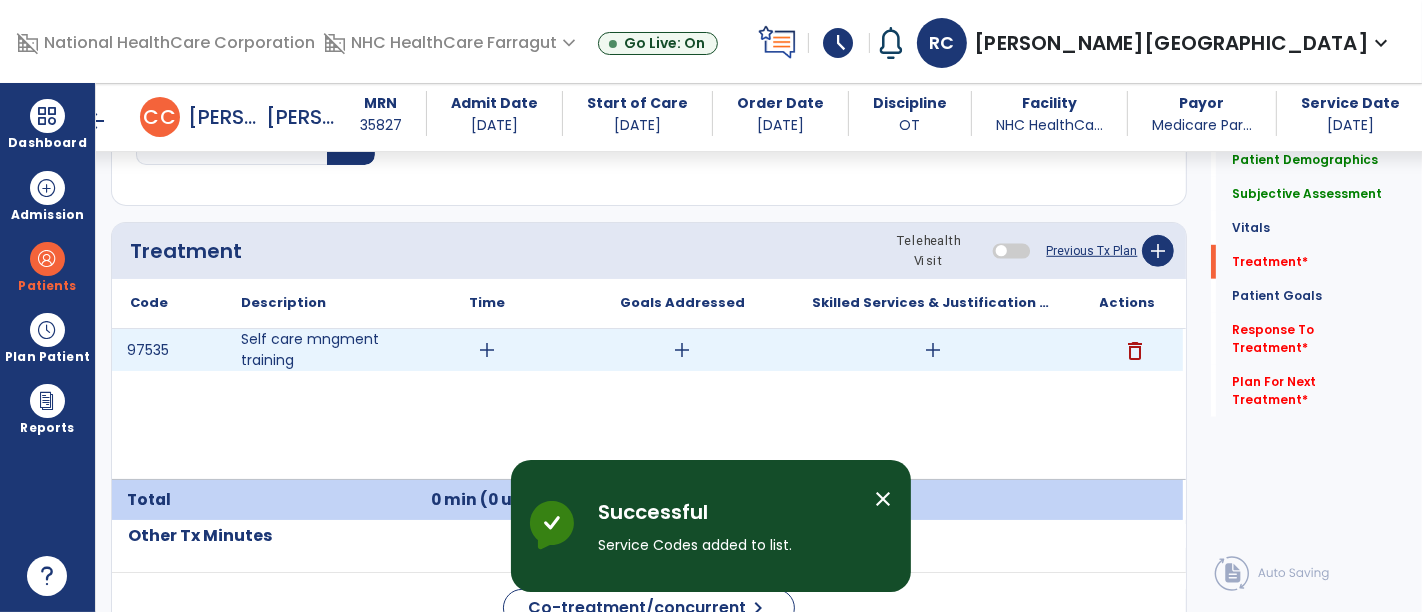 click on "add" at bounding box center (488, 350) 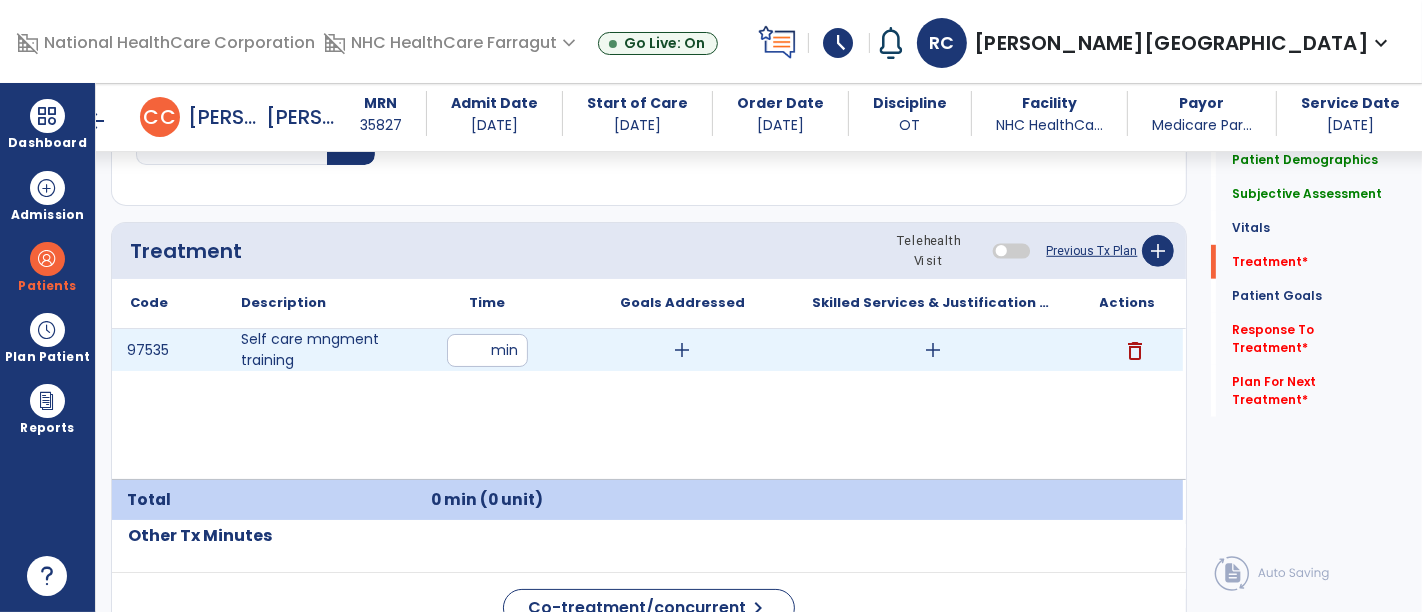 type on "*" 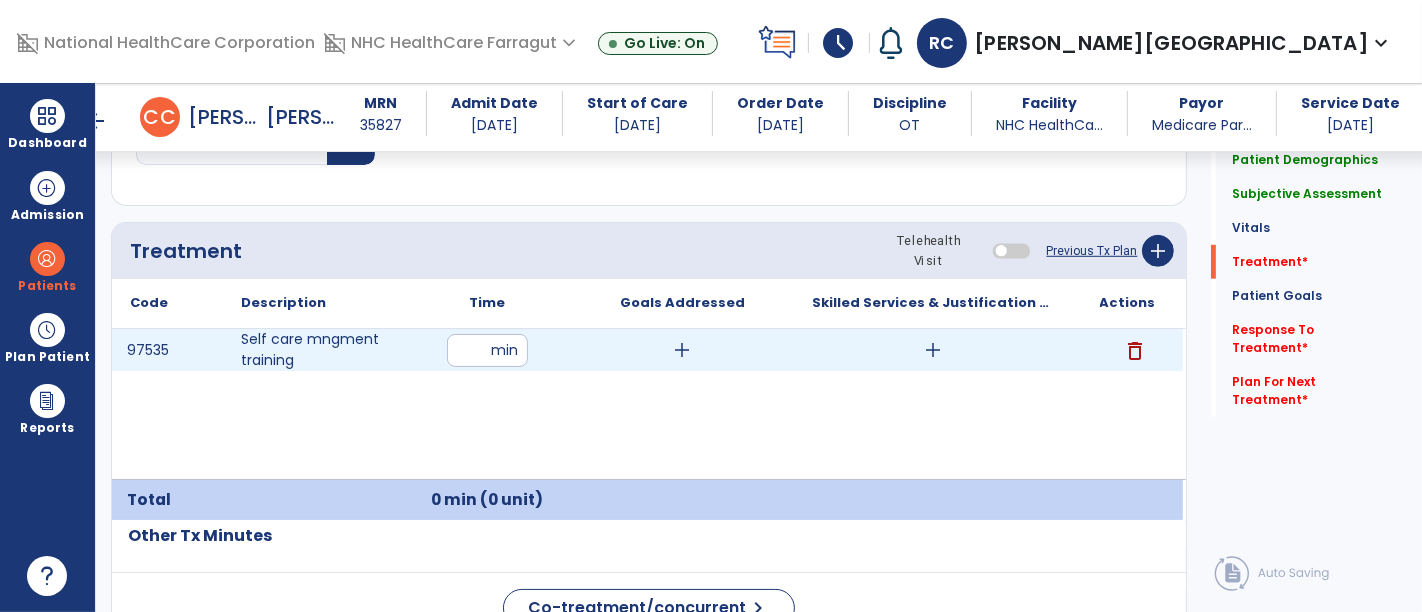 type on "**" 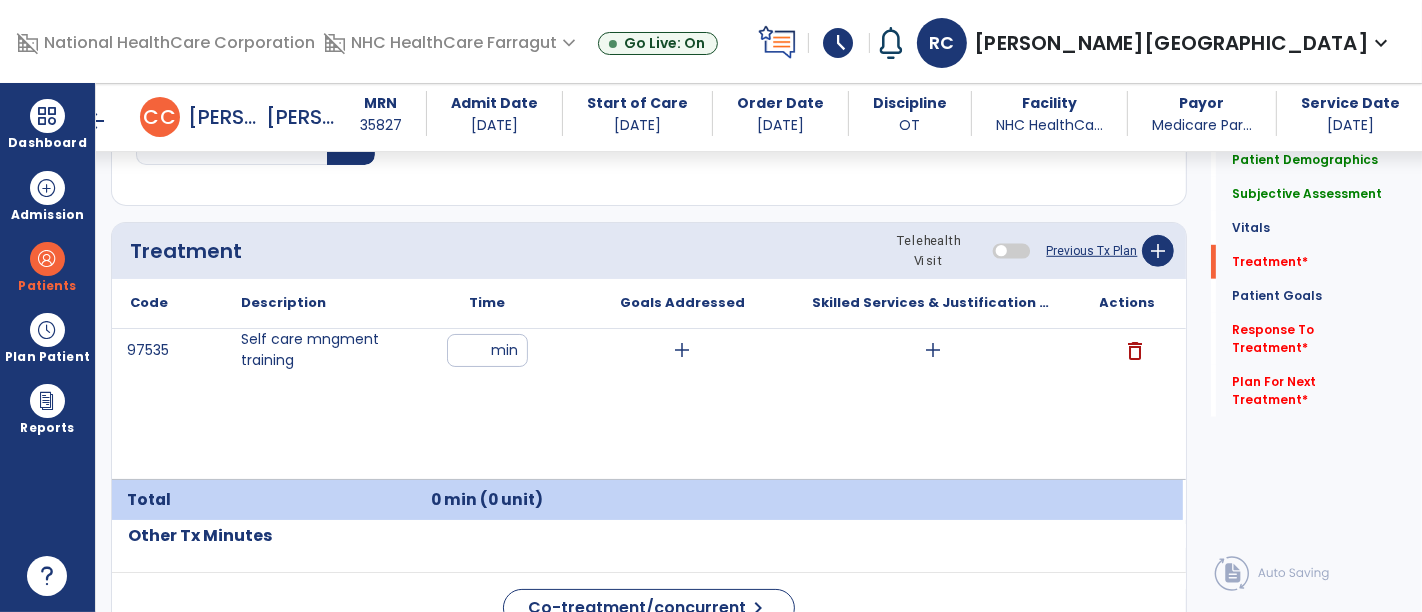 click on "97535  Self care mngment training  ** min add add delete" at bounding box center (647, 404) 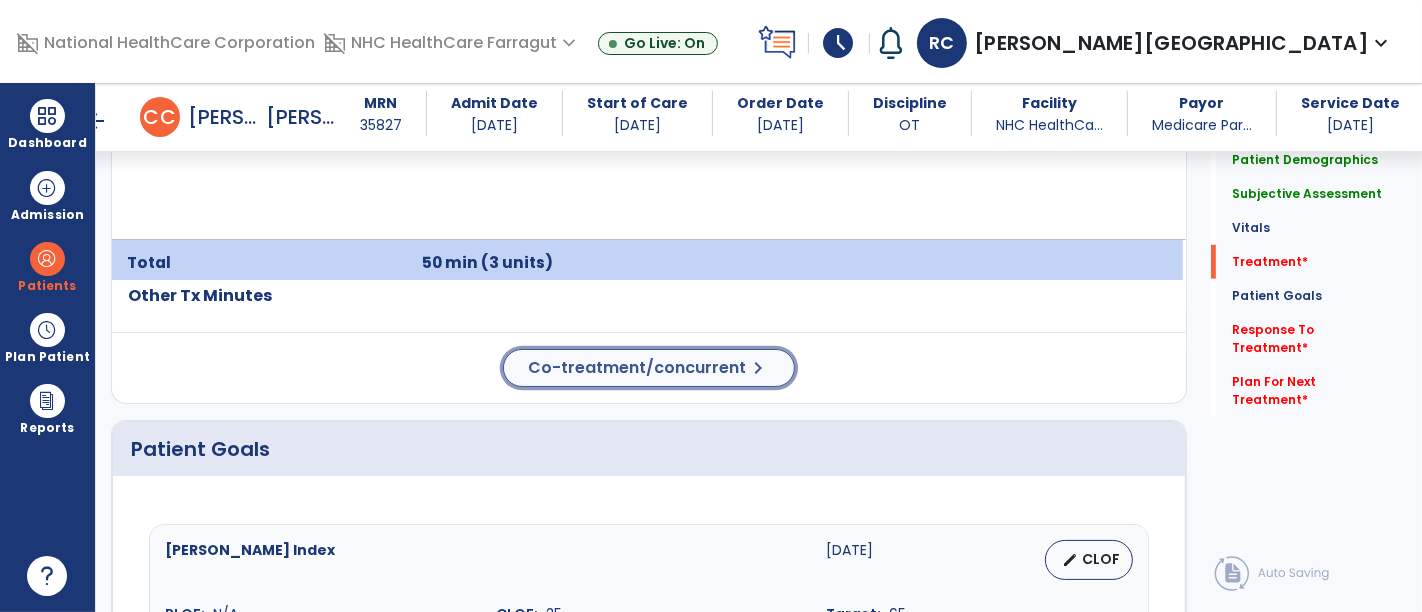 click on "Co-treatment/concurrent" 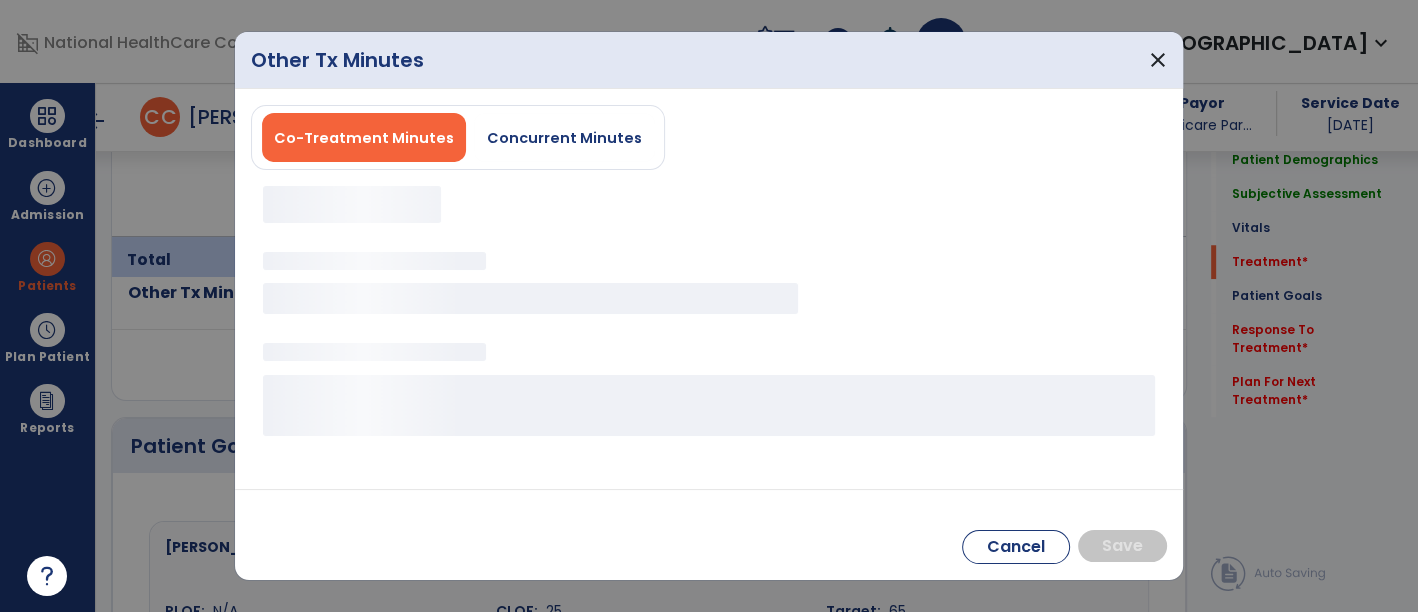 scroll, scrollTop: 1377, scrollLeft: 0, axis: vertical 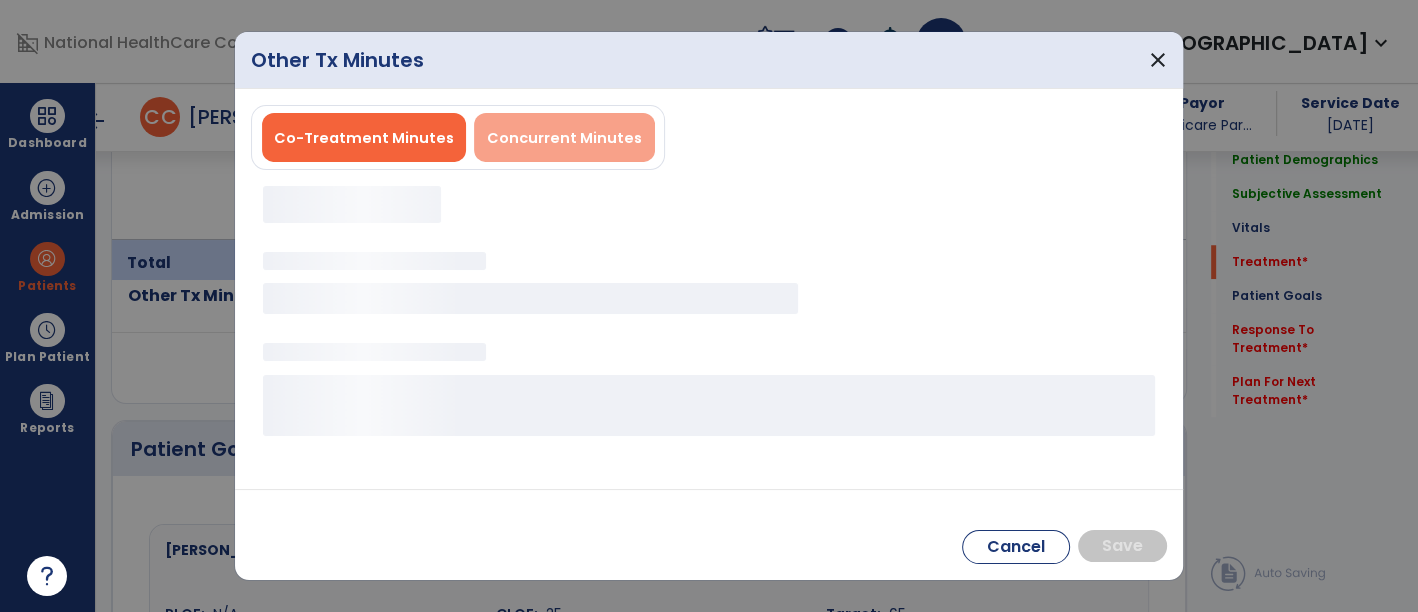 click on "Concurrent Minutes" at bounding box center (564, 138) 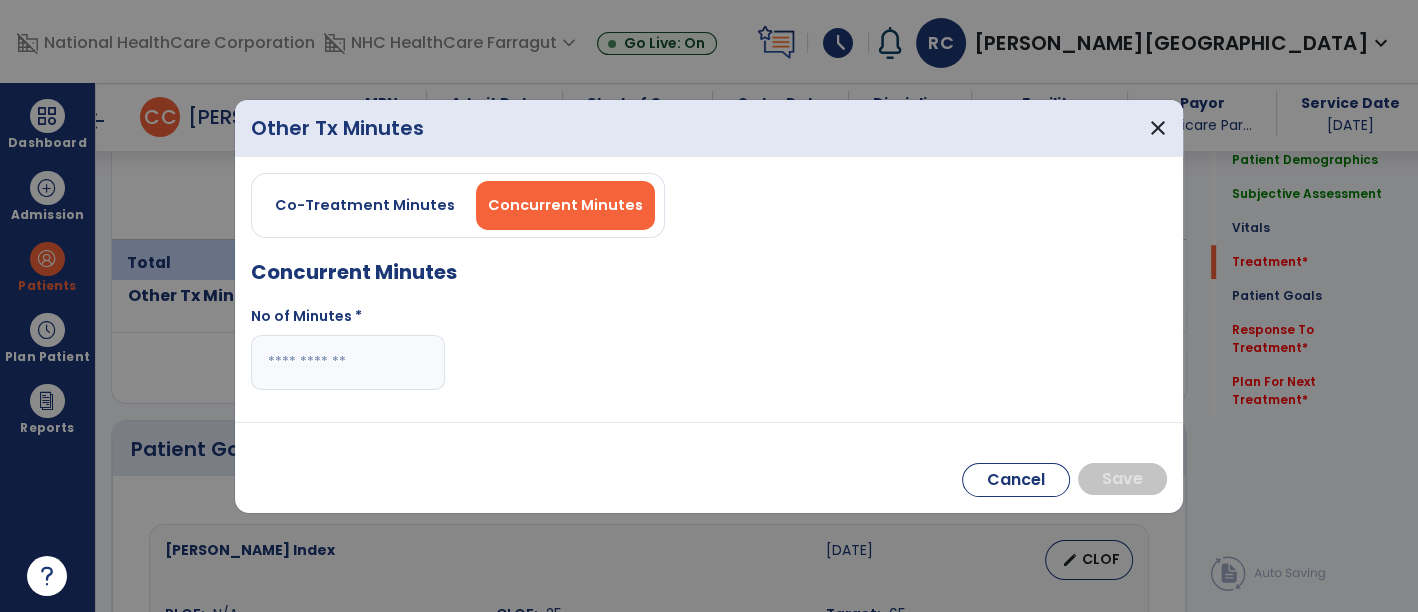 click on "Co-Treatment Minutes   Concurrent Minutes  Concurrent Minutes No of Minutes *" at bounding box center [709, 289] 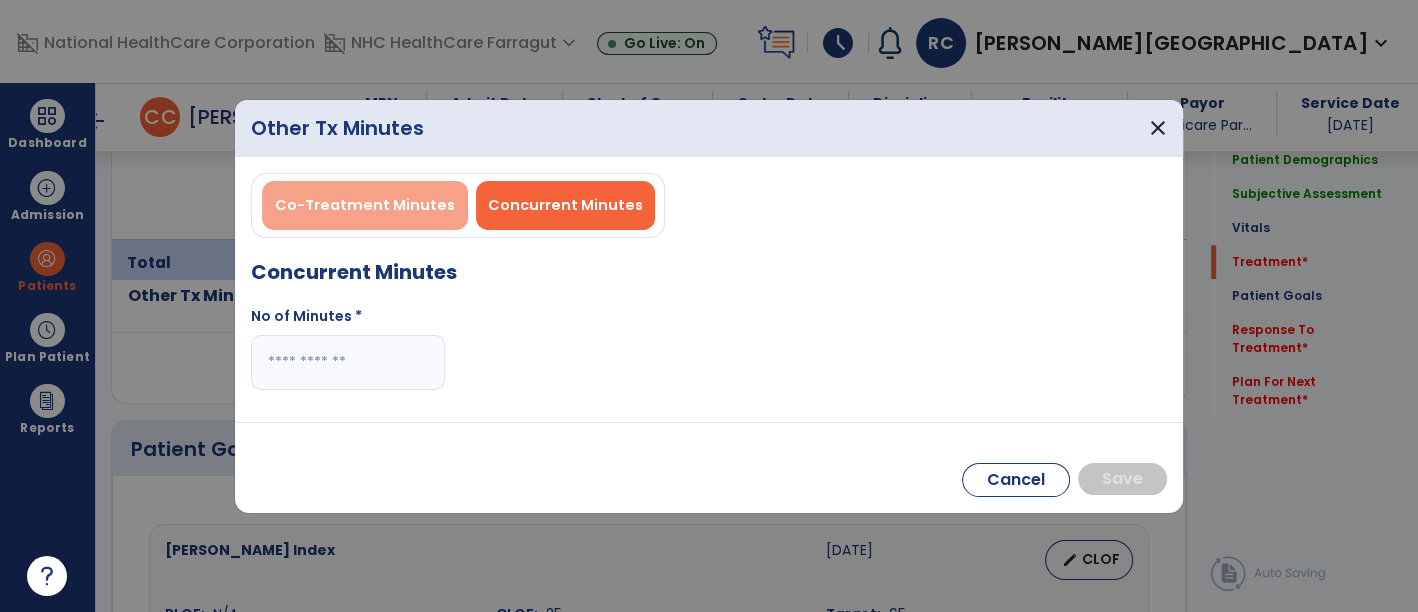 click on "Co-Treatment Minutes" at bounding box center [365, 205] 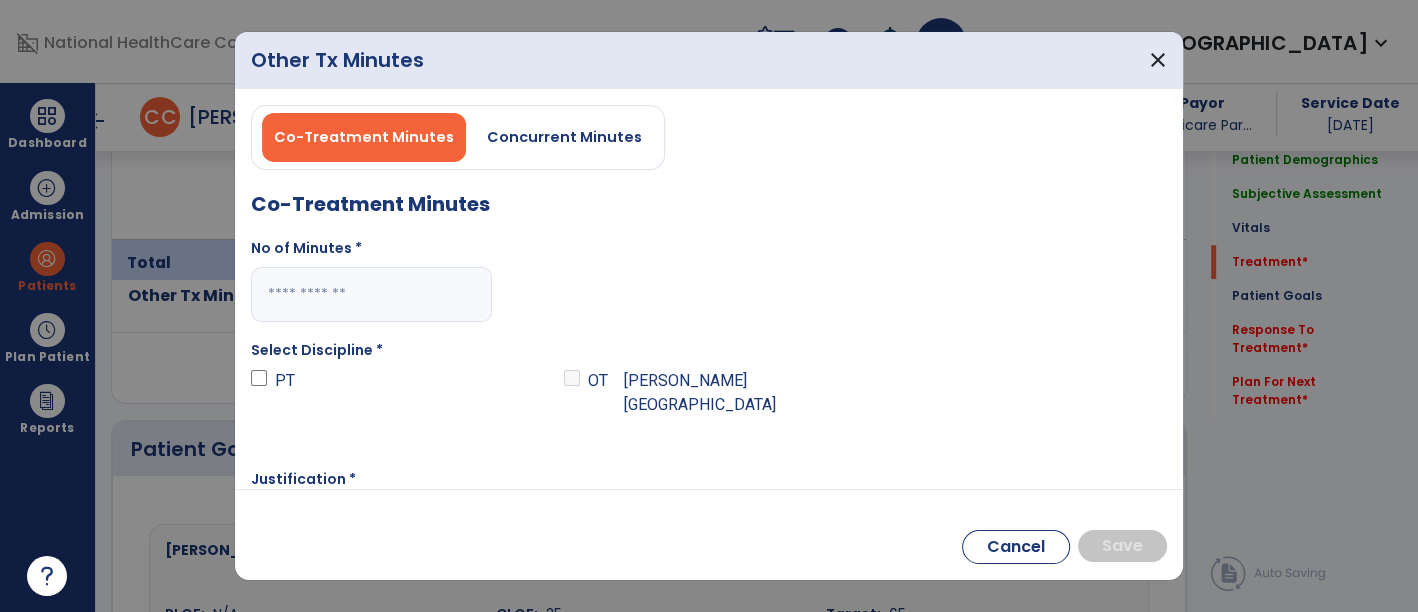 click at bounding box center (371, 294) 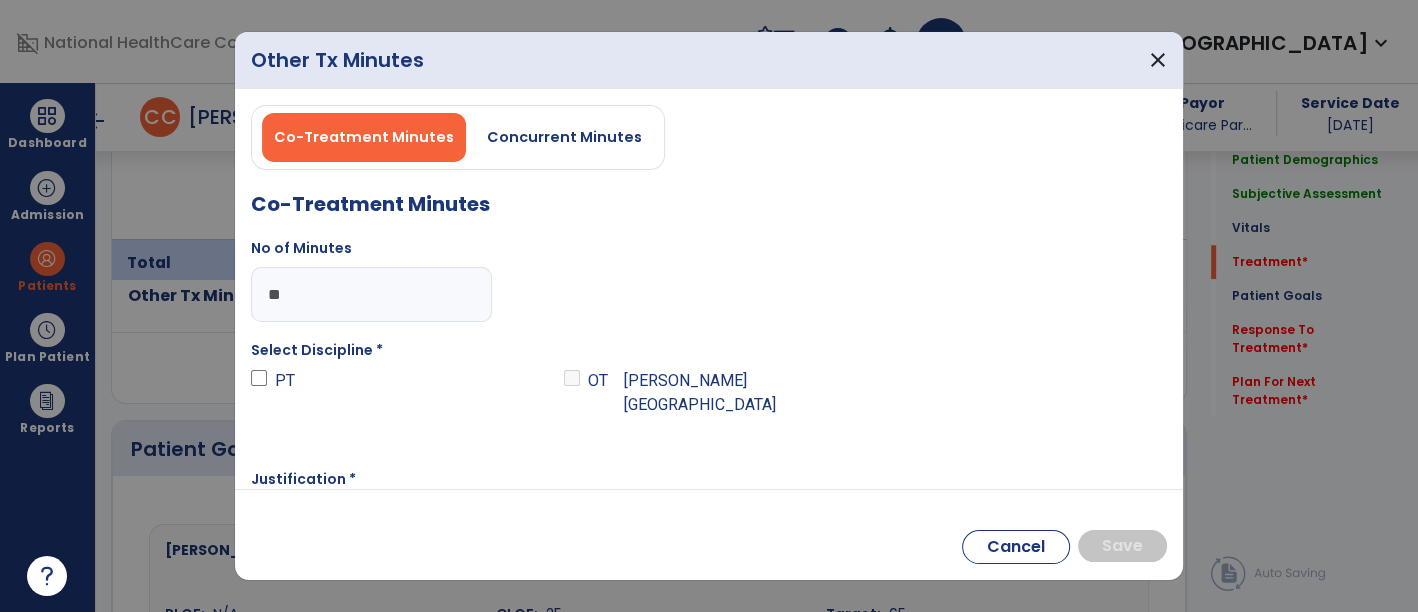 type on "**" 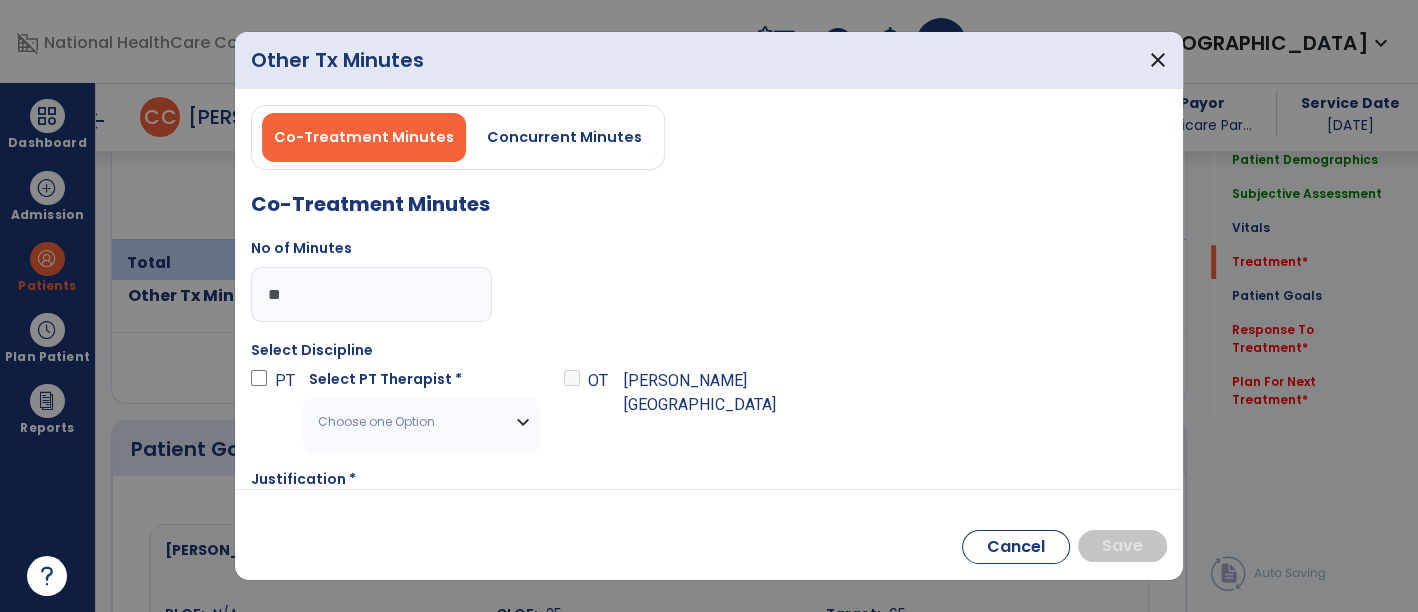 click on "Choose one Option" at bounding box center [409, 422] 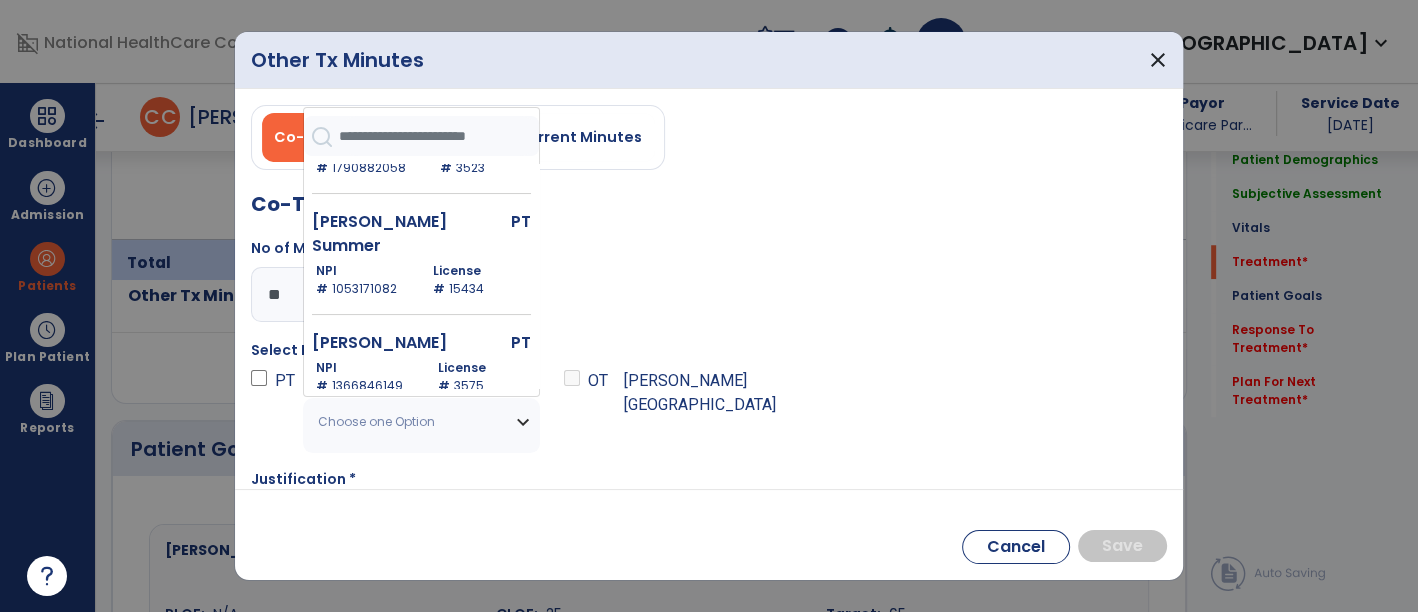 scroll, scrollTop: 355, scrollLeft: 0, axis: vertical 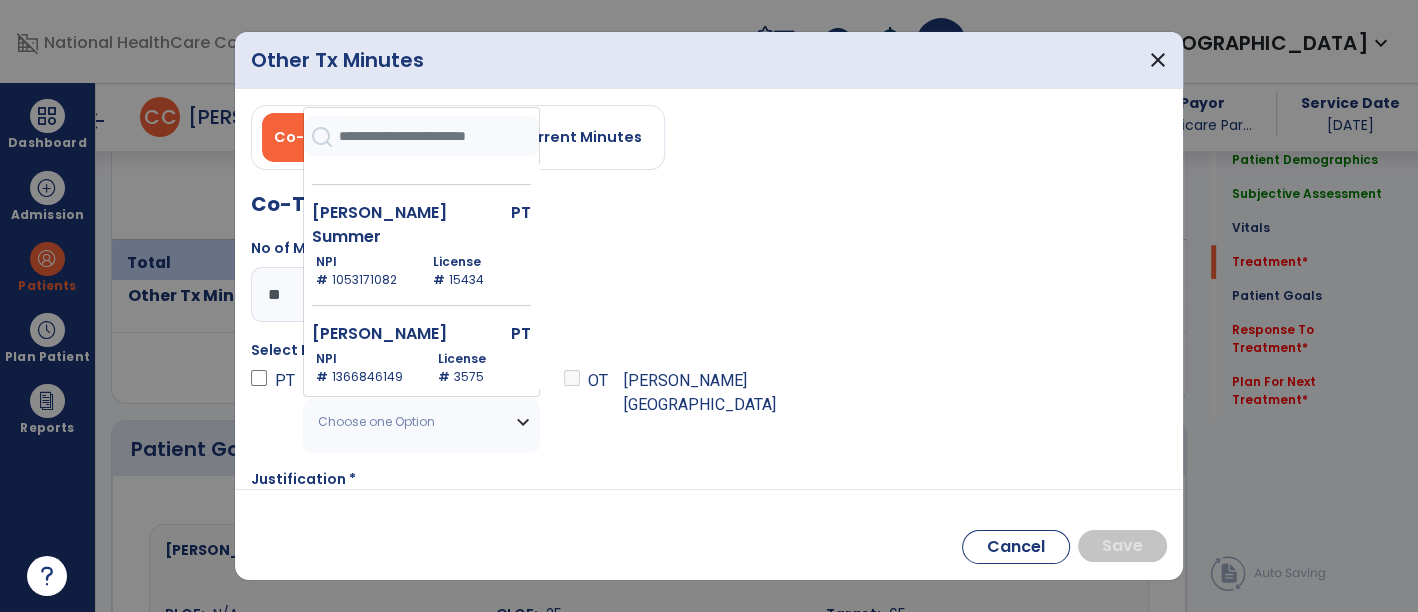 click on "[PERSON_NAME]" at bounding box center [381, 334] 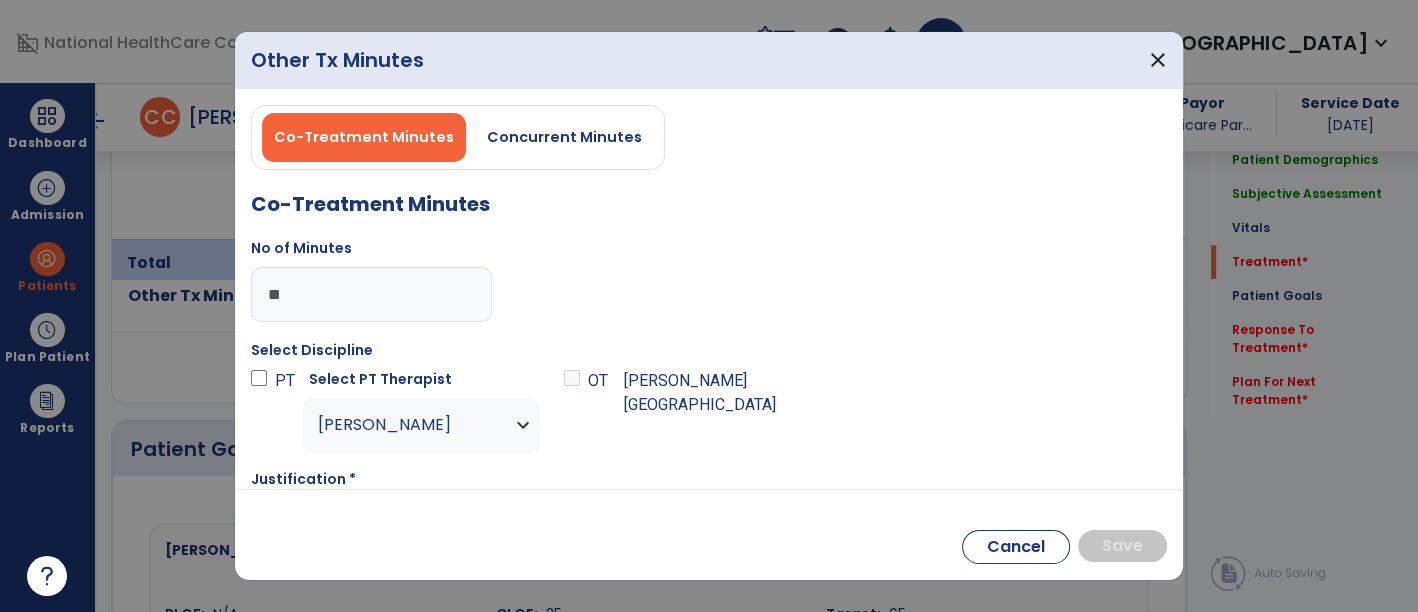 scroll, scrollTop: 100, scrollLeft: 0, axis: vertical 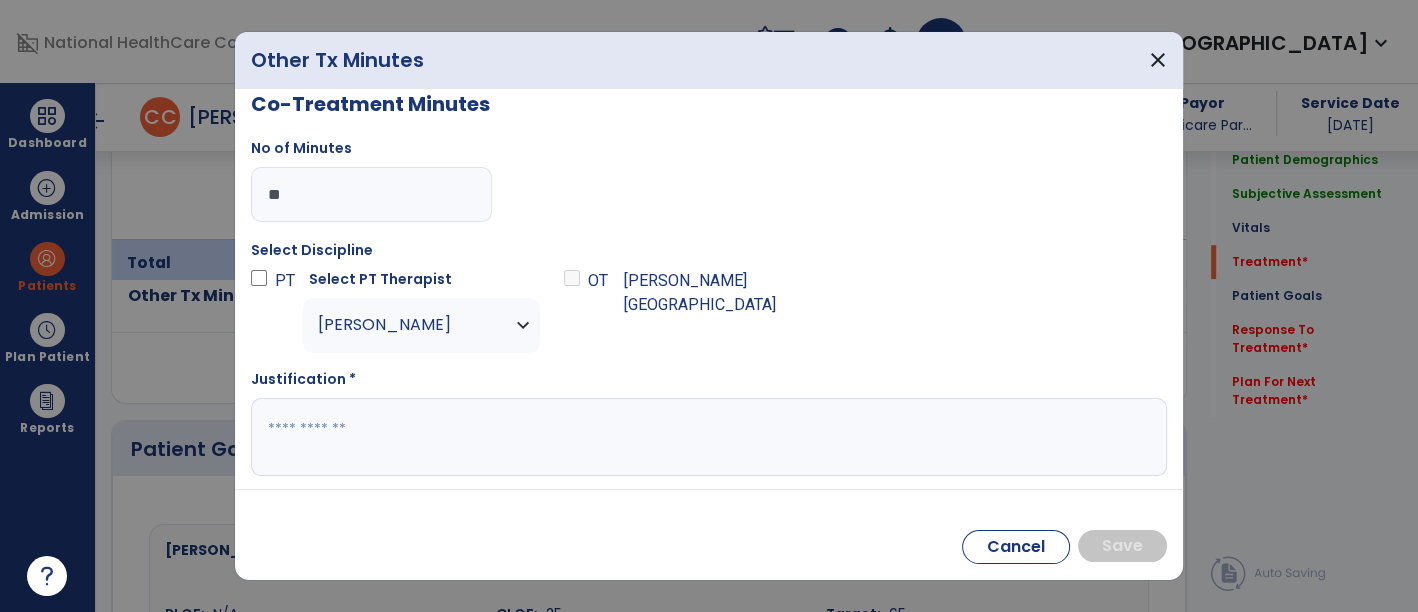 click at bounding box center [707, 437] 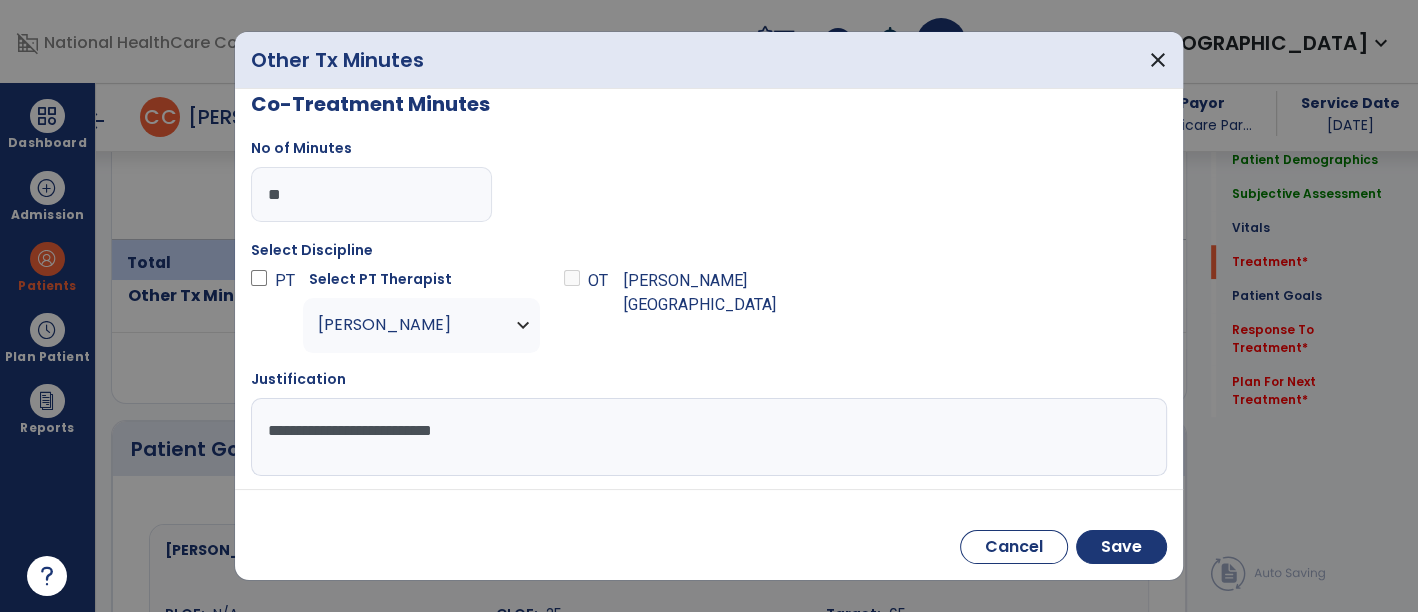 click on "**********" at bounding box center (707, 437) 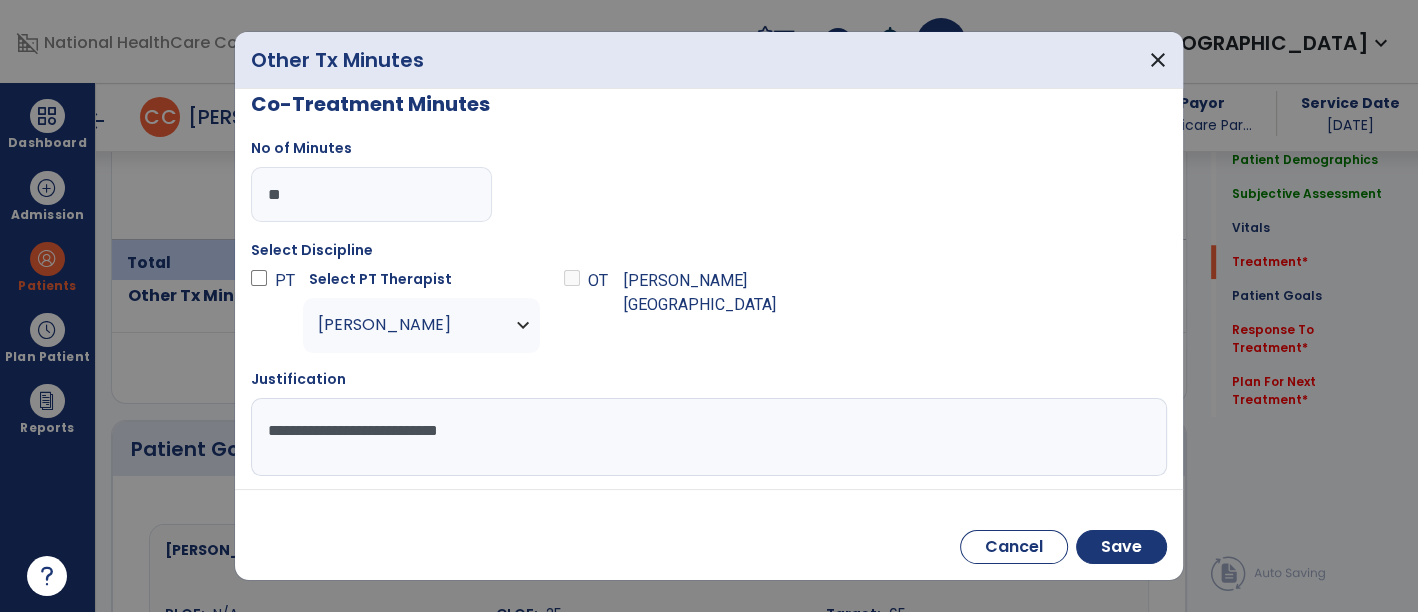 click on "**********" at bounding box center [707, 437] 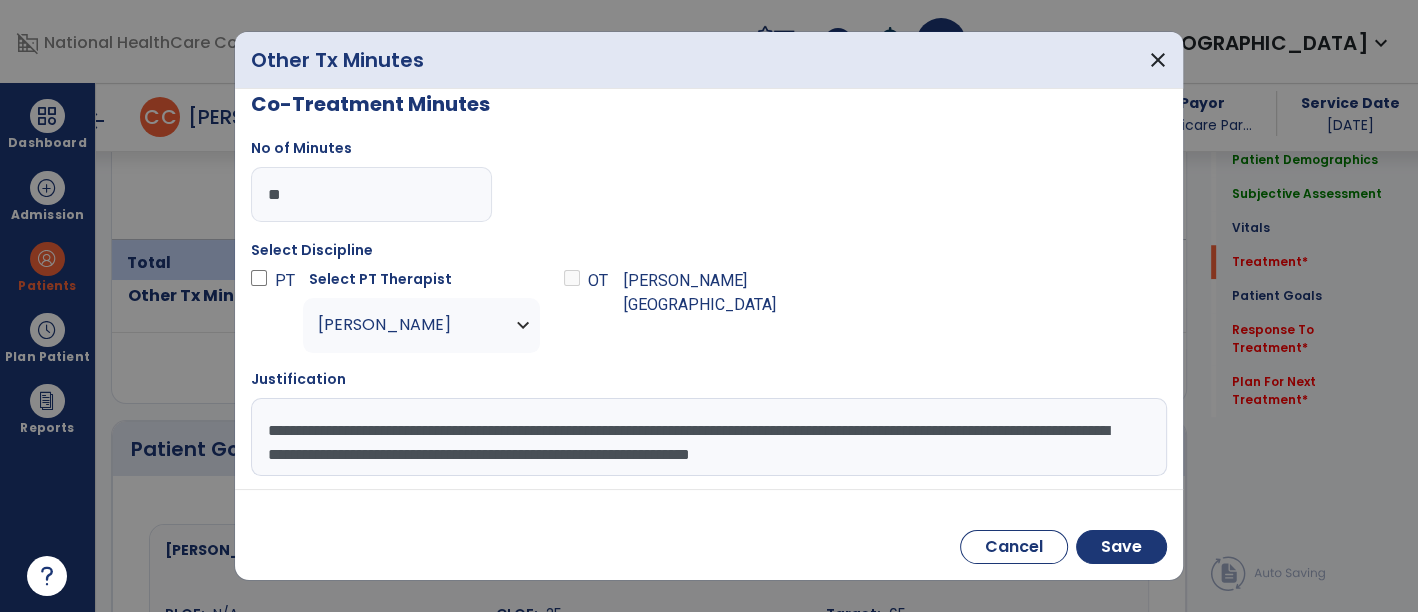 scroll, scrollTop: 15, scrollLeft: 0, axis: vertical 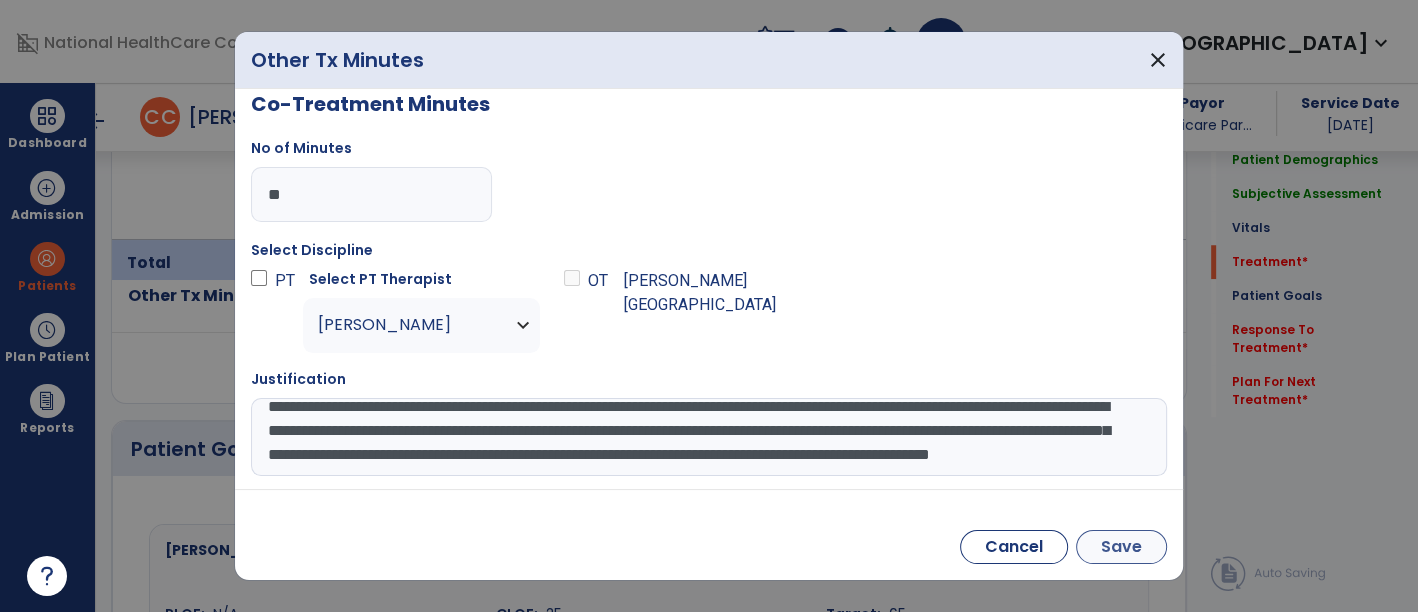 type on "**********" 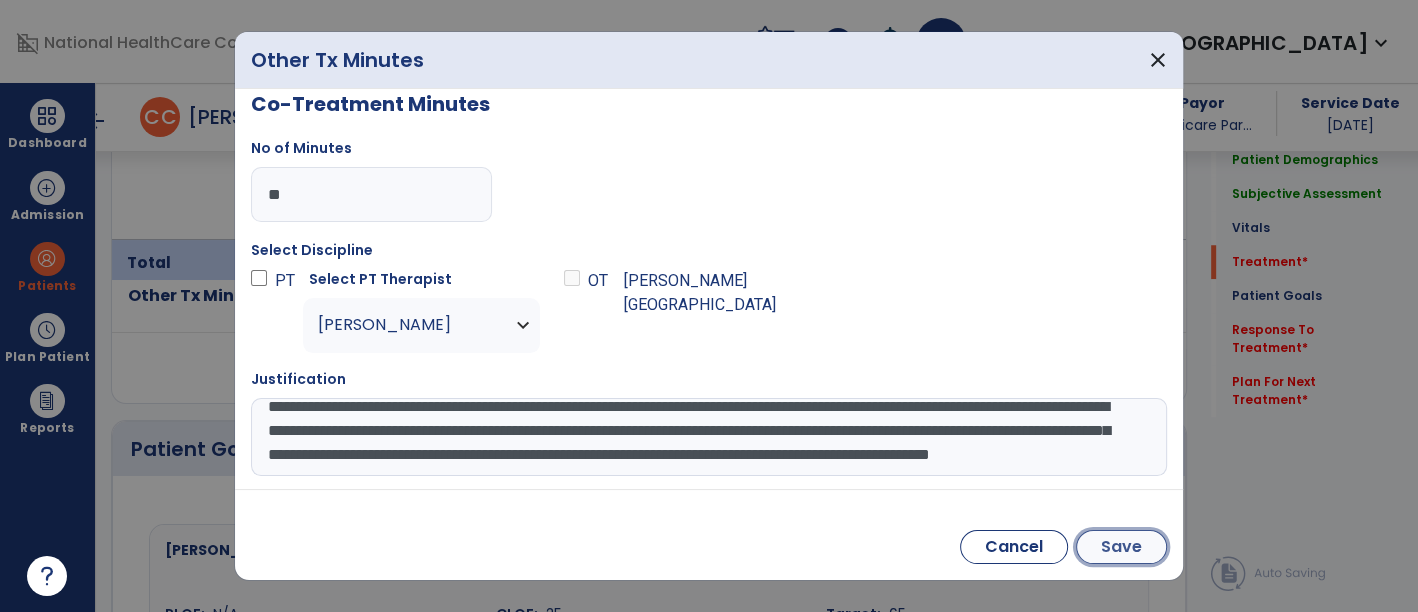 click on "Save" at bounding box center (1121, 547) 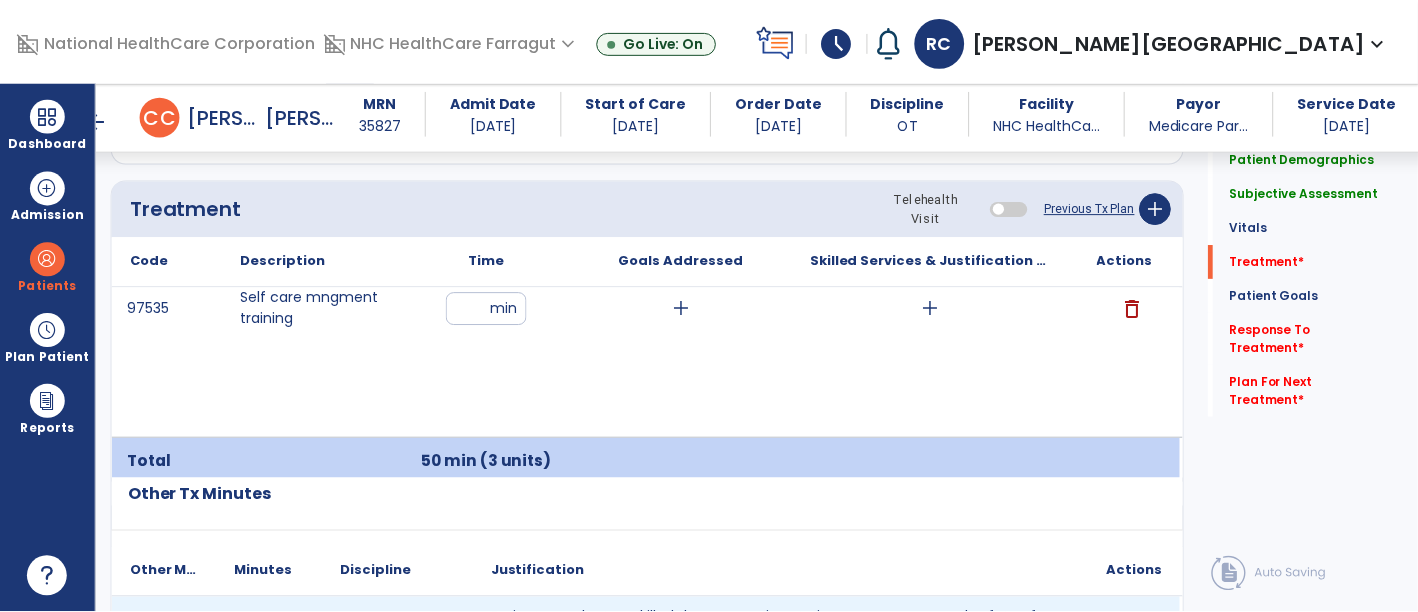 scroll, scrollTop: 1177, scrollLeft: 0, axis: vertical 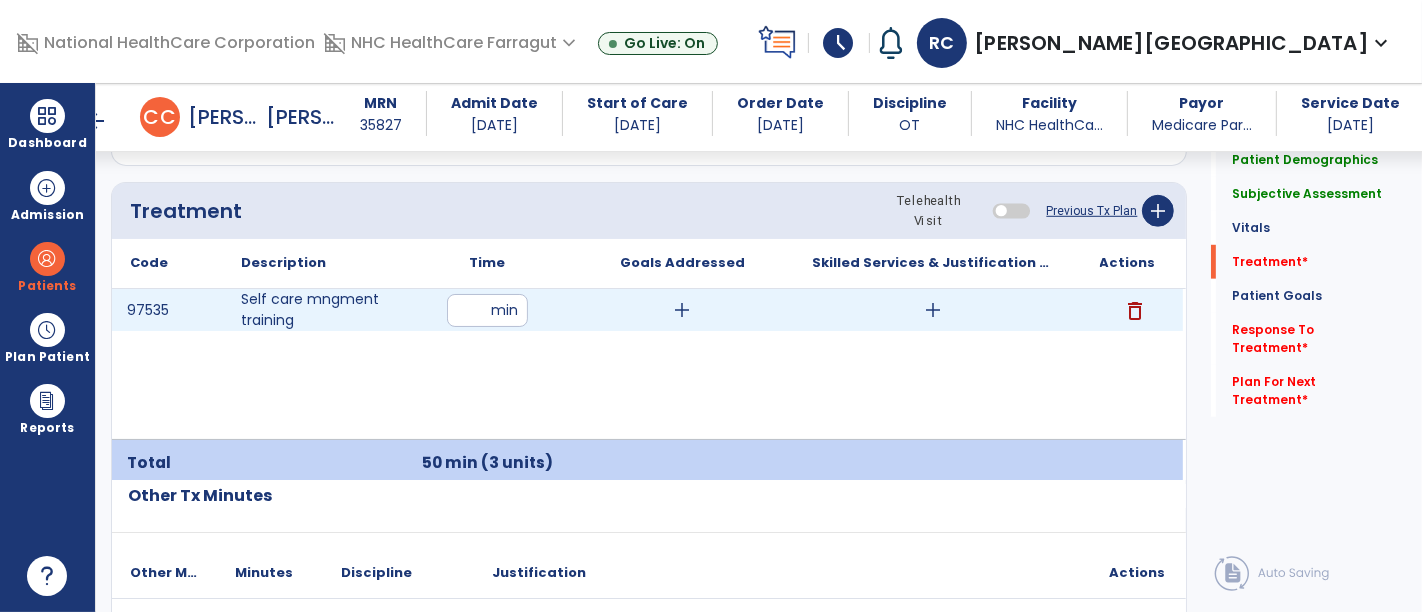 click on "add" at bounding box center (933, 310) 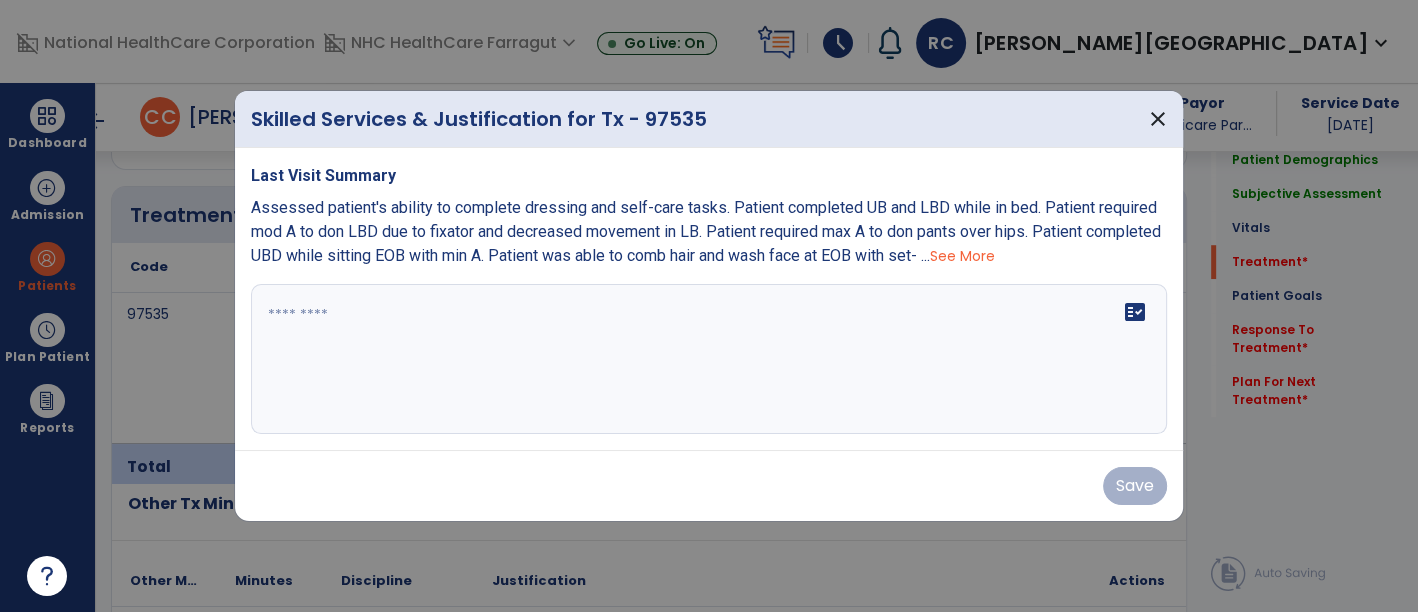scroll, scrollTop: 1177, scrollLeft: 0, axis: vertical 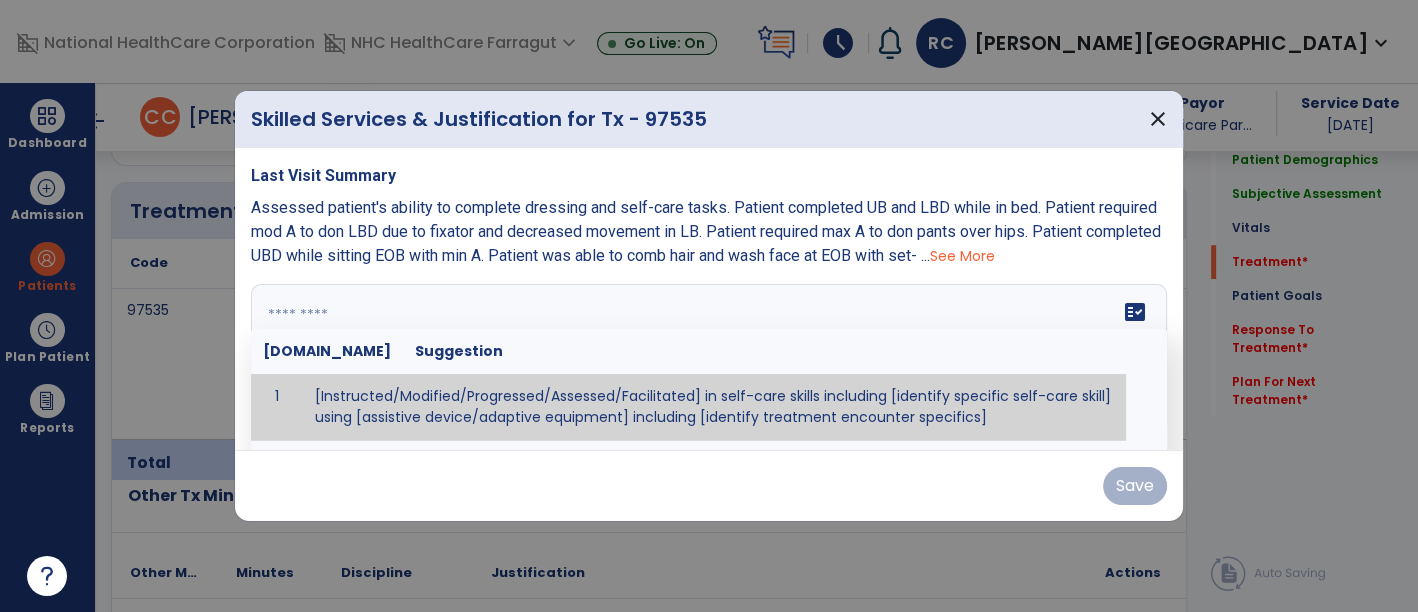 click at bounding box center (709, 359) 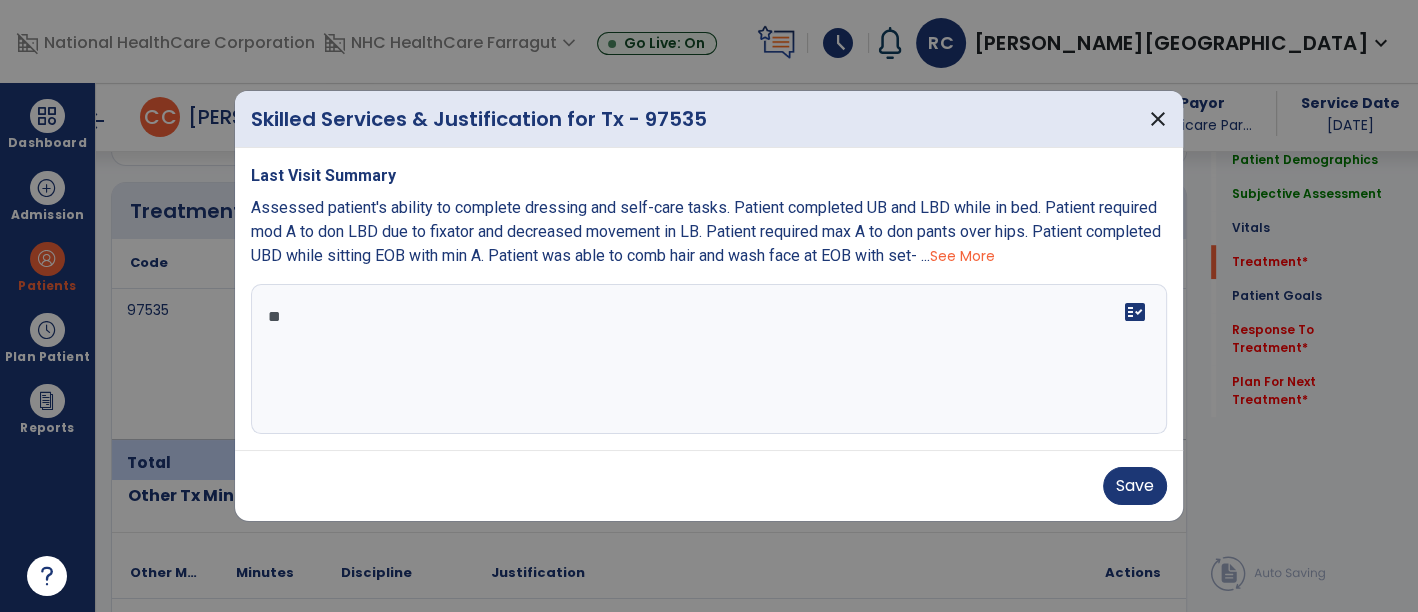 type on "*" 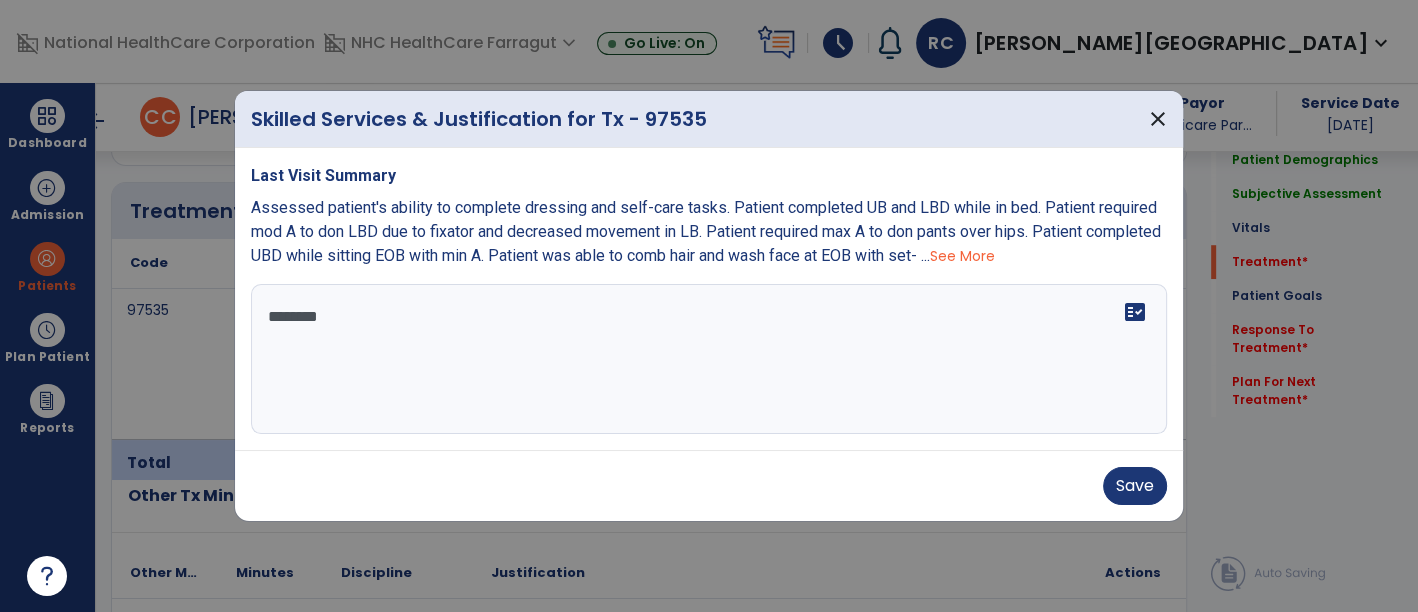 click on "See More" at bounding box center [962, 256] 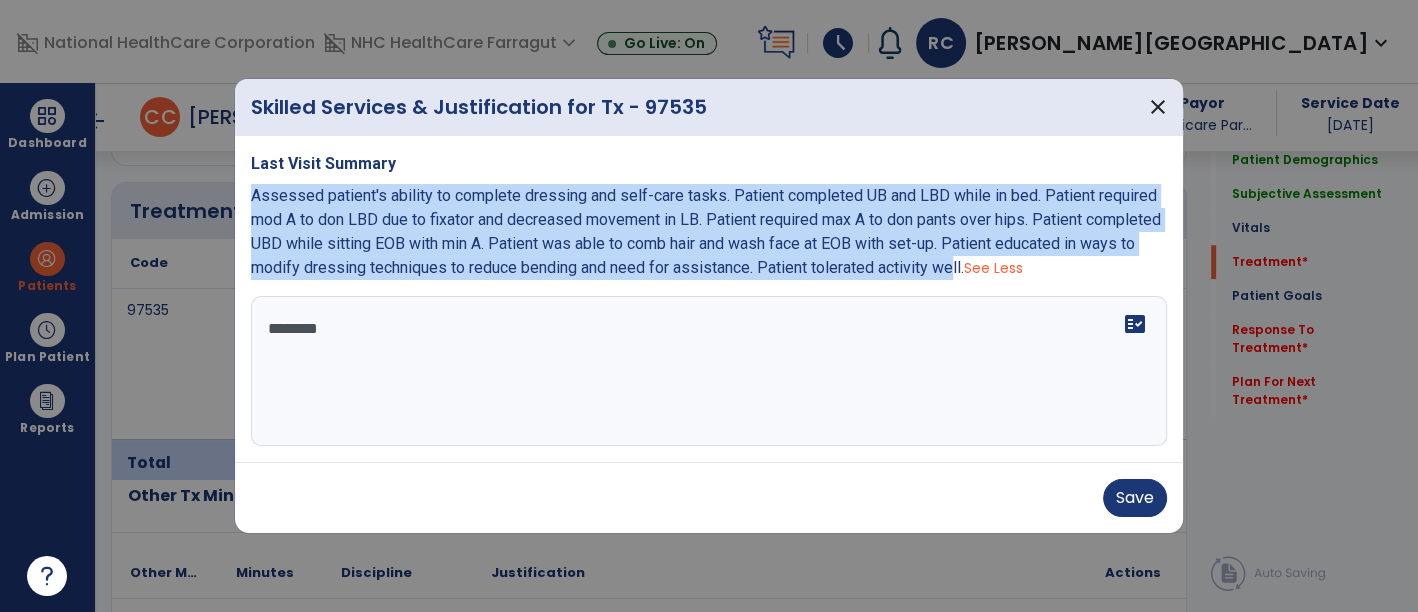 drag, startPoint x: 1005, startPoint y: 267, endPoint x: 250, endPoint y: 189, distance: 759.01843 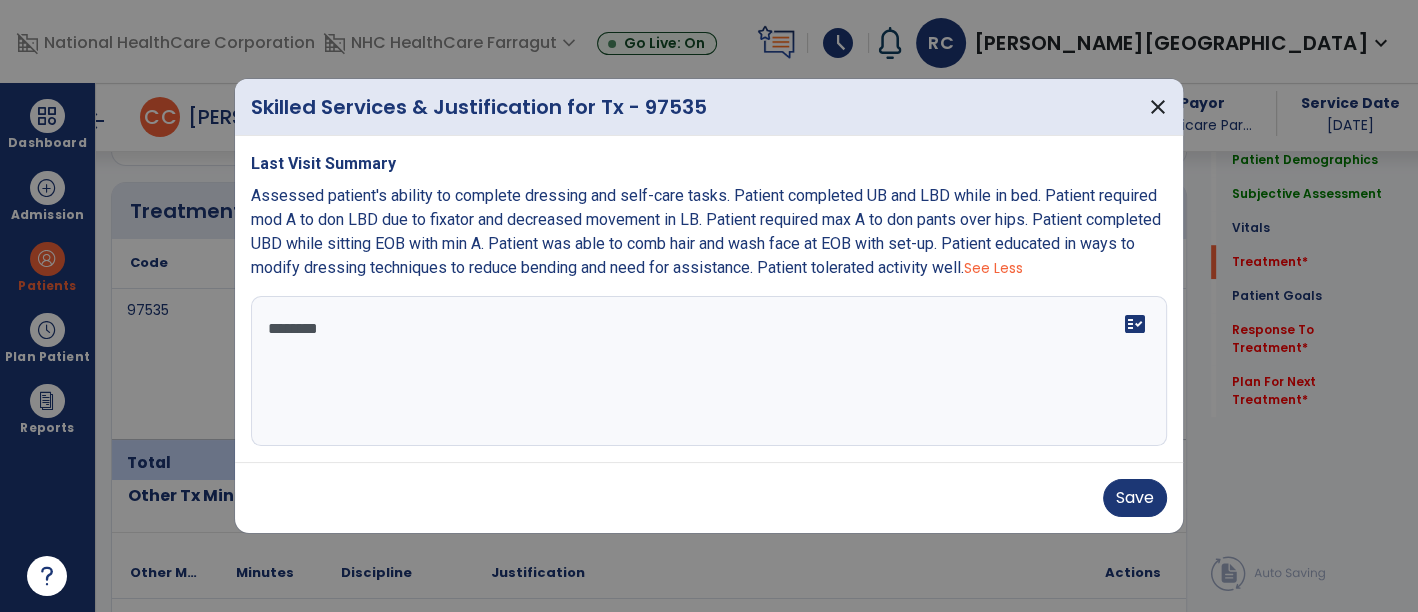 click on "*******" at bounding box center [709, 371] 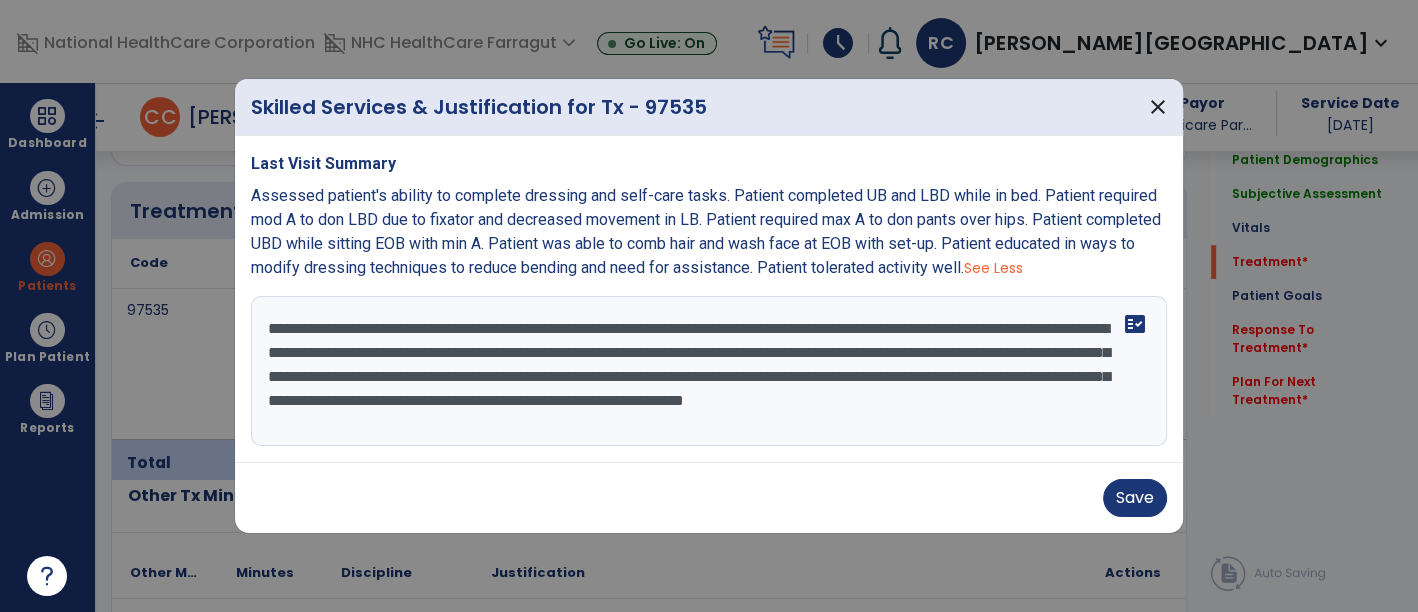 click on "**********" at bounding box center (709, 371) 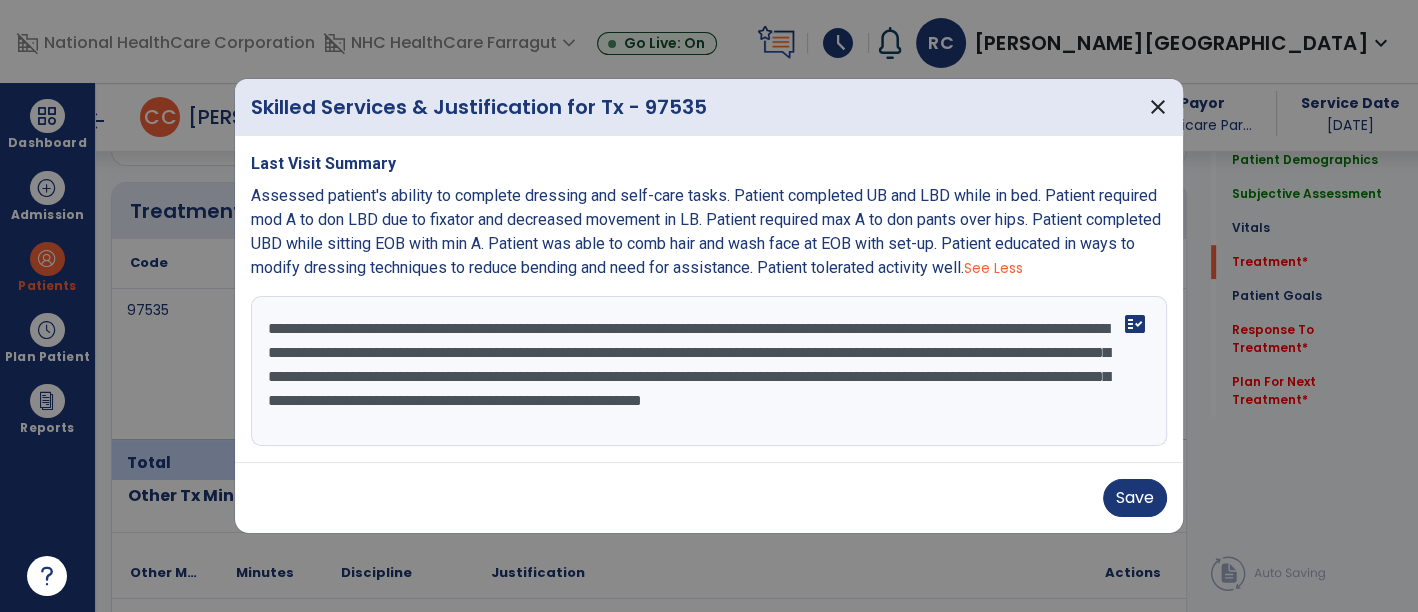 click on "**********" at bounding box center (709, 371) 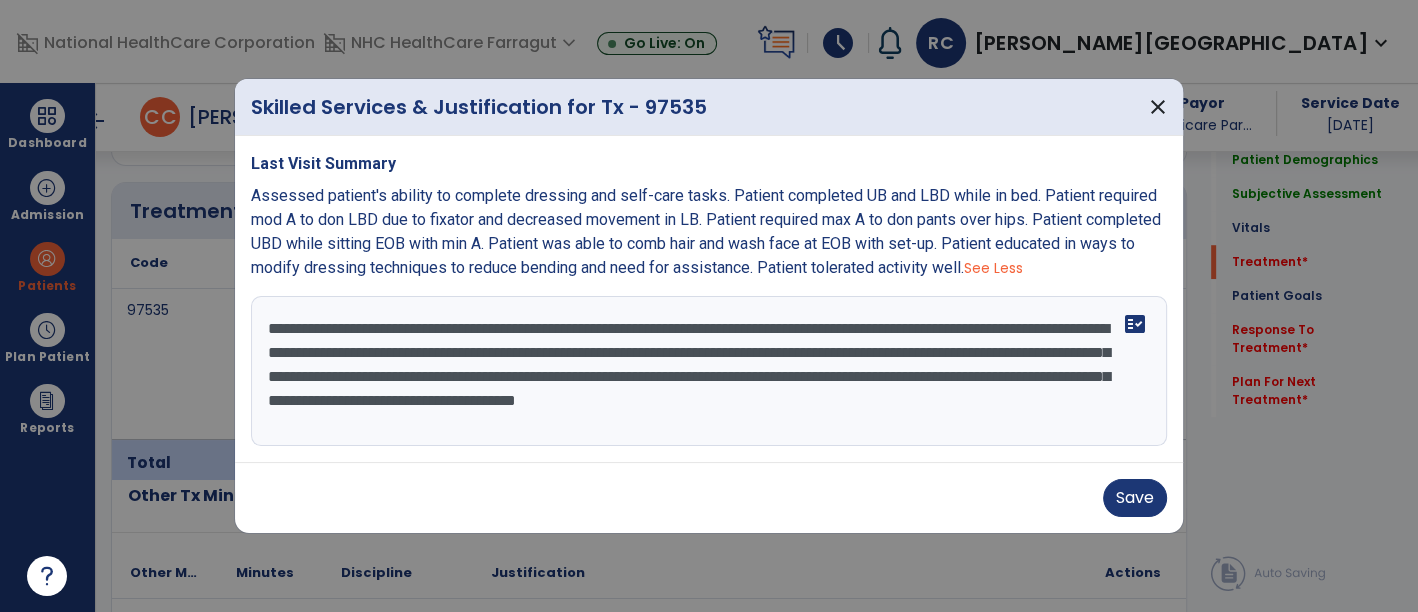 click on "**********" at bounding box center [709, 371] 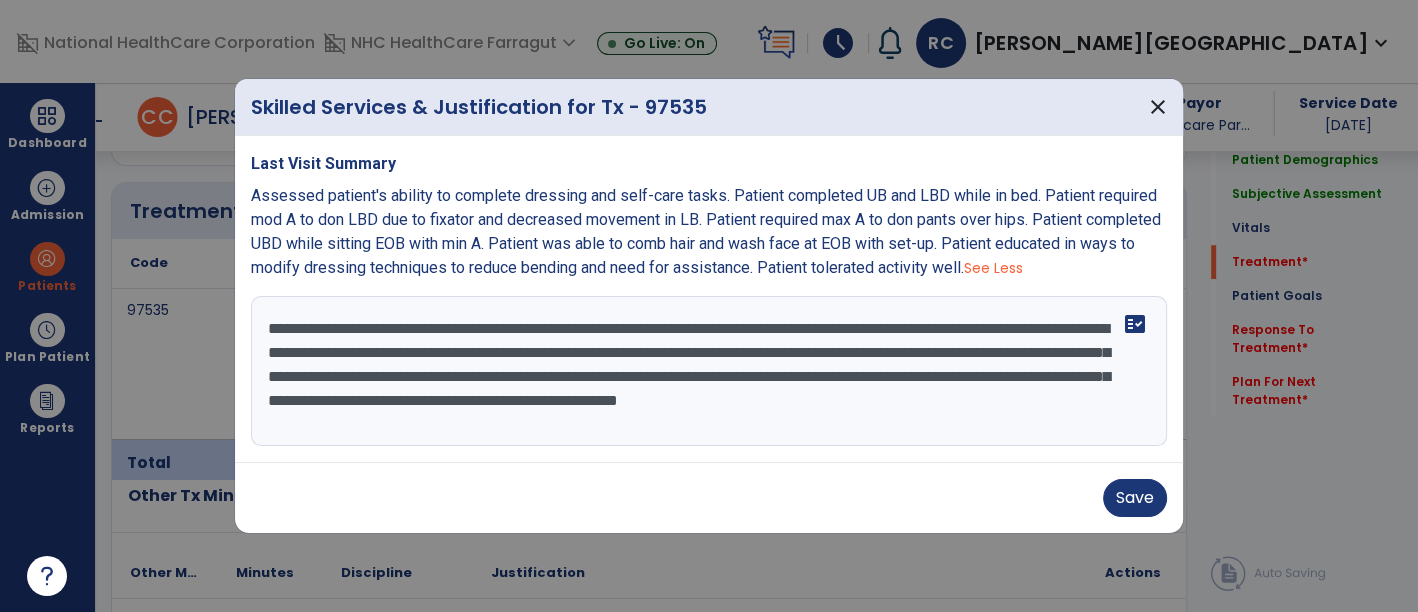 click on "**********" at bounding box center [709, 371] 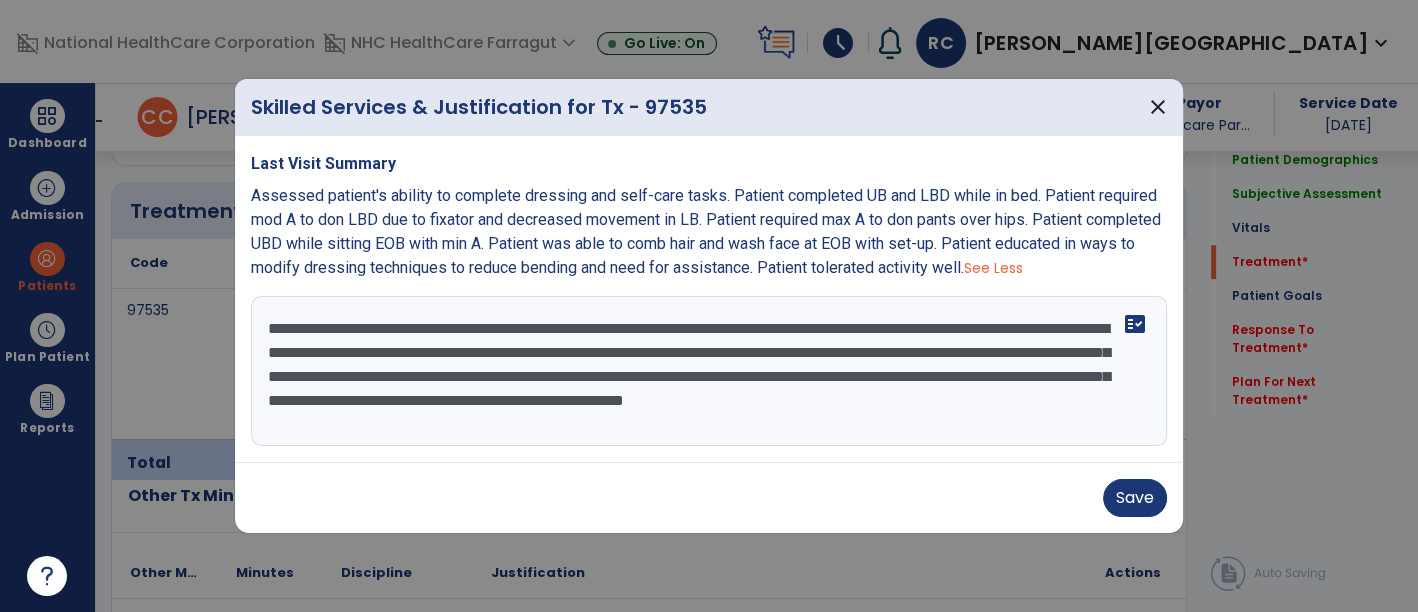 click on "**********" at bounding box center (709, 371) 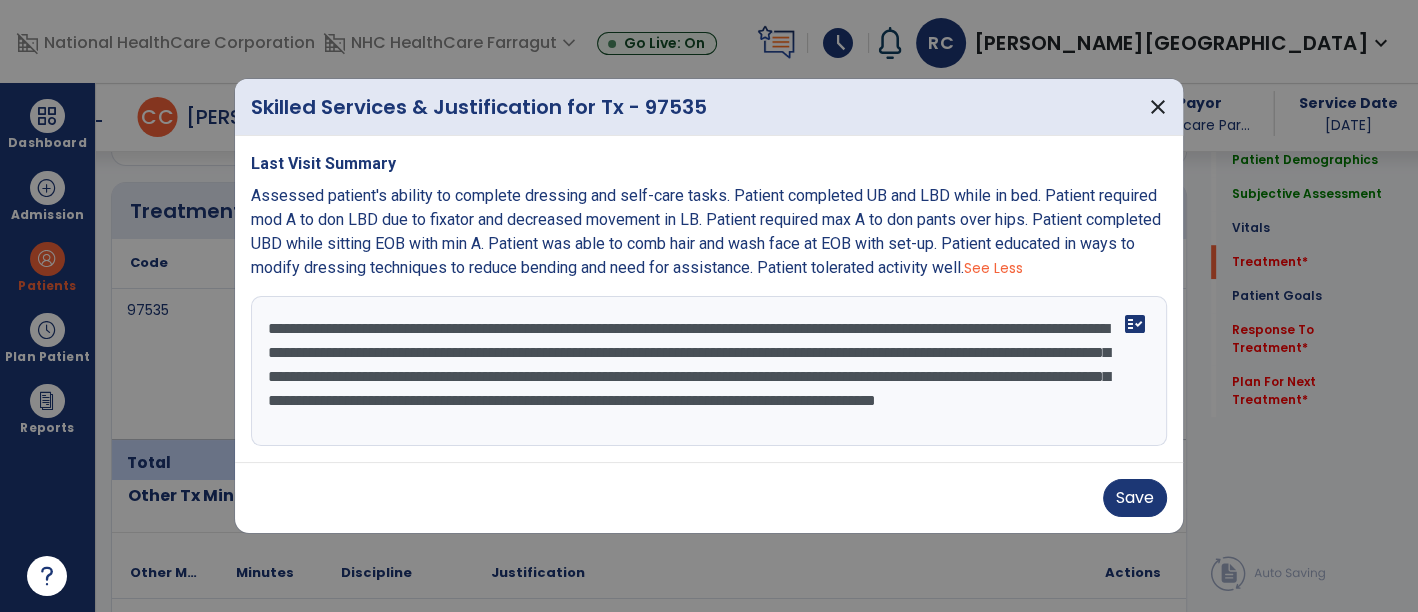 scroll, scrollTop: 23, scrollLeft: 0, axis: vertical 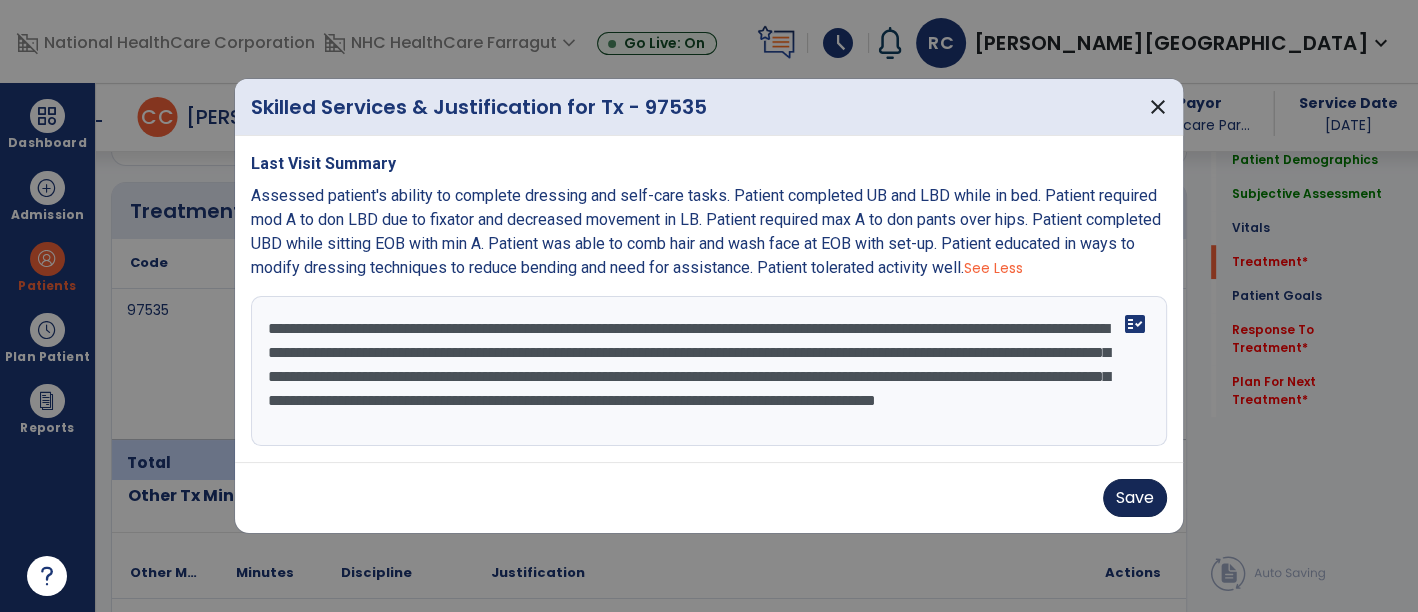 type on "**********" 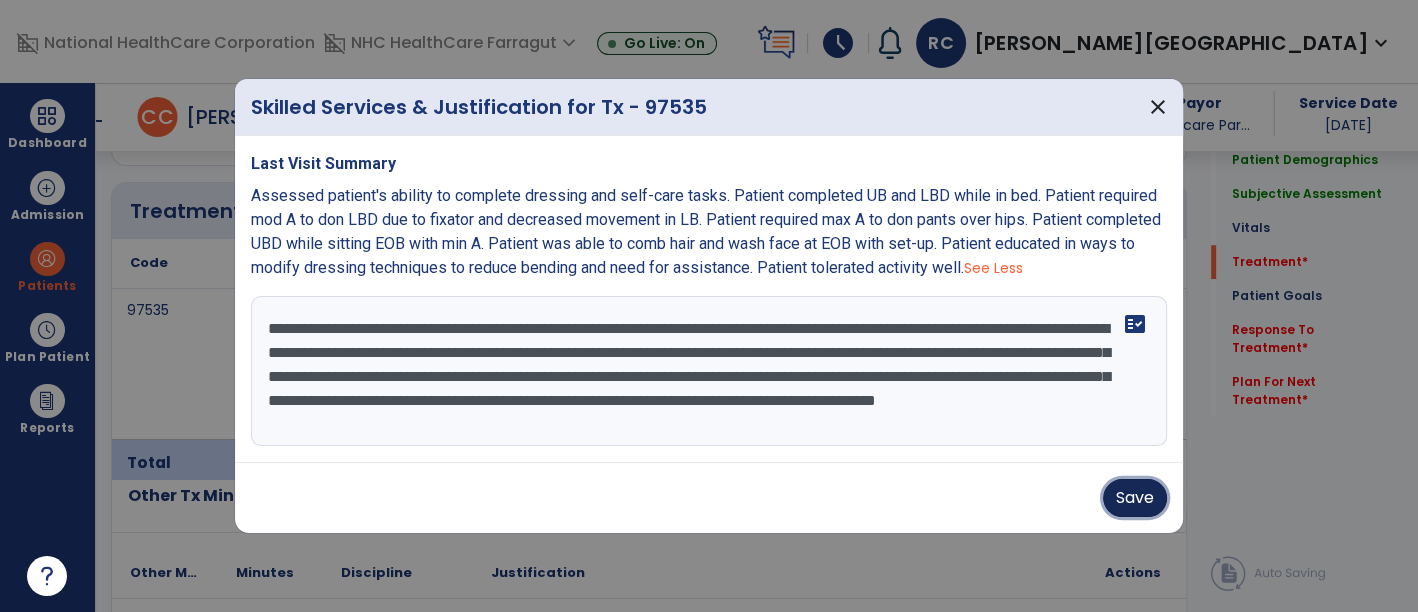 click on "Save" at bounding box center [1135, 498] 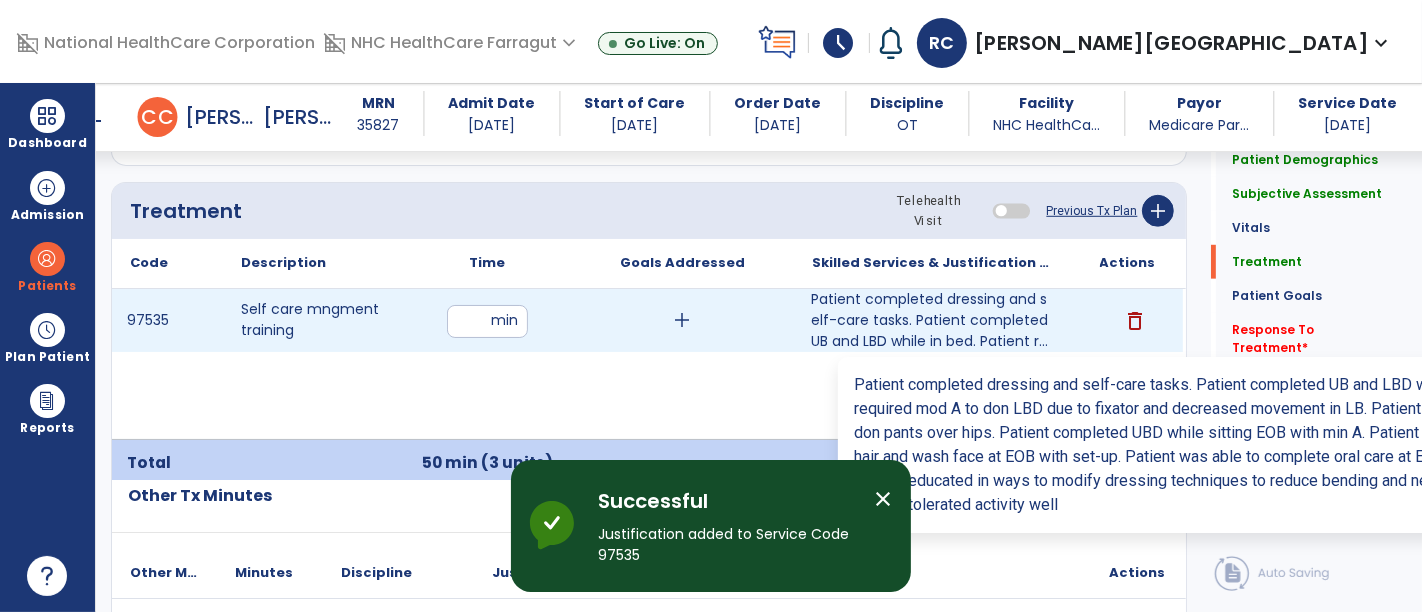 click on "Patient completed dressing and self-care tasks. Patient completed UB and LBD while in bed. Patient r..." at bounding box center [933, 320] 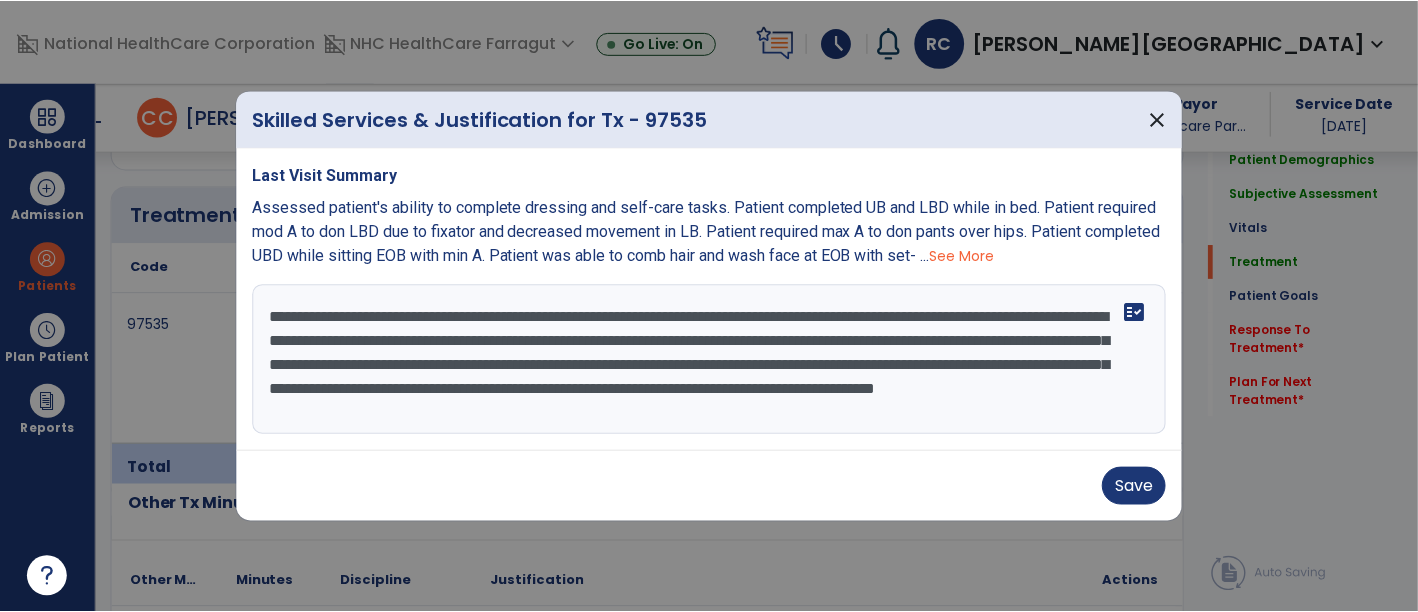 scroll, scrollTop: 1177, scrollLeft: 0, axis: vertical 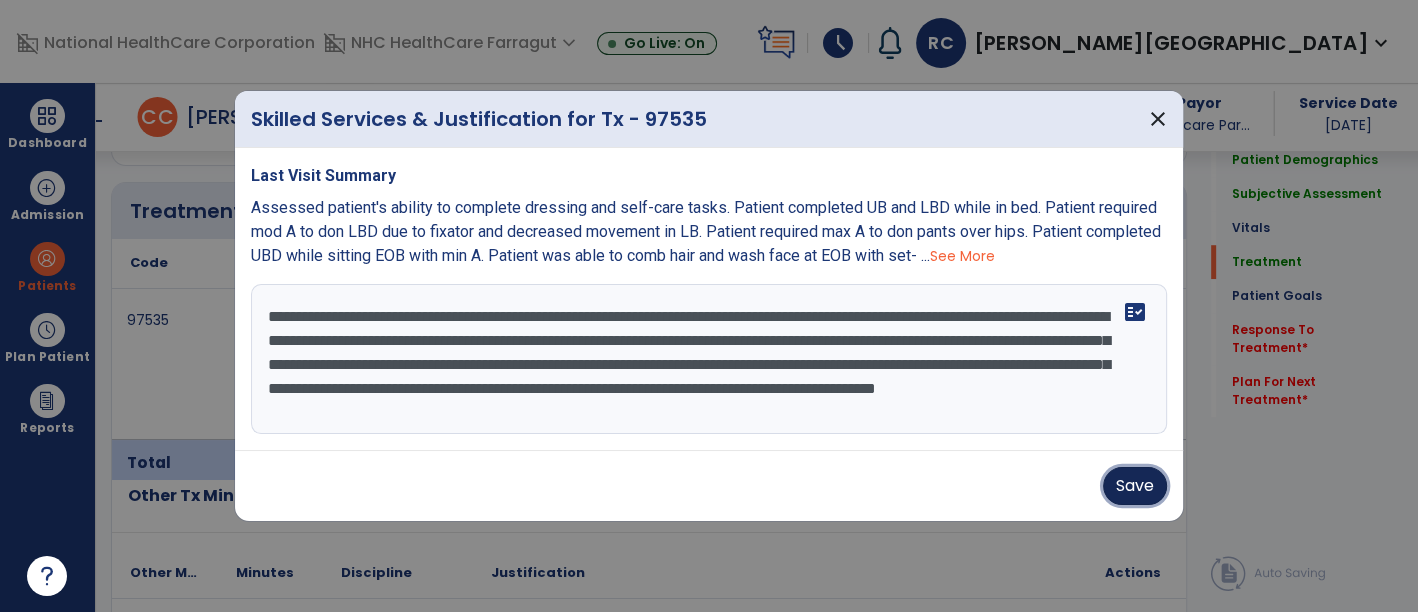 click on "Save" at bounding box center [1135, 486] 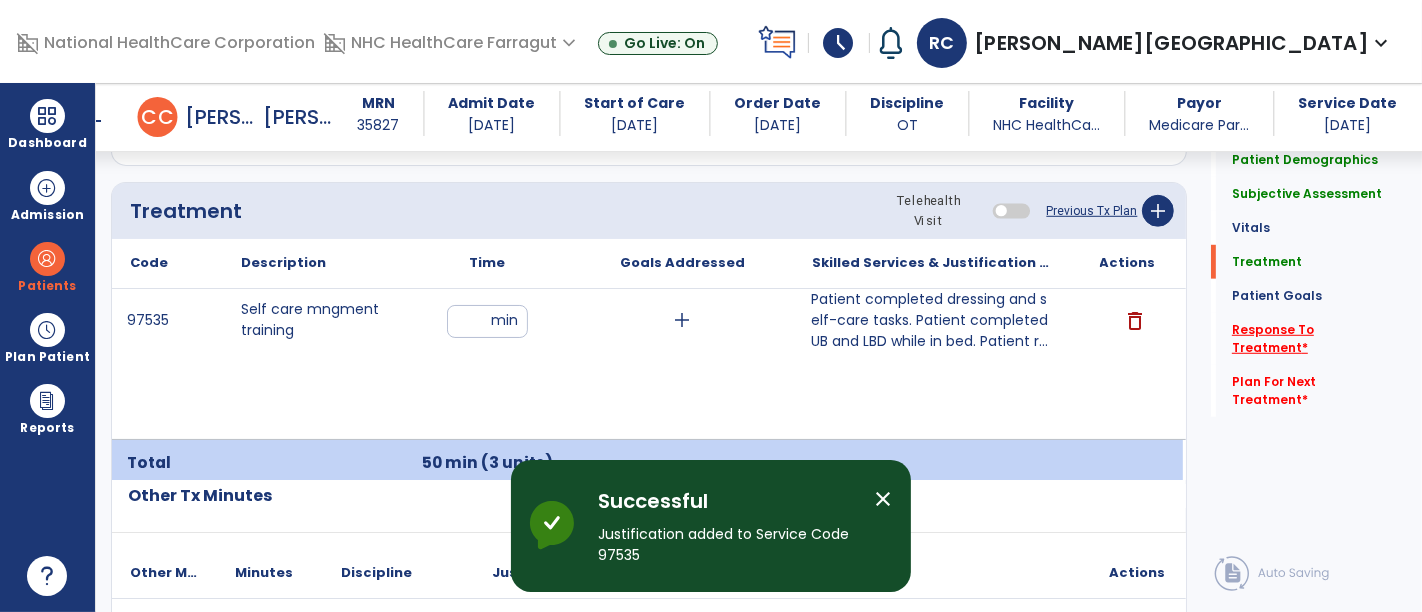 click on "Response To Treatment   *" 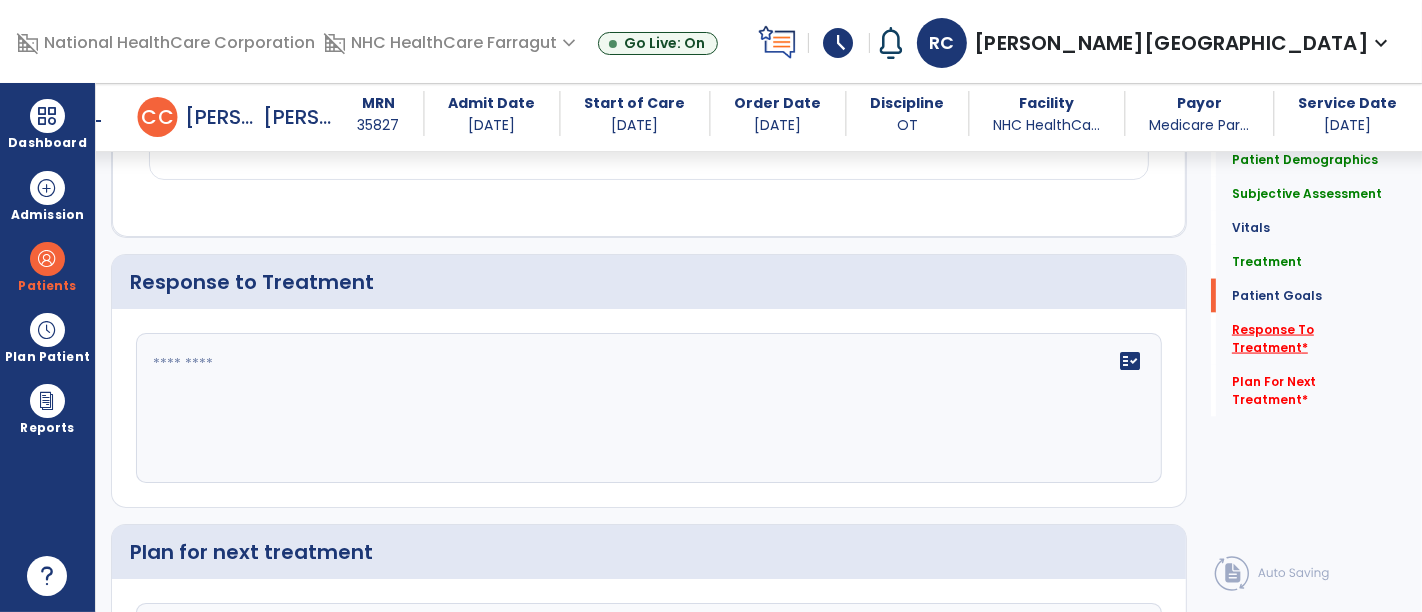 scroll, scrollTop: 2622, scrollLeft: 0, axis: vertical 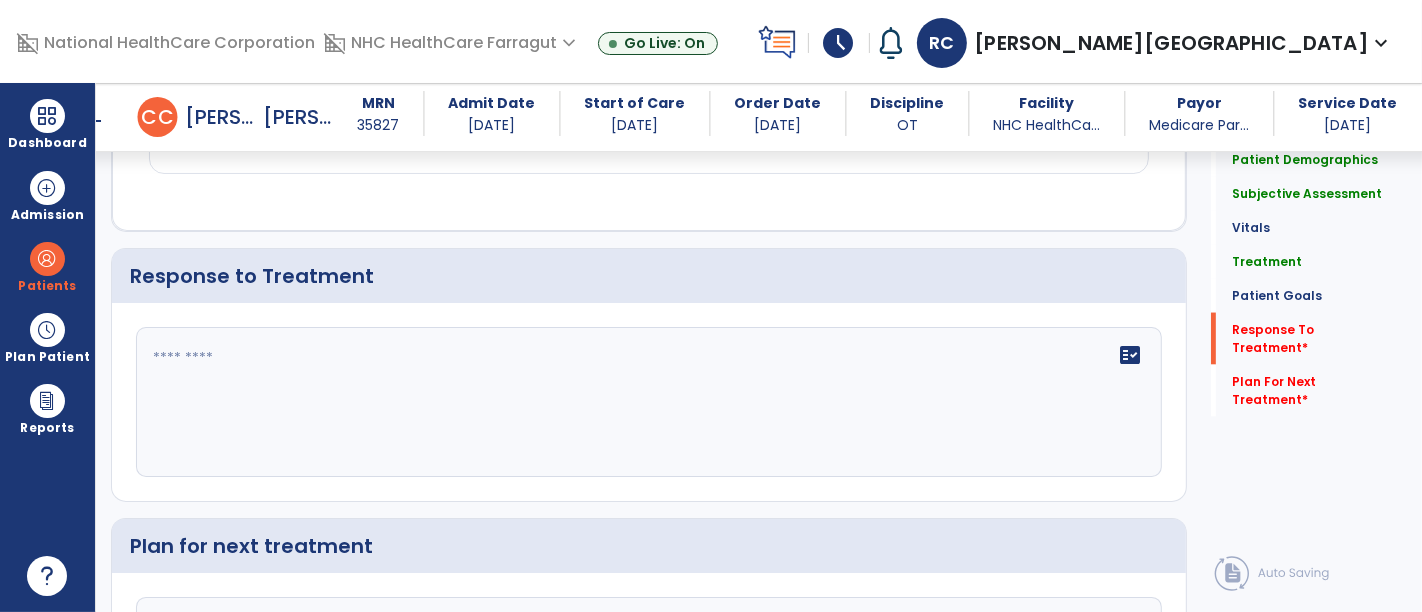 click on "fact_check" 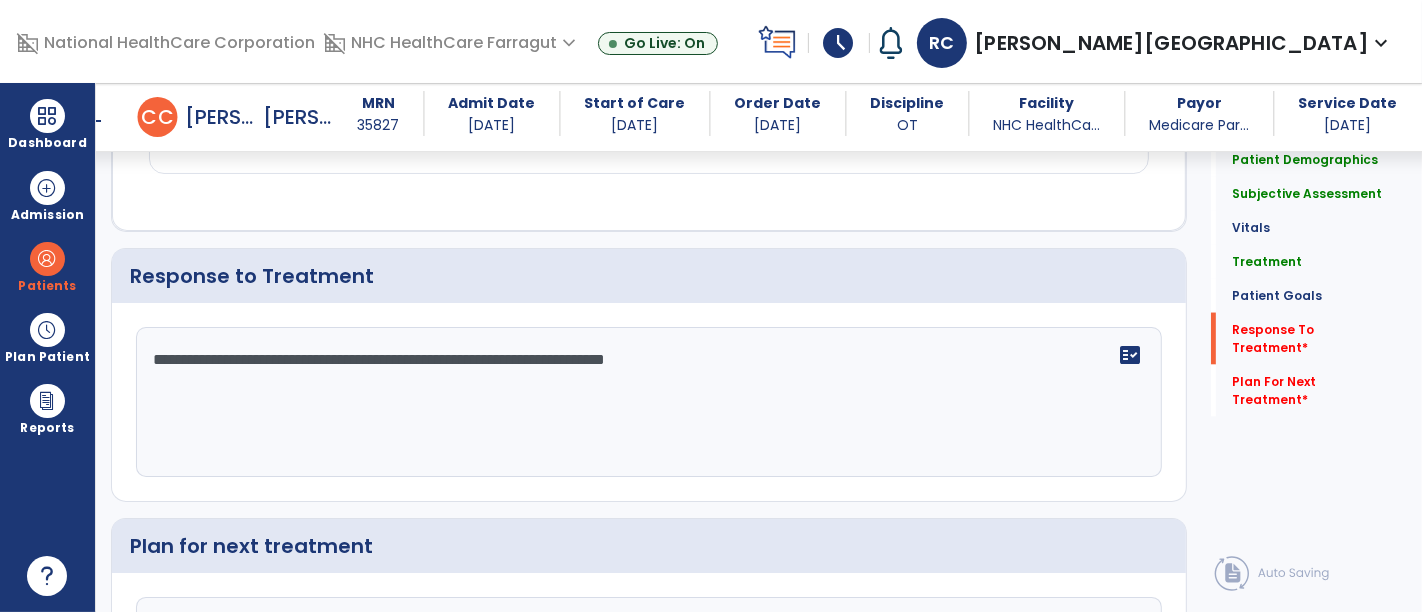 scroll, scrollTop: 2748, scrollLeft: 0, axis: vertical 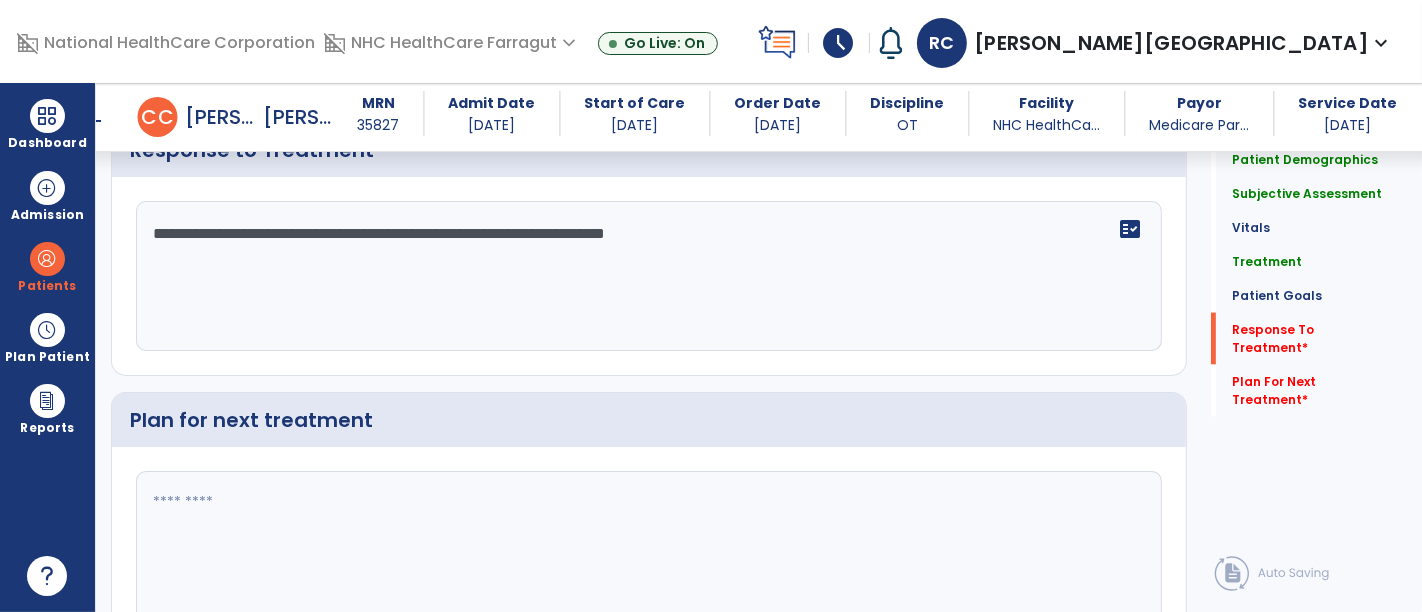 type on "**********" 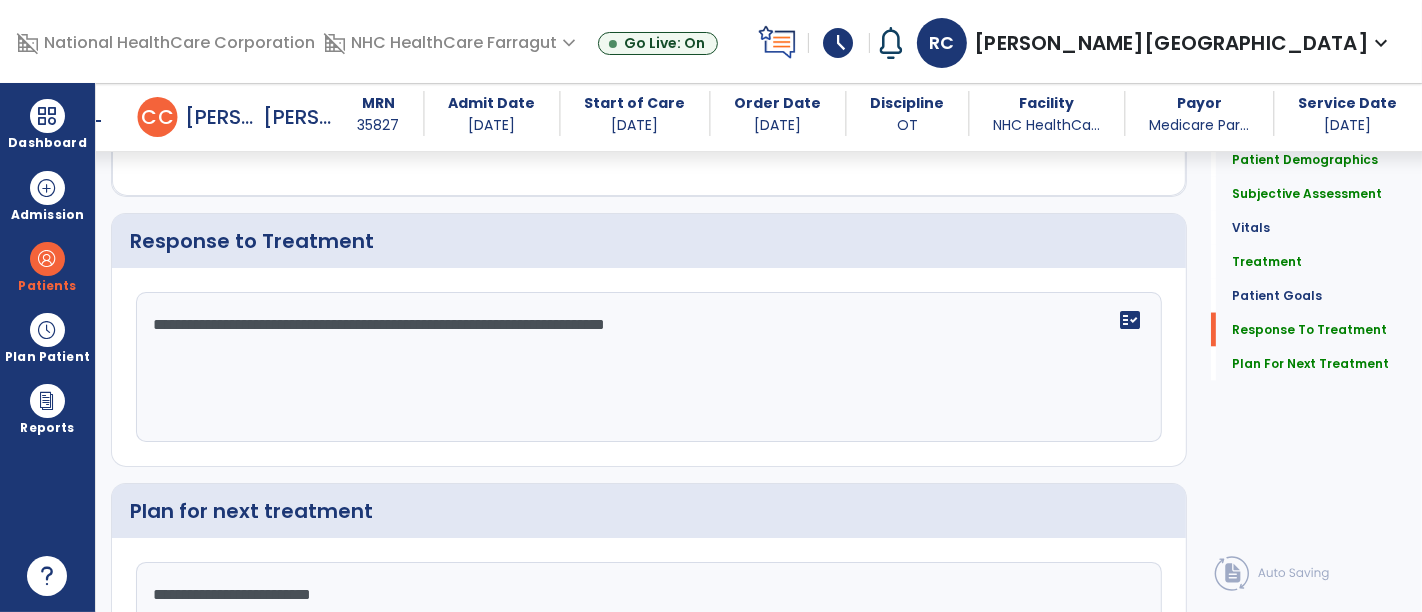 scroll, scrollTop: 2748, scrollLeft: 0, axis: vertical 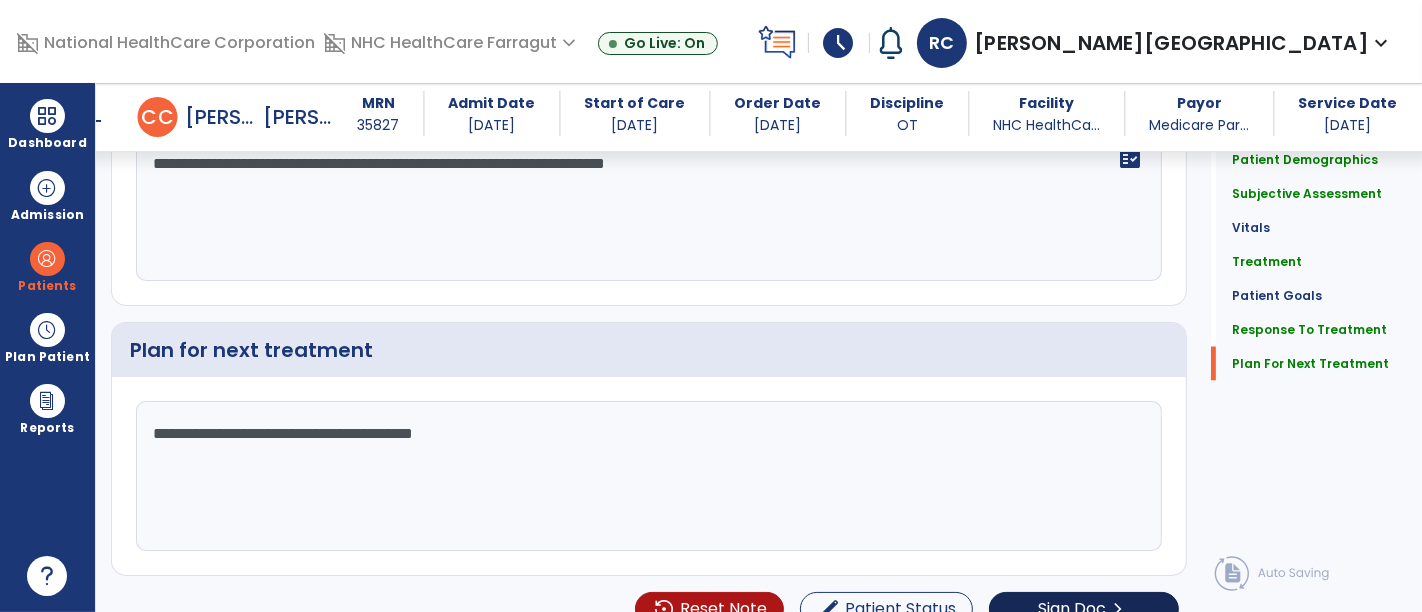 type on "**********" 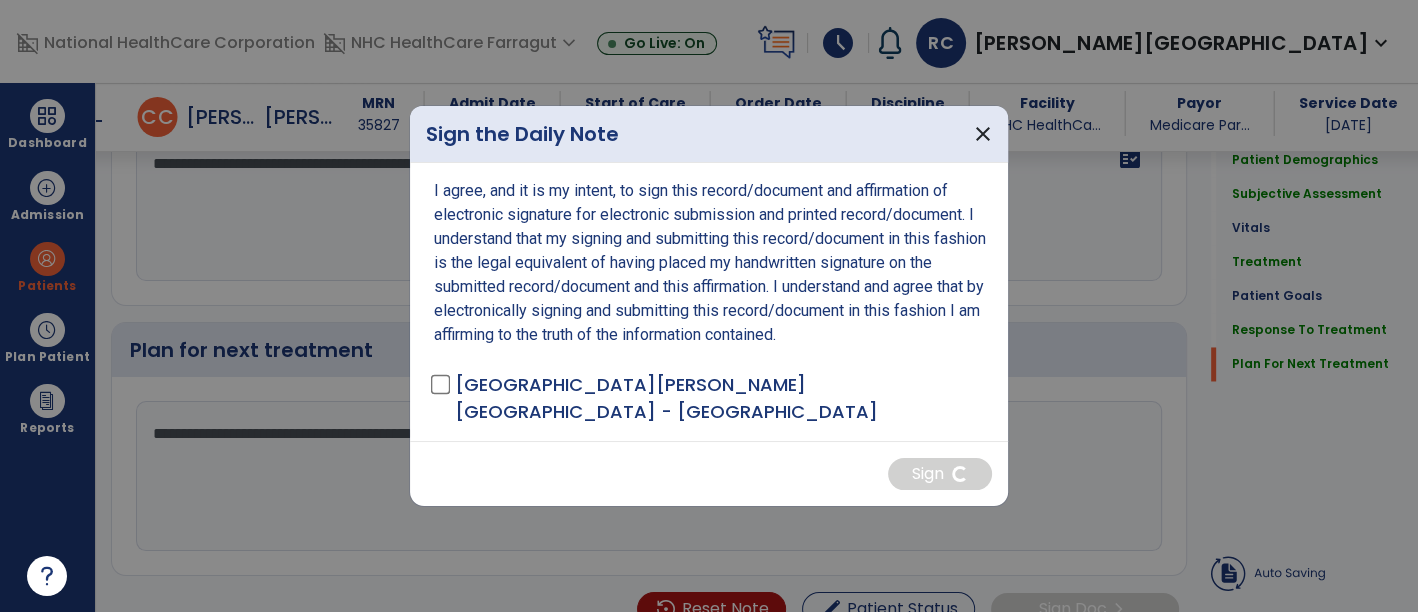 click on "[GEOGRAPHIC_DATA][PERSON_NAME][GEOGRAPHIC_DATA]  - [GEOGRAPHIC_DATA]" at bounding box center (723, 398) 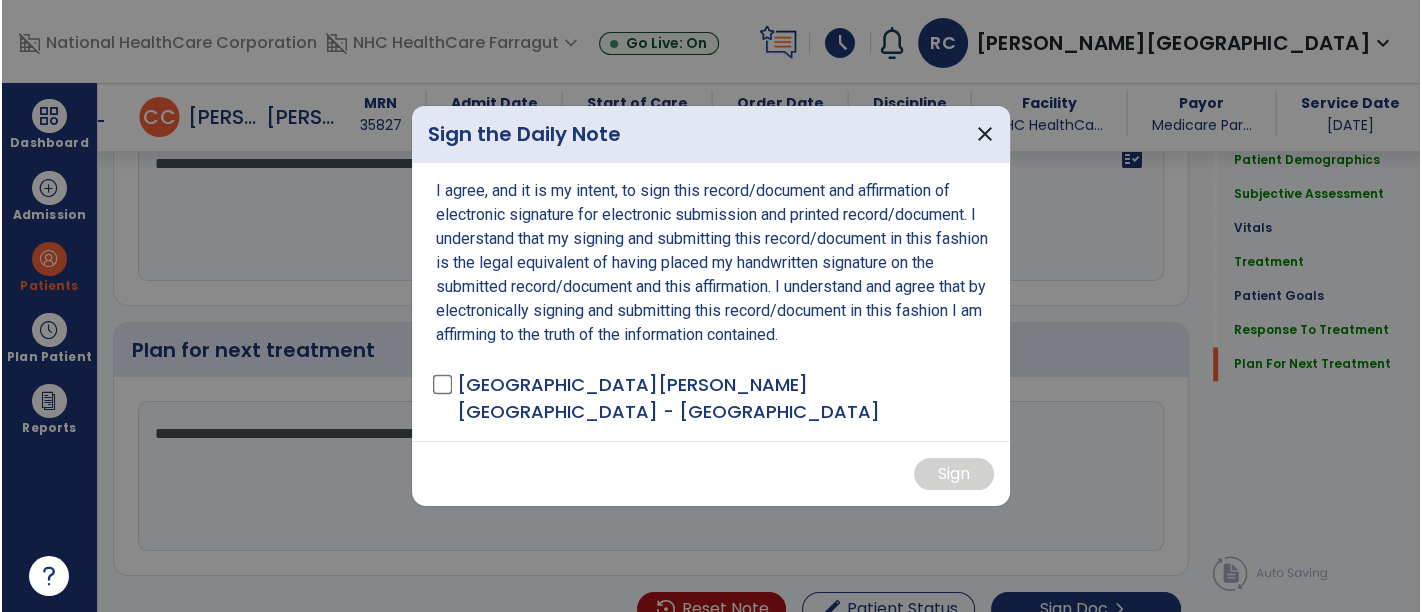 scroll, scrollTop: 2818, scrollLeft: 0, axis: vertical 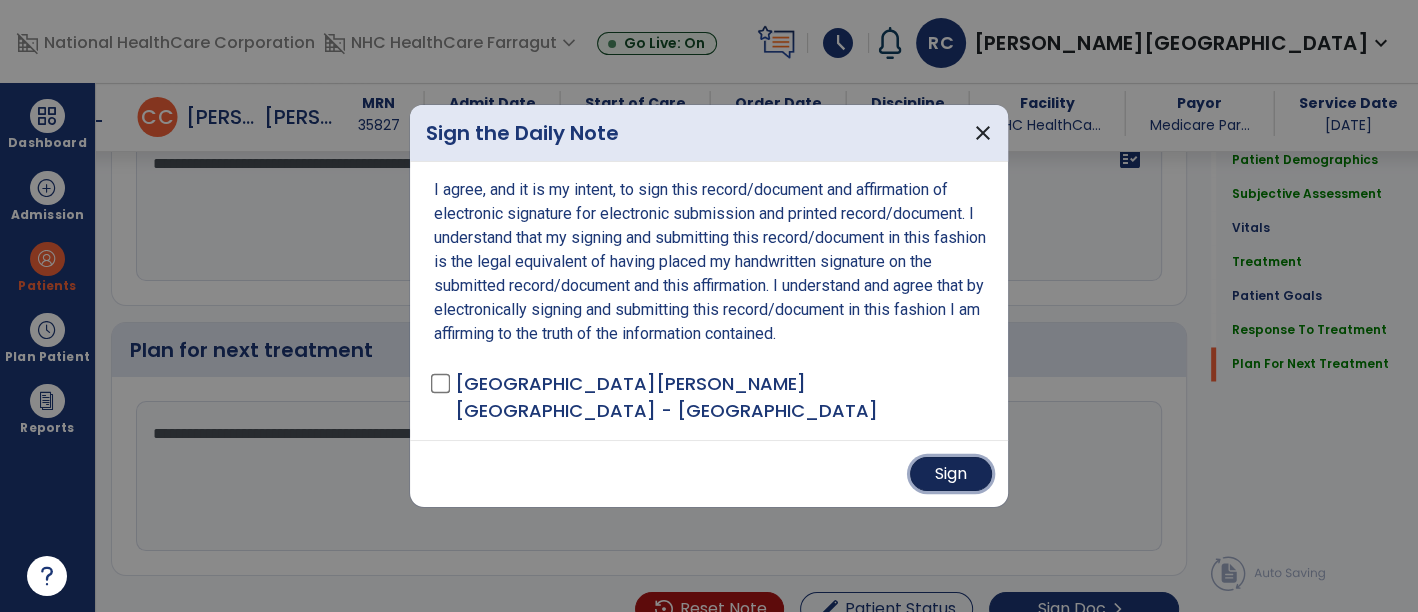 click on "Sign" at bounding box center [951, 474] 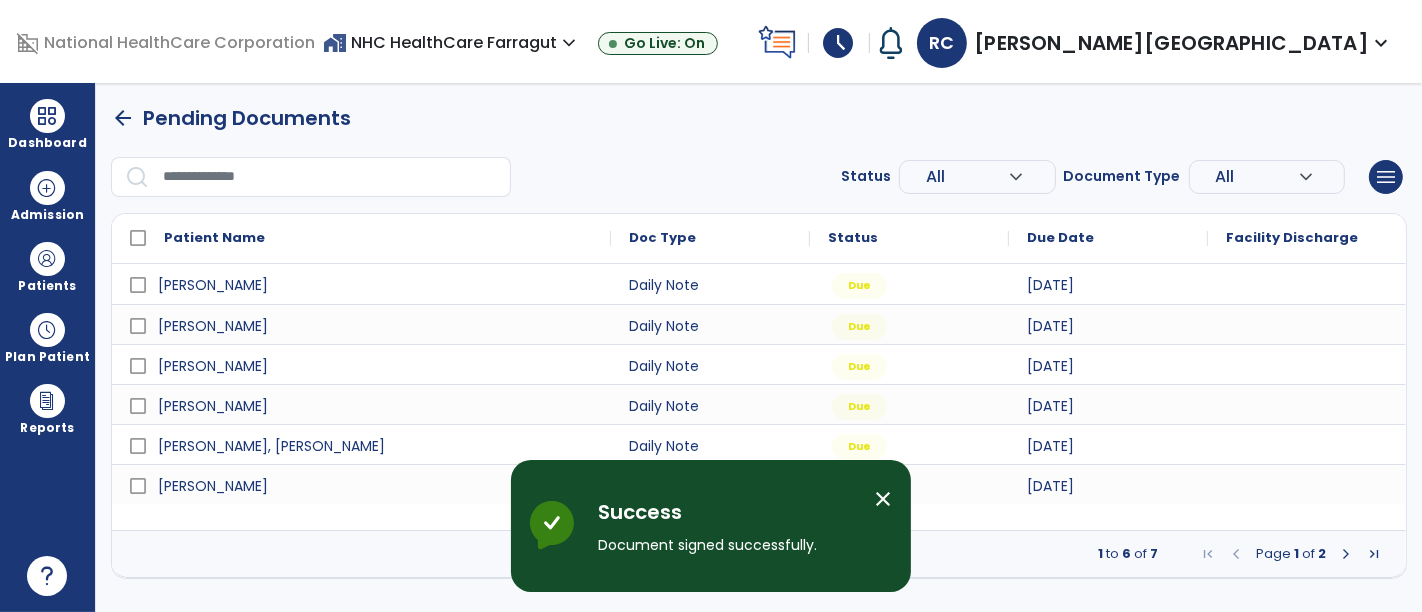 scroll, scrollTop: 0, scrollLeft: 0, axis: both 